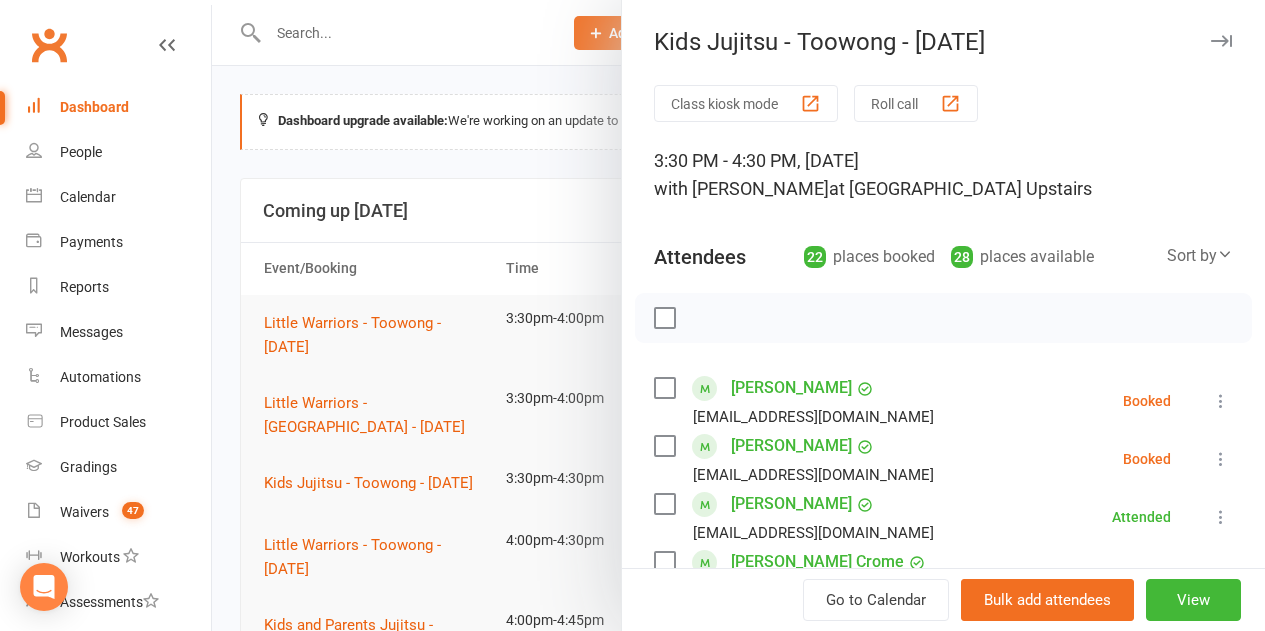 scroll, scrollTop: 200, scrollLeft: 0, axis: vertical 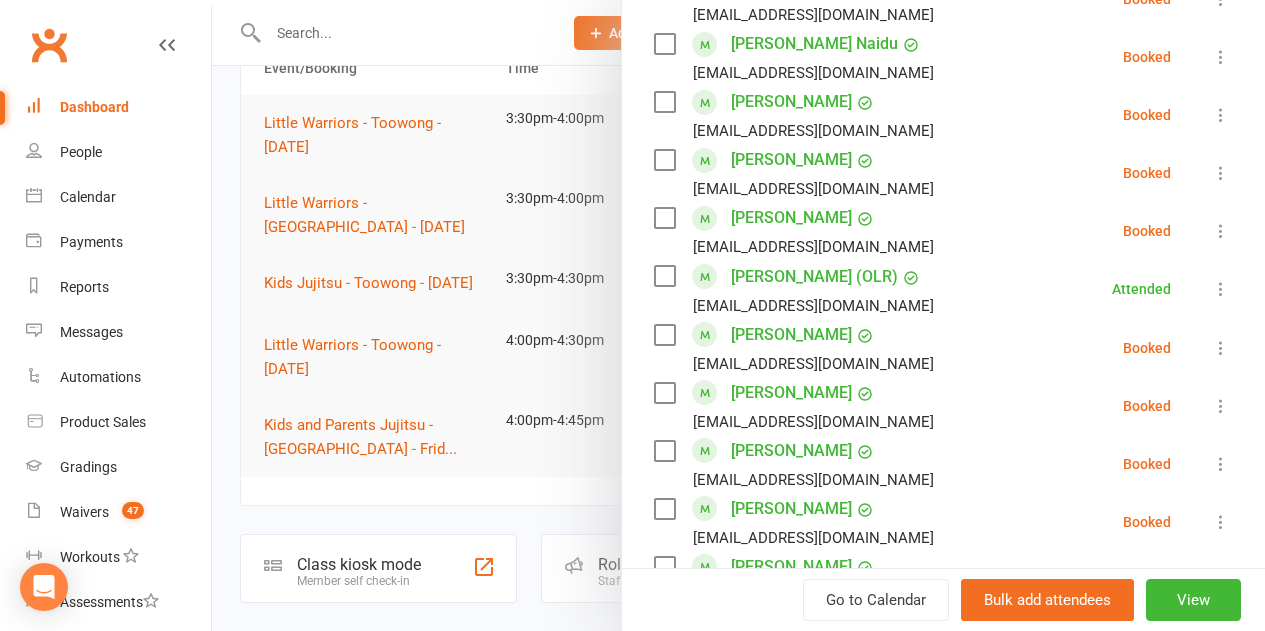 drag, startPoint x: 354, startPoint y: 233, endPoint x: 372, endPoint y: 181, distance: 55.027267 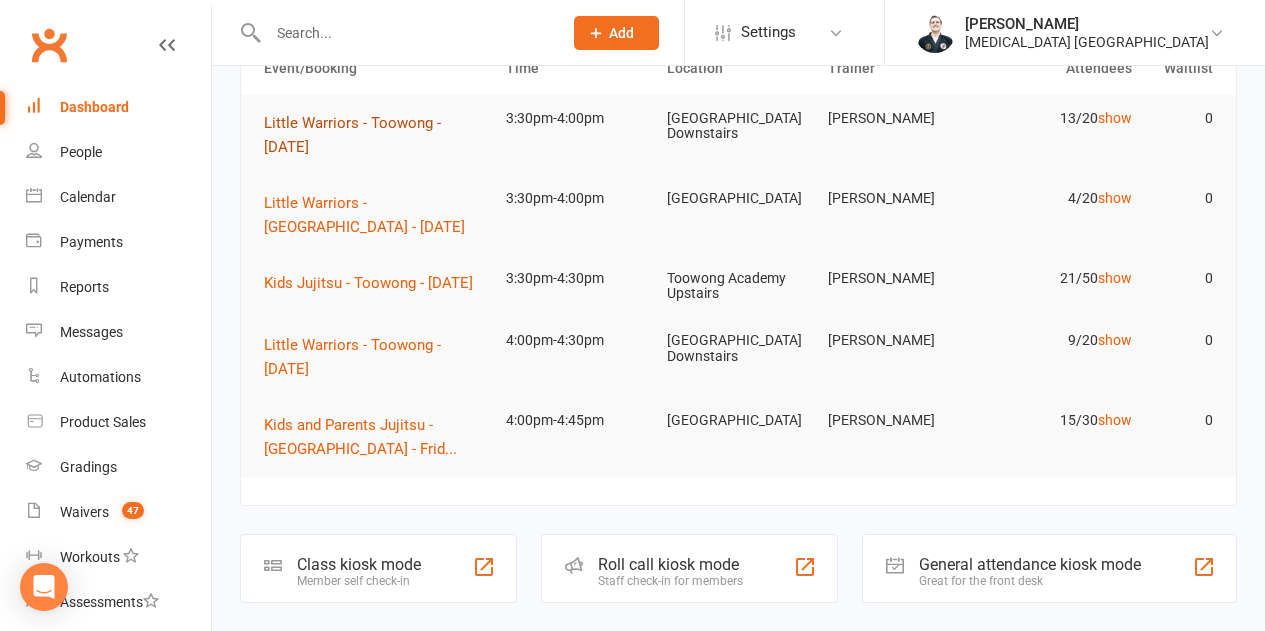 click on "Little Warriors - Toowong - [DATE]" at bounding box center (376, 135) 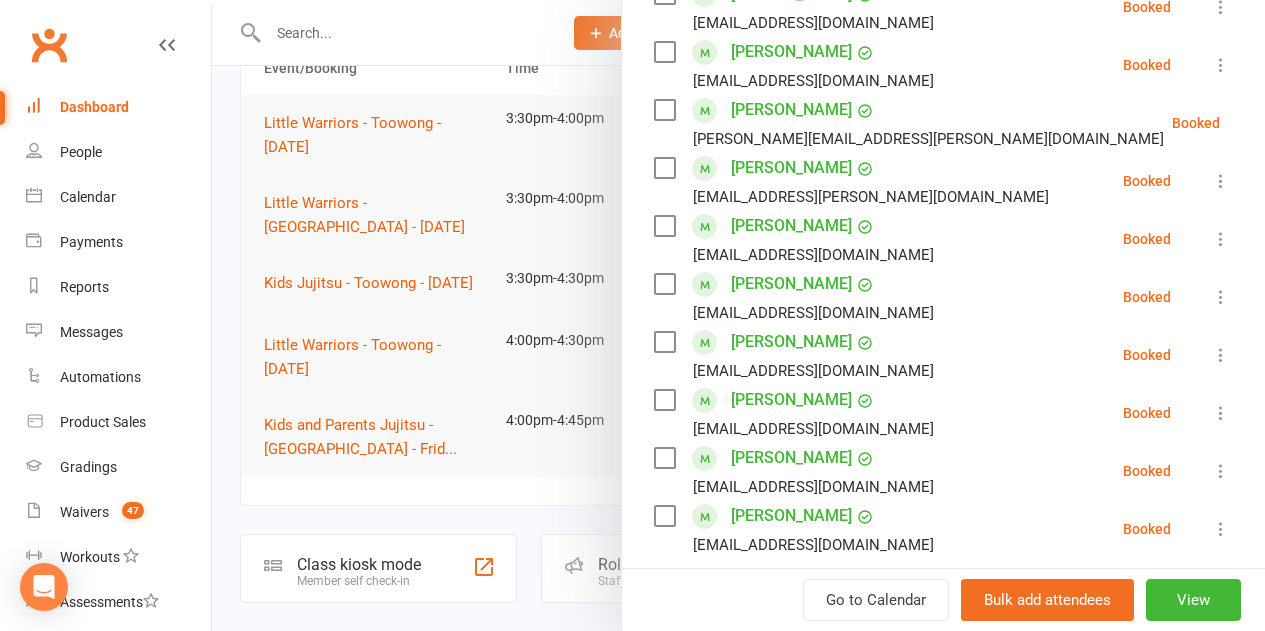 scroll, scrollTop: 600, scrollLeft: 0, axis: vertical 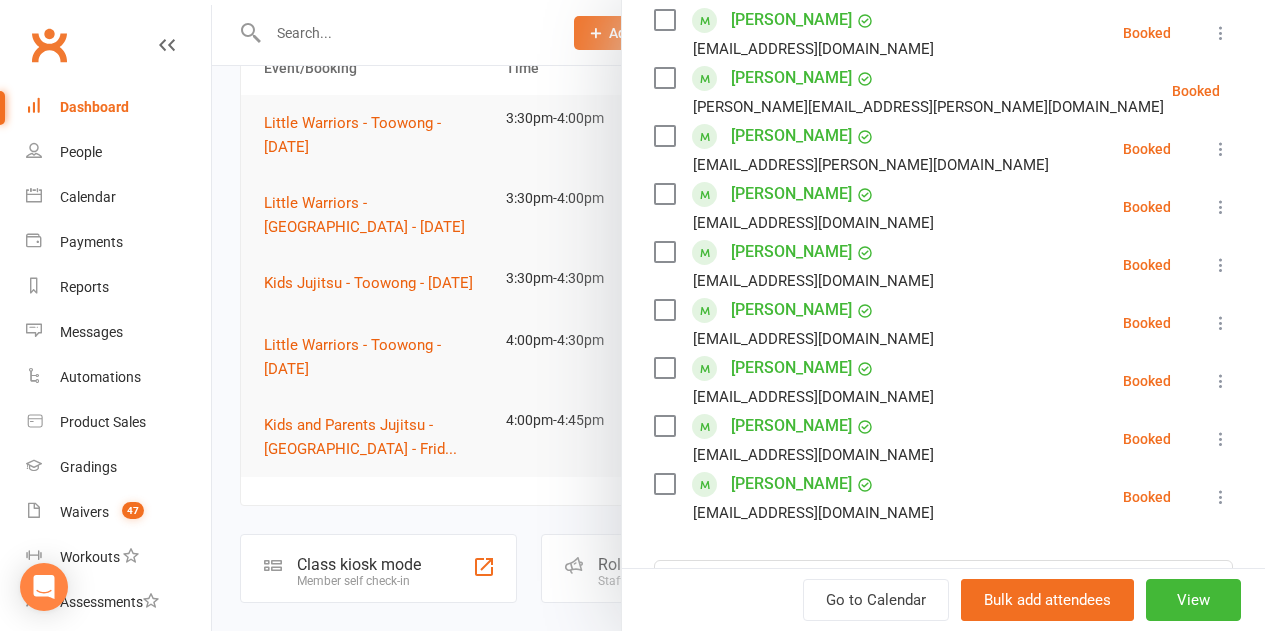 click at bounding box center [664, 136] 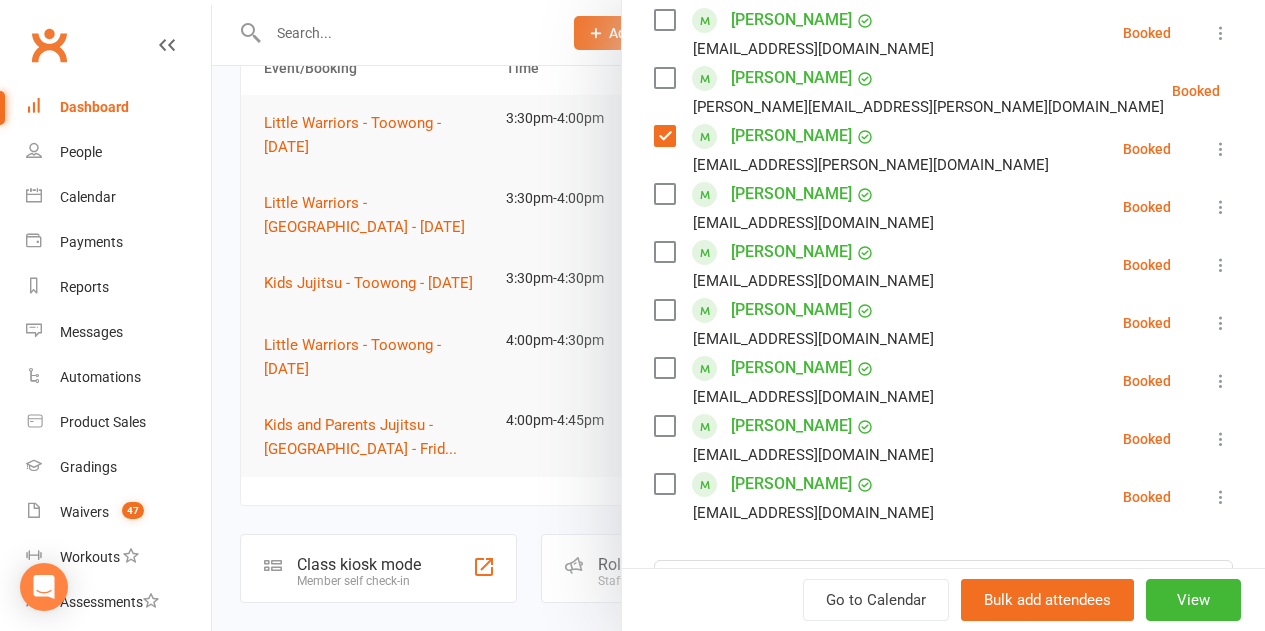 click at bounding box center (664, 194) 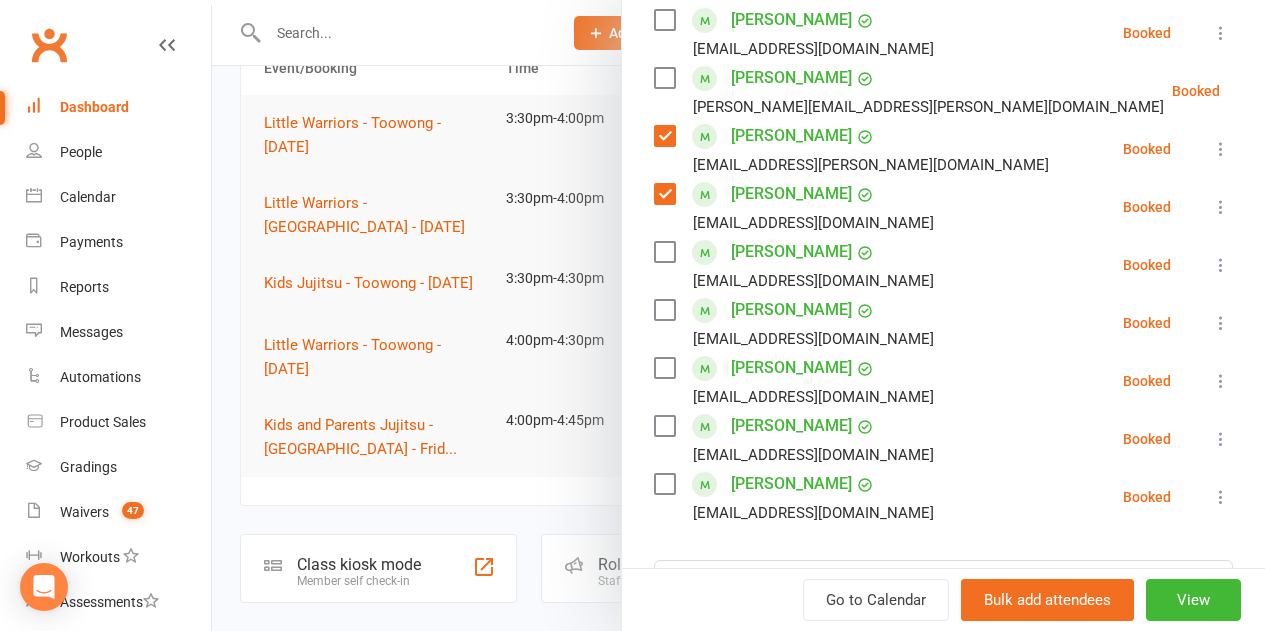 click at bounding box center (664, 252) 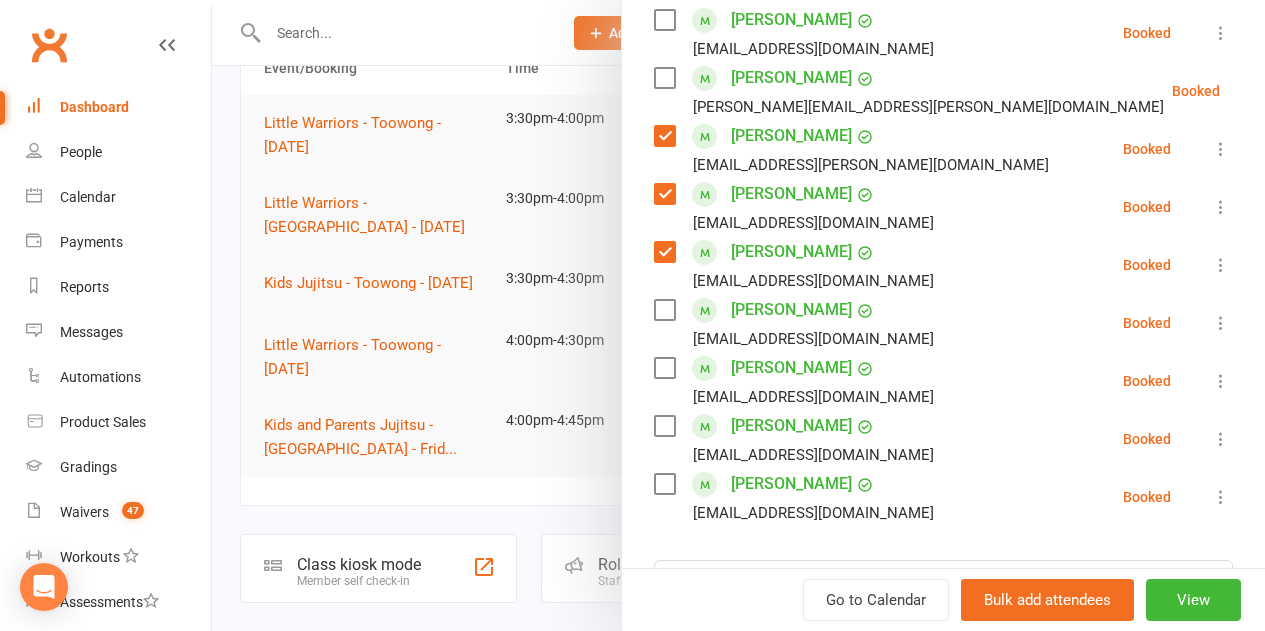 click at bounding box center [664, 310] 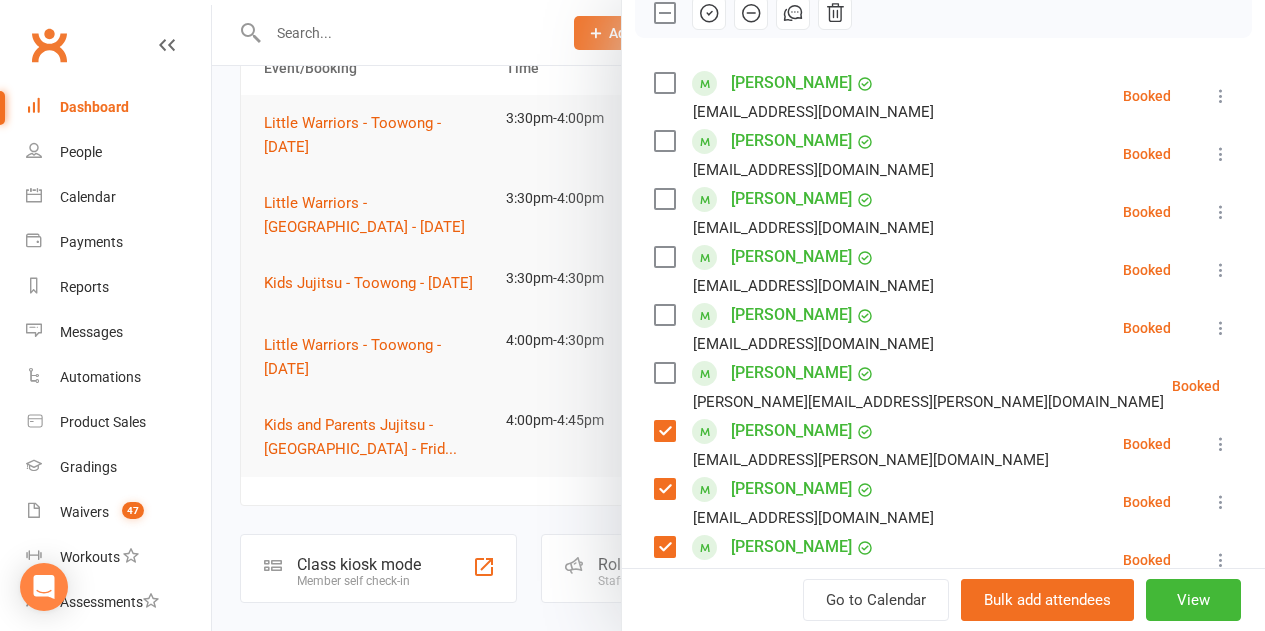 scroll, scrollTop: 300, scrollLeft: 0, axis: vertical 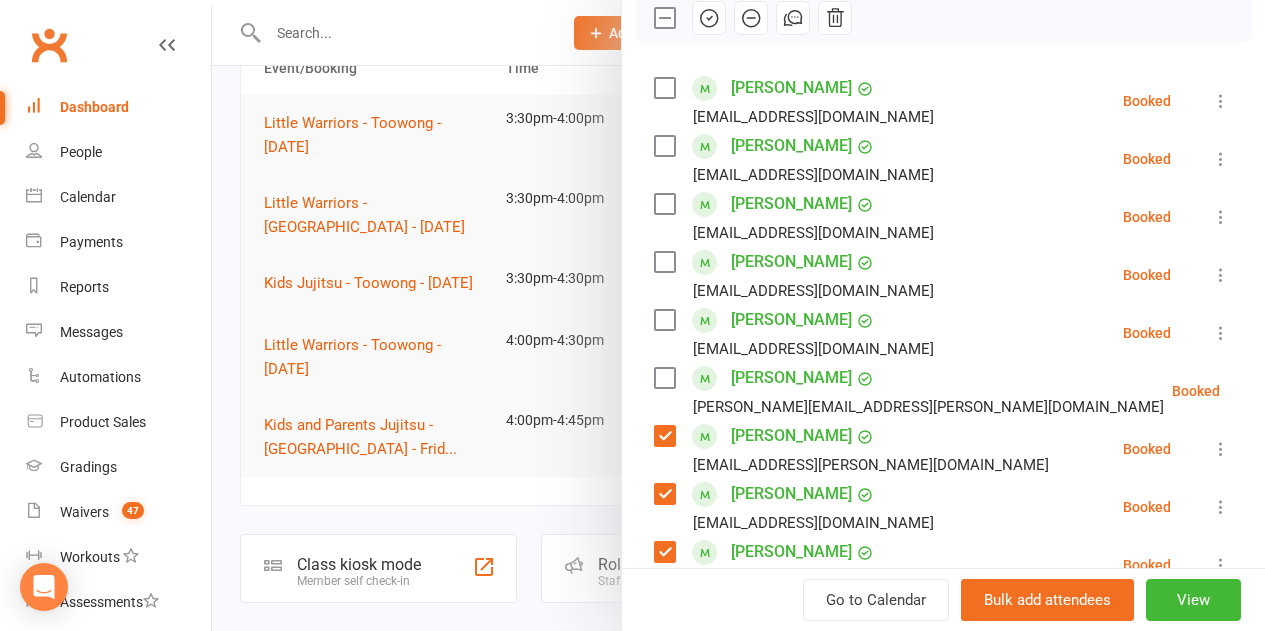 click 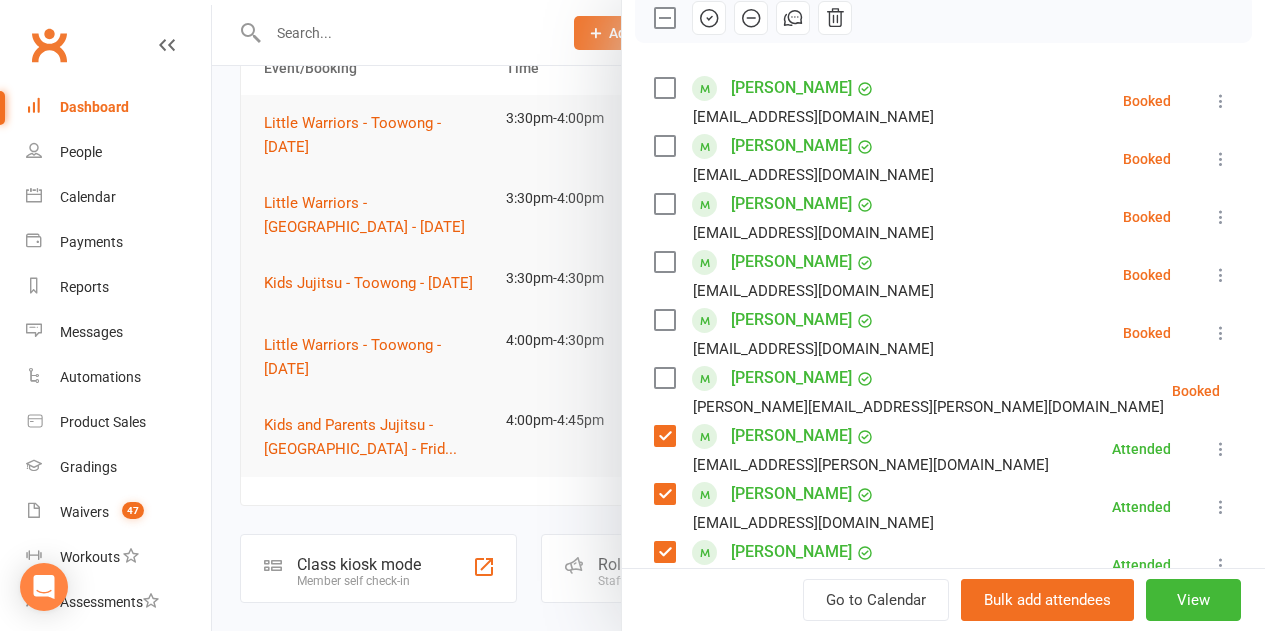 click at bounding box center [664, 18] 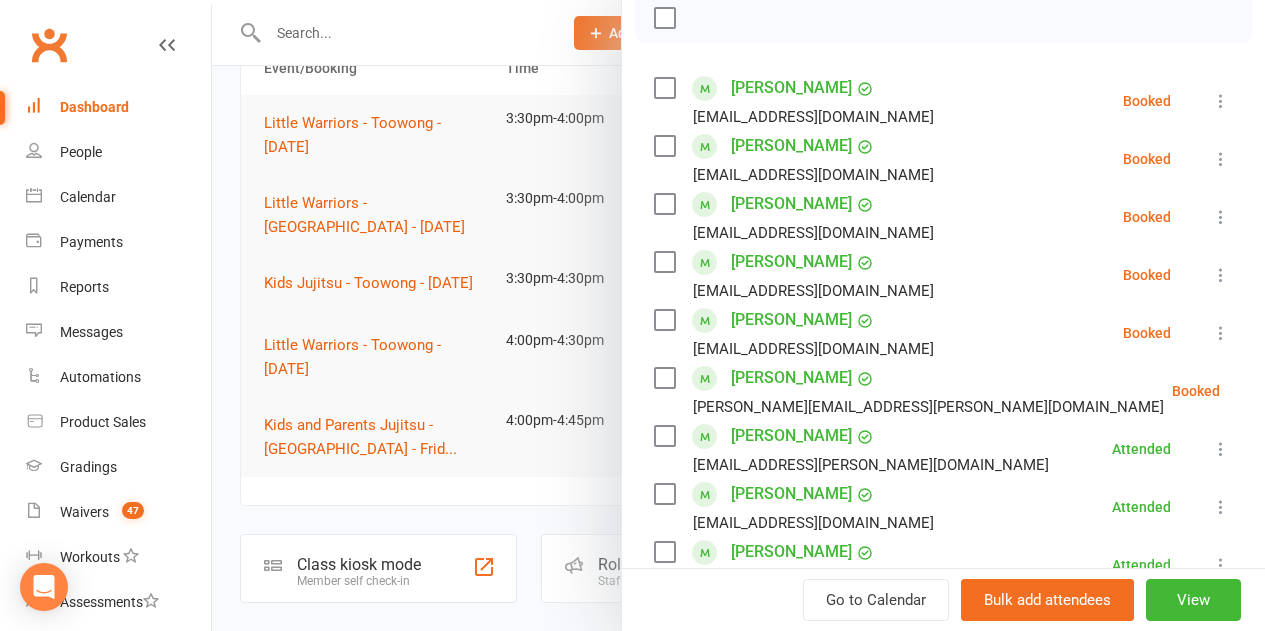 click at bounding box center [664, 88] 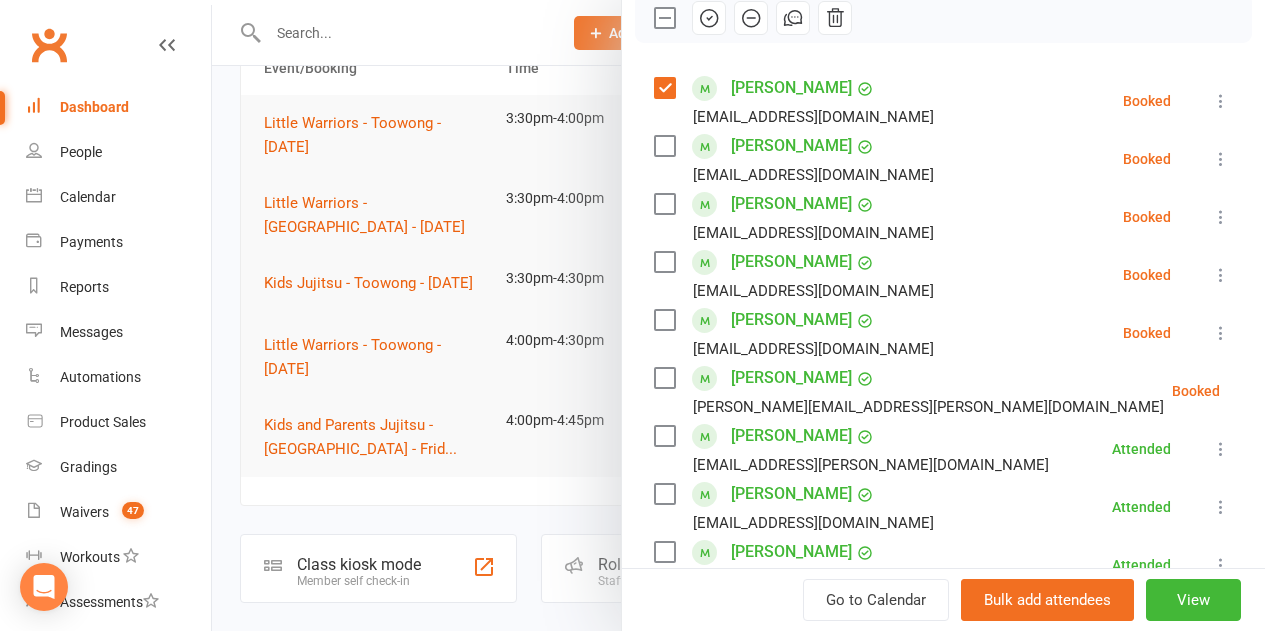 click at bounding box center (664, 146) 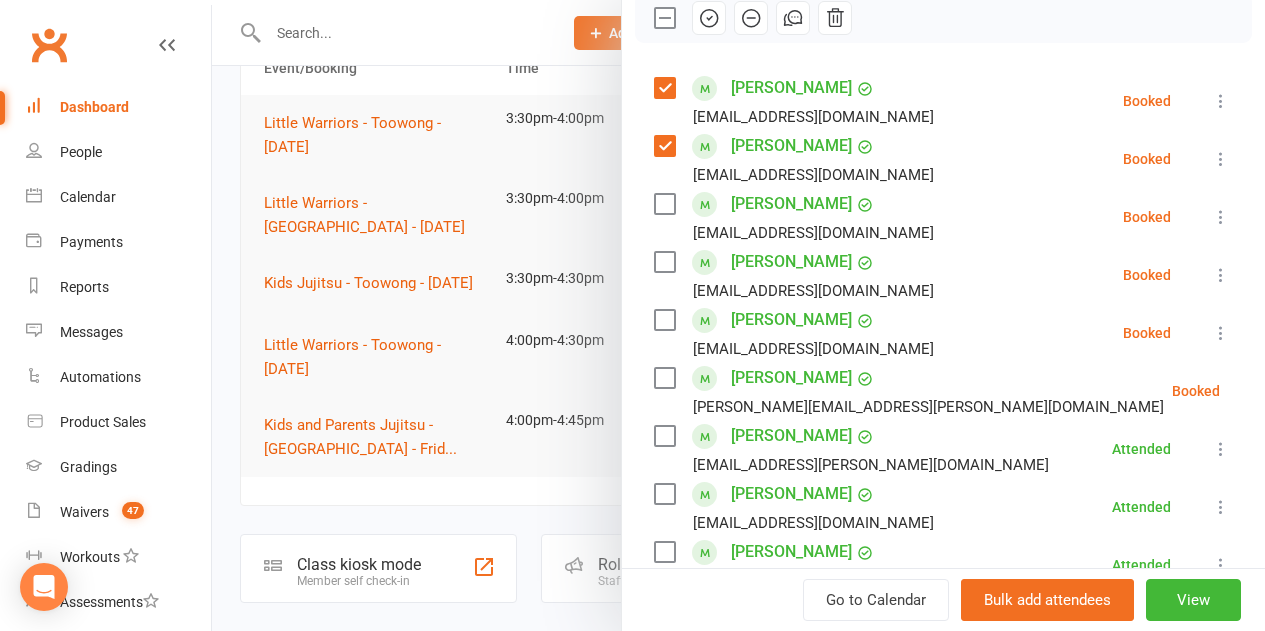 click at bounding box center [664, 204] 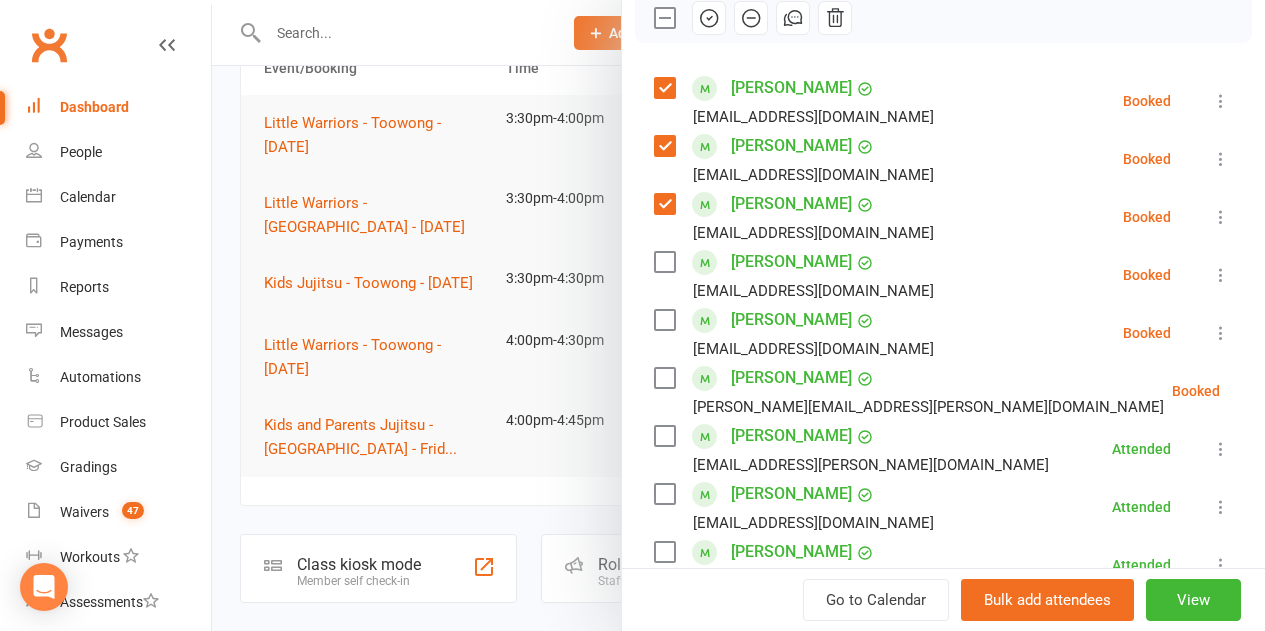 click at bounding box center [664, 262] 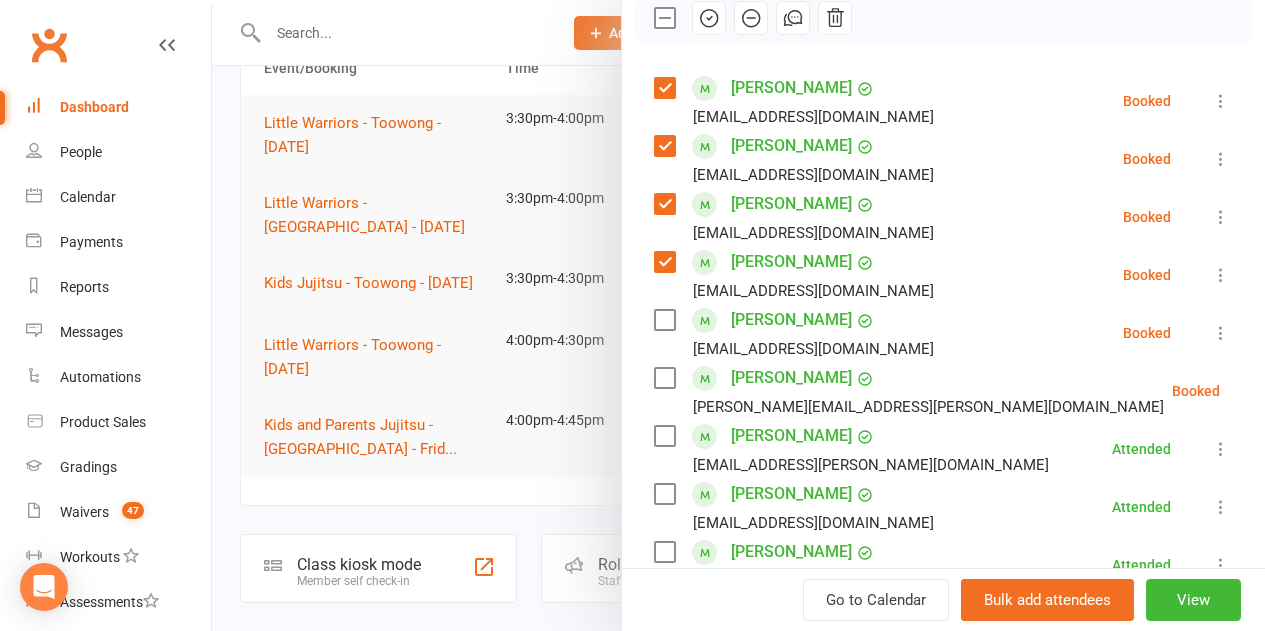 click at bounding box center [664, 320] 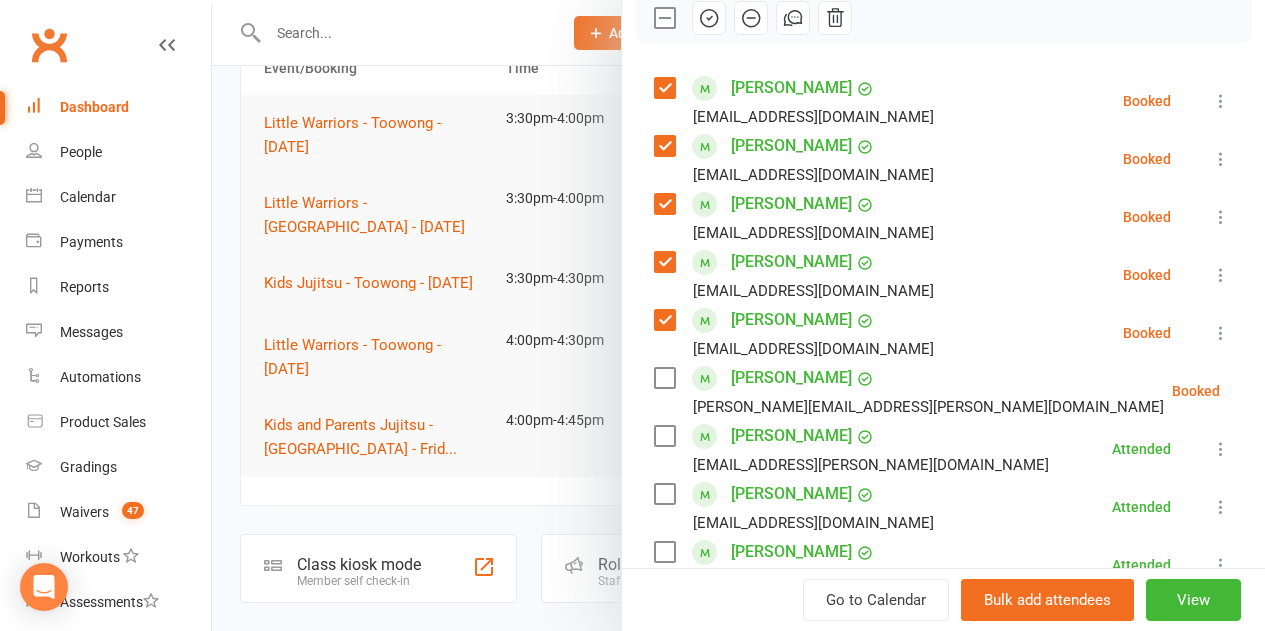 click at bounding box center (664, 378) 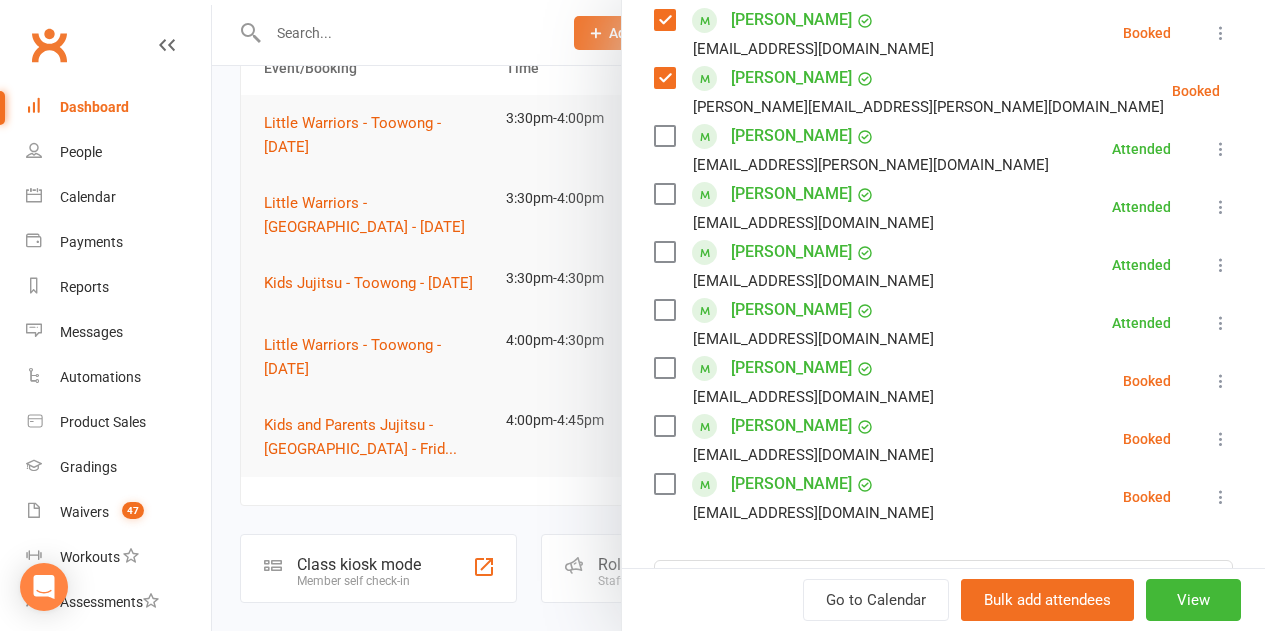 scroll, scrollTop: 700, scrollLeft: 0, axis: vertical 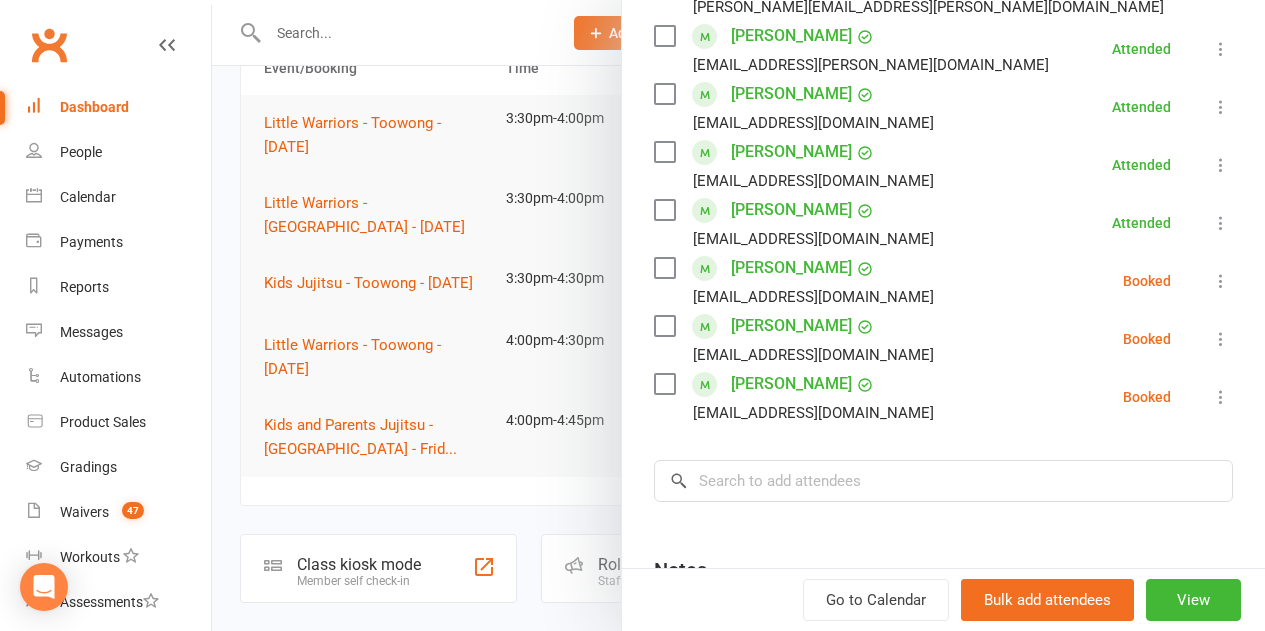 click at bounding box center [664, 268] 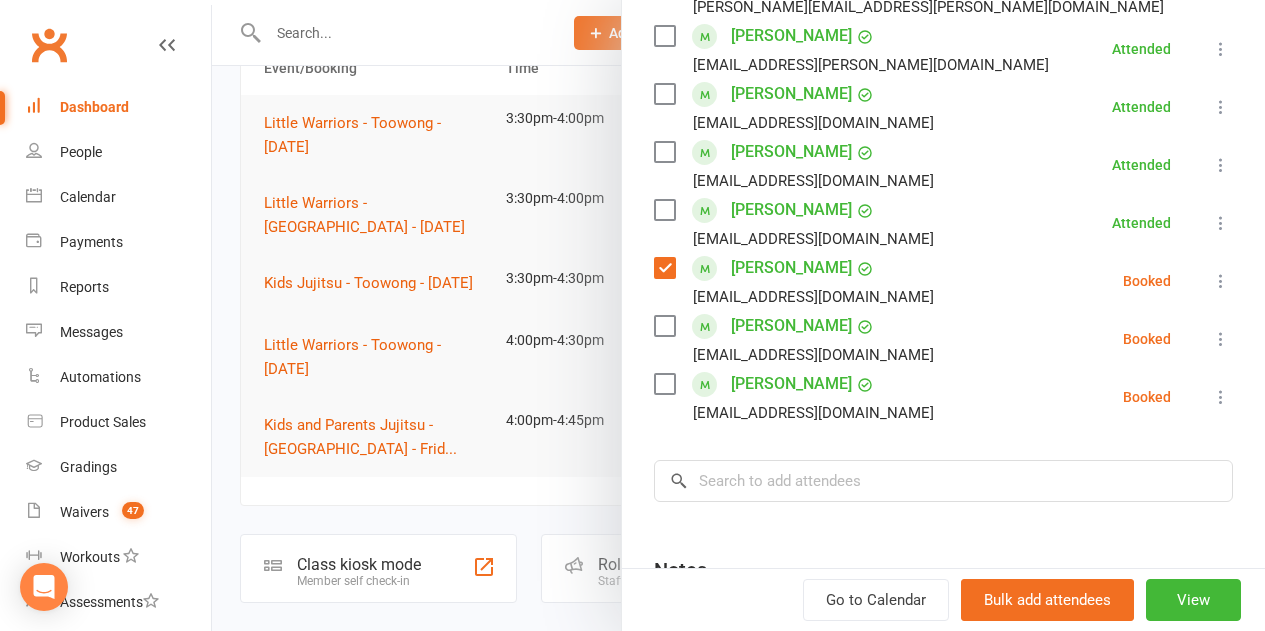 click at bounding box center [664, 326] 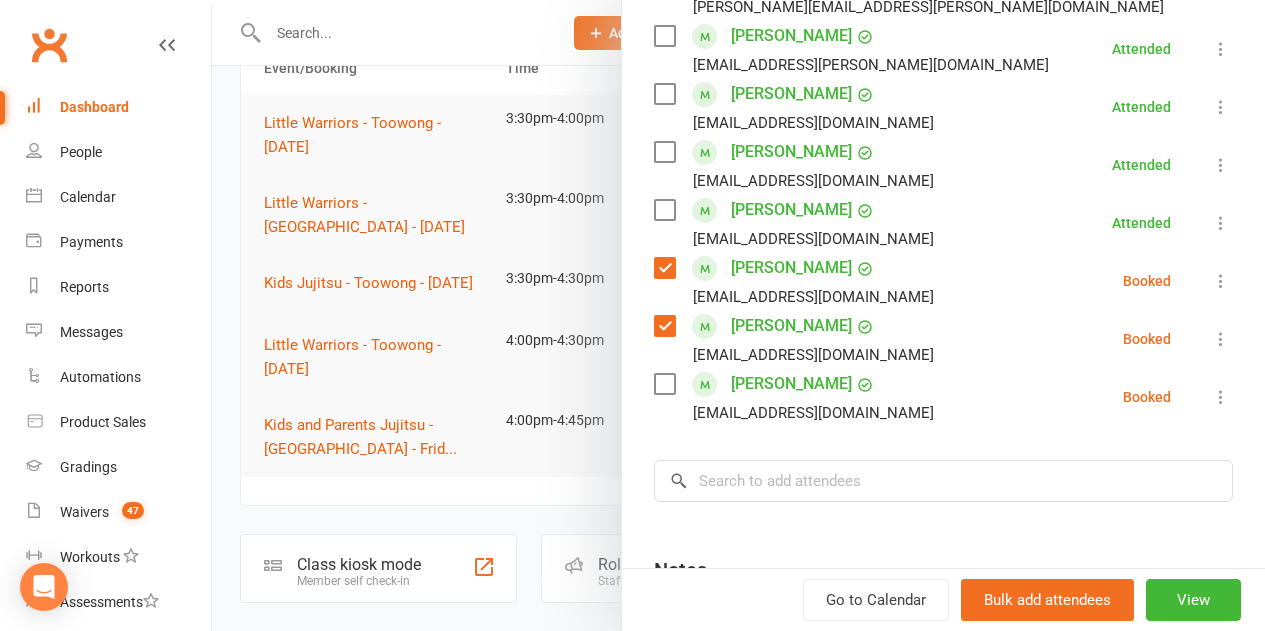 click at bounding box center [664, 384] 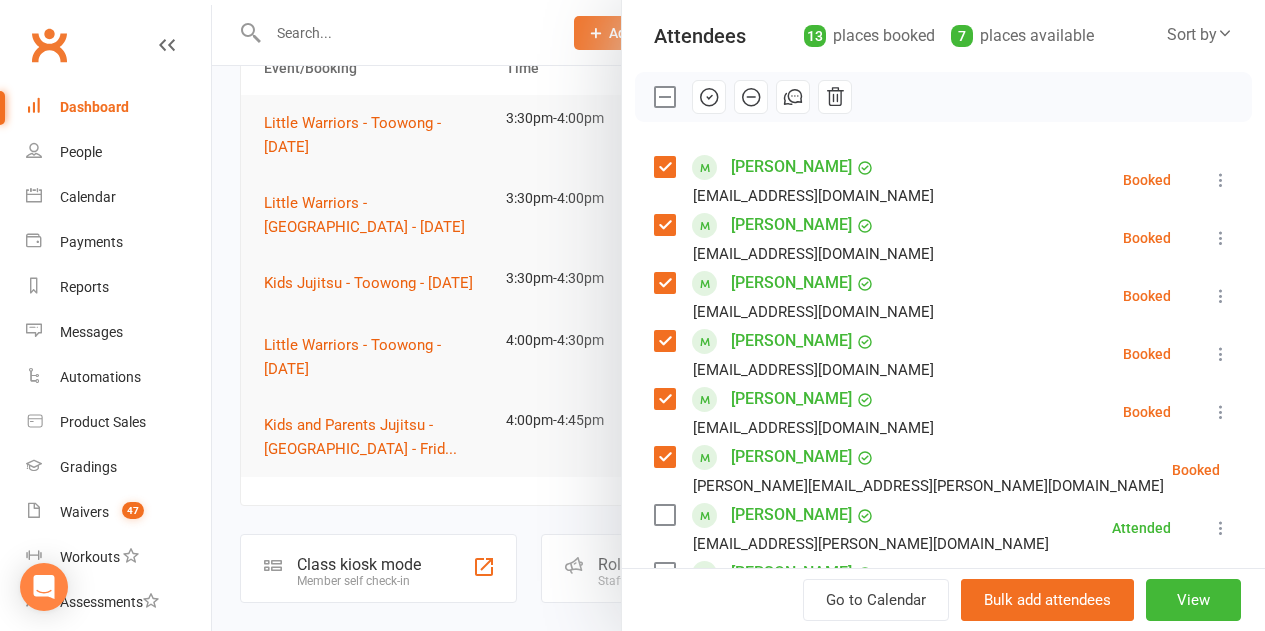 scroll, scrollTop: 100, scrollLeft: 0, axis: vertical 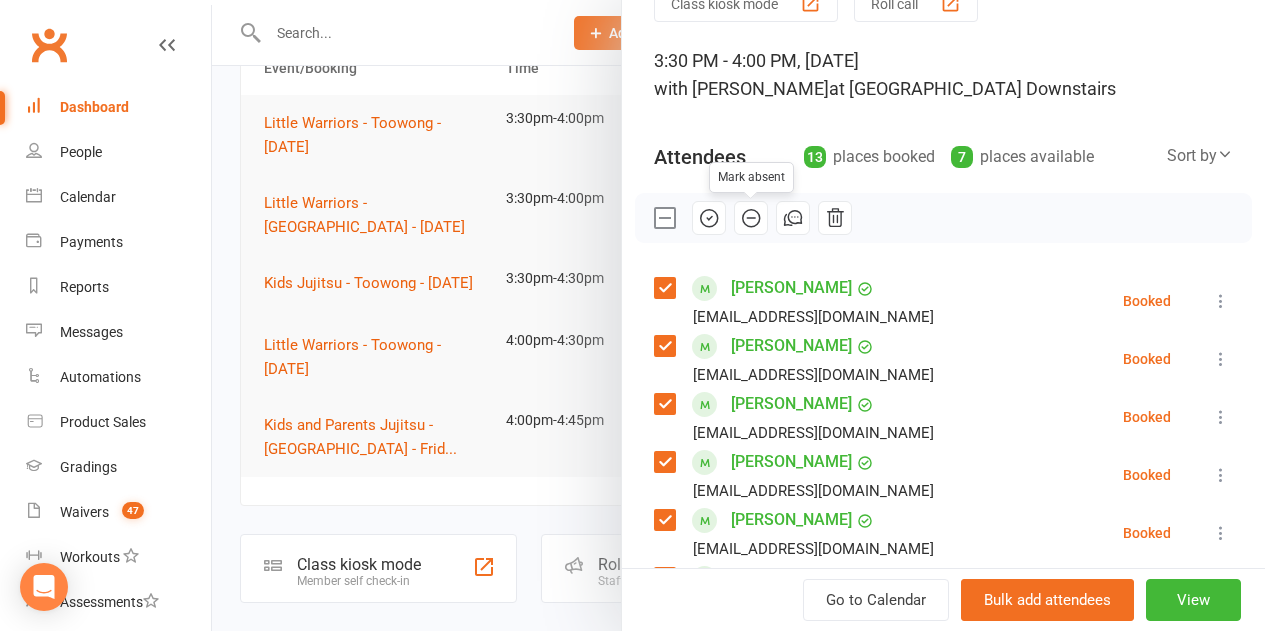 click 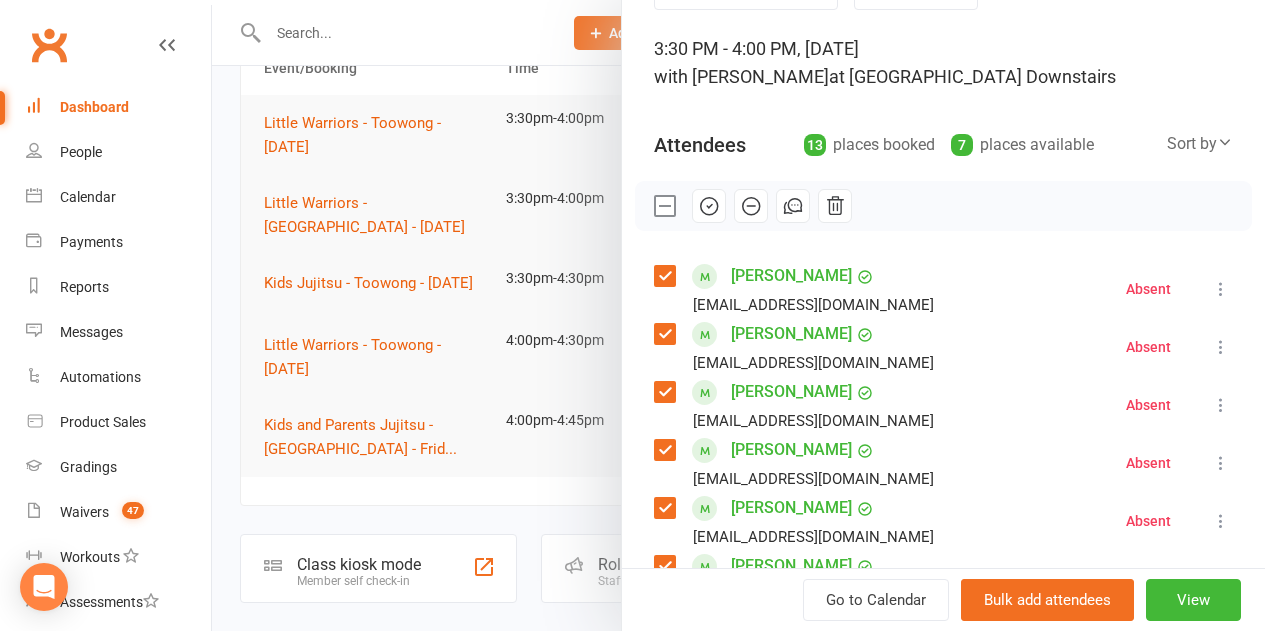 scroll, scrollTop: 100, scrollLeft: 0, axis: vertical 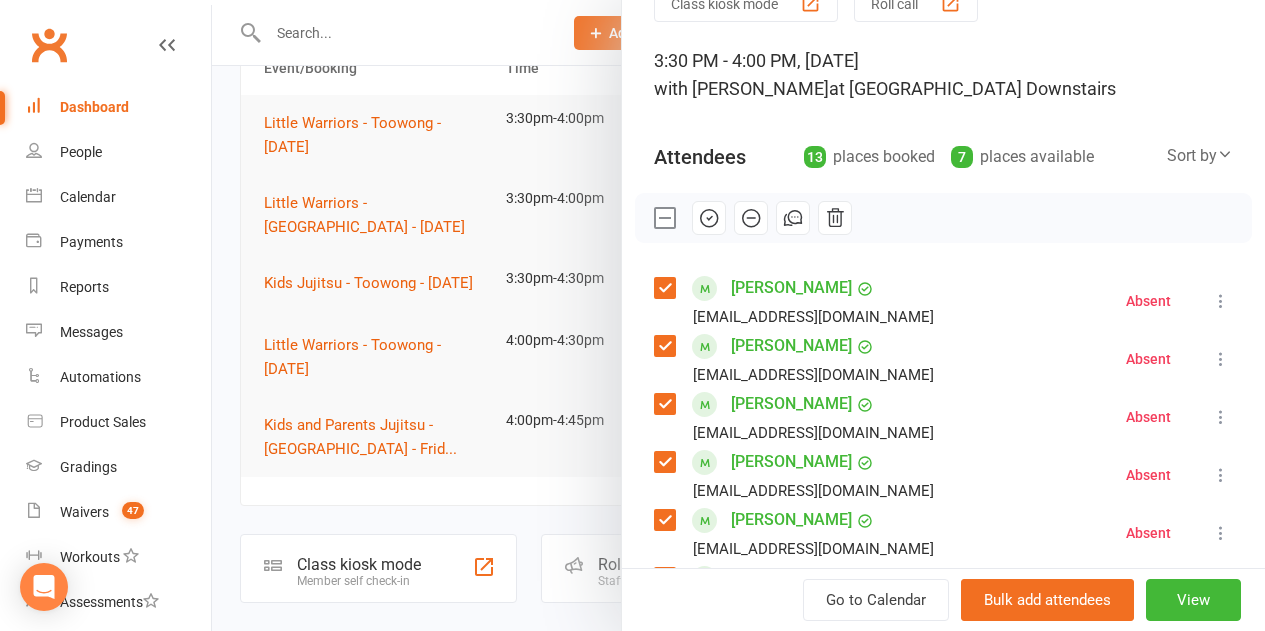 click at bounding box center (664, 218) 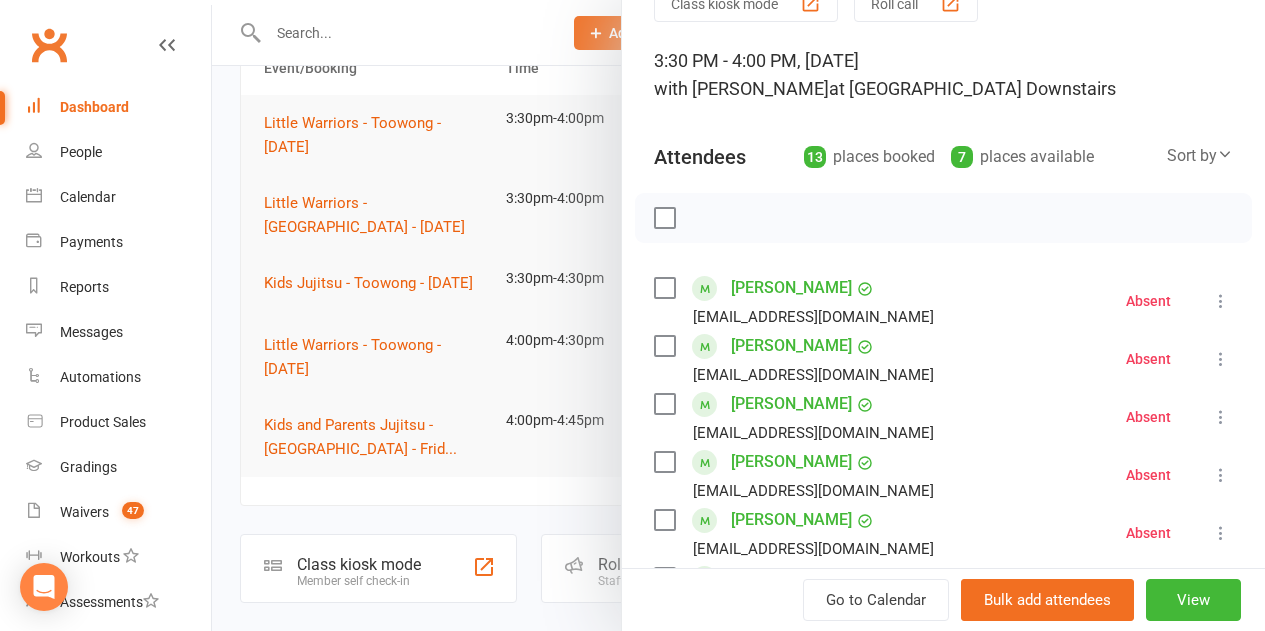 click at bounding box center [738, 315] 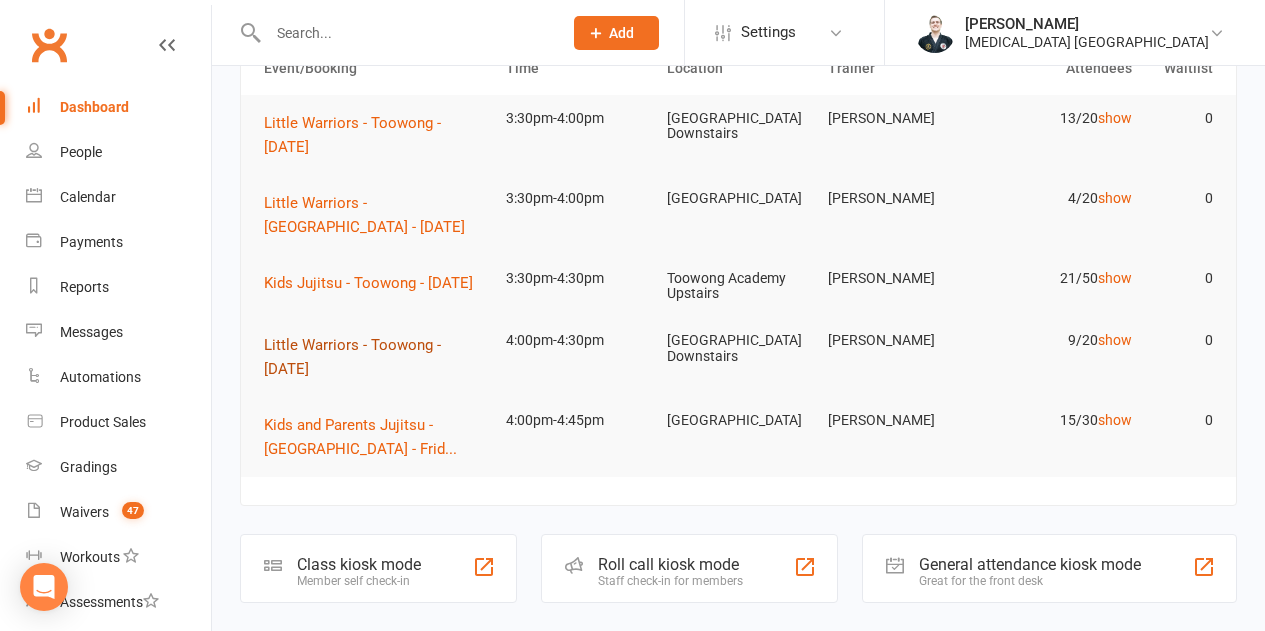 click on "Little Warriors - Toowong - [DATE]" at bounding box center [352, 357] 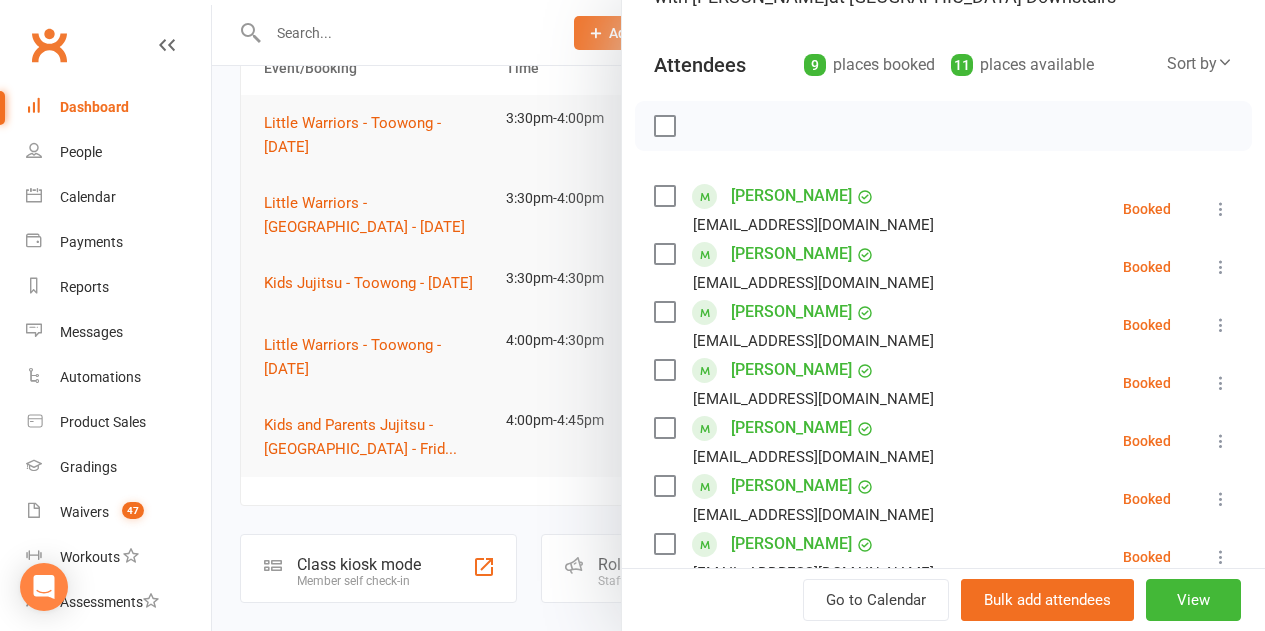 scroll, scrollTop: 200, scrollLeft: 0, axis: vertical 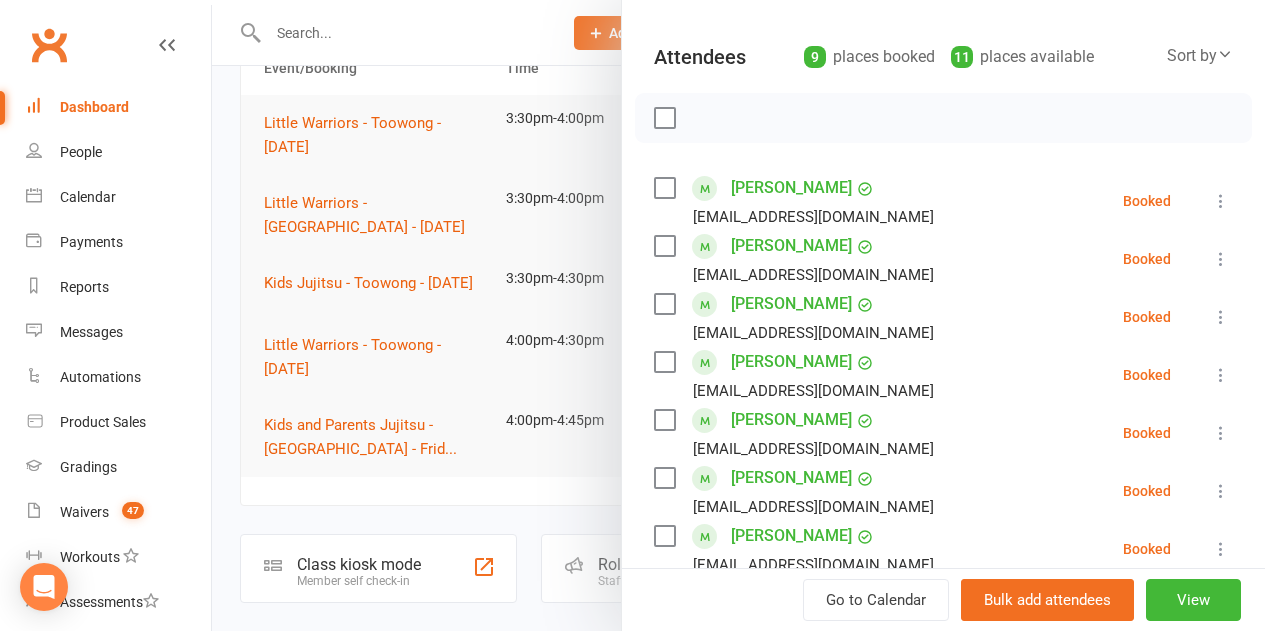 click on "Class kiosk mode  Roll call  4:00 PM - 4:30 PM, Friday, July, 11, 2025 with Kyle Elkenhans  at  Toowong Academy Downstairs  Attendees  9  places booked 11  places available Sort by  Last name  First name  Booking created    Margaret Chang  fleurvella183@hotmail.com Booked More info  Remove  Check in  Mark absent  Send message  All bookings for series    Josephine Devadason  peterdevadason@outlook.com Booked More info  Remove  Check in  Mark absent  Send message  All bookings for series    Frances du Plessis  ceboughen@hotmail.com Booked More info  Remove  Check in  Mark absent  Send message  All bookings for series    Elliot Lim  shenley.chan@yahoo.co.uk Booked More info  Remove  Check in  Mark absent  Send message  All bookings for series    Heidi Lim  shenley.chan@yahoo.co.uk Booked More info  Remove  Check in  Mark absent  Send message  All bookings for series    Raphaela McLintock  ginaykarin@hotmail.com Booked More info  Remove  Check in  Mark absent  Send message  All bookings for series    Booked" at bounding box center [943, 469] 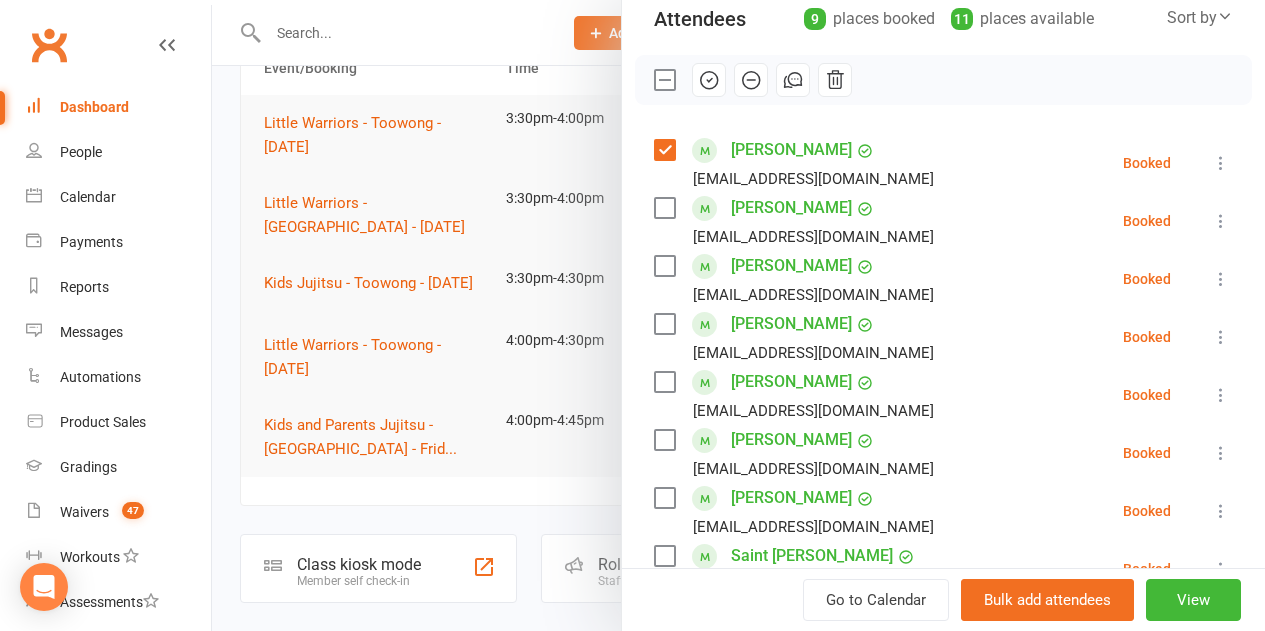 scroll, scrollTop: 300, scrollLeft: 0, axis: vertical 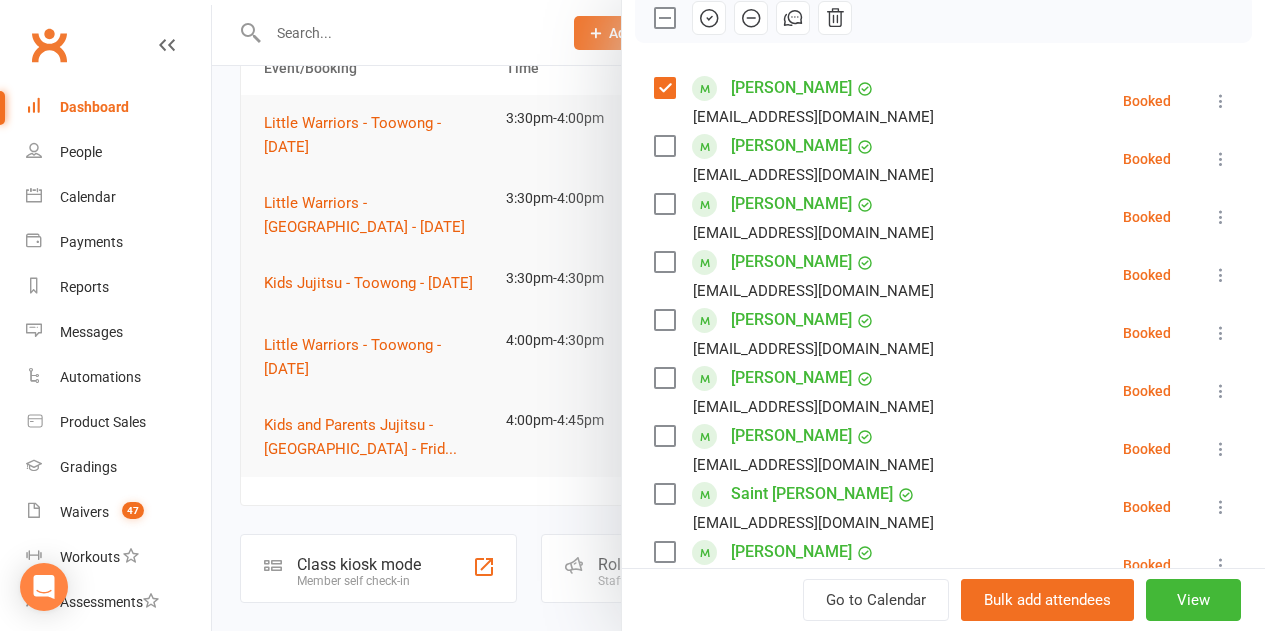 click at bounding box center [664, 262] 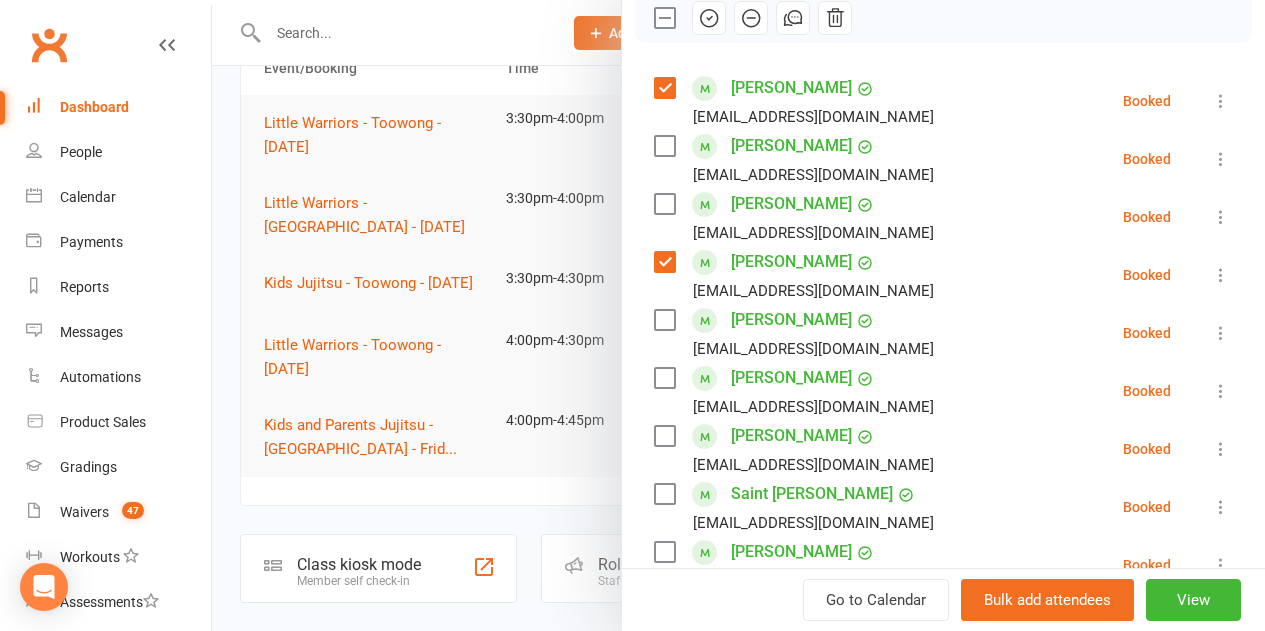 click on "Heidi Lim  shenley.chan@yahoo.co.uk" at bounding box center [798, 333] 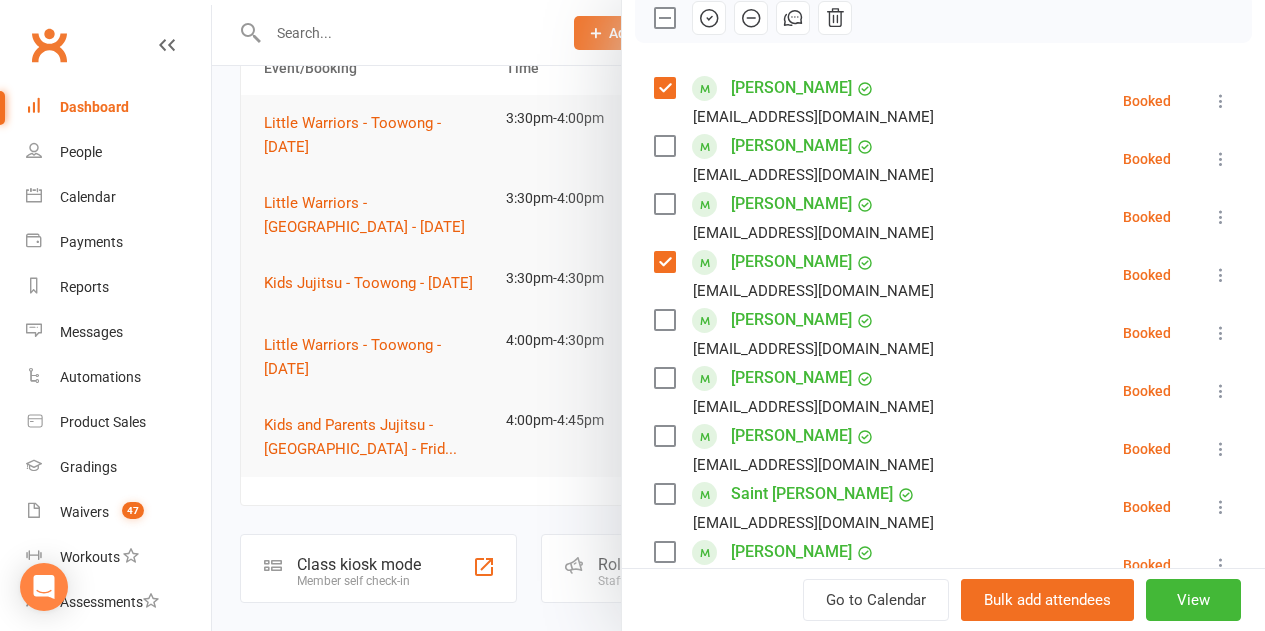 click at bounding box center [664, 320] 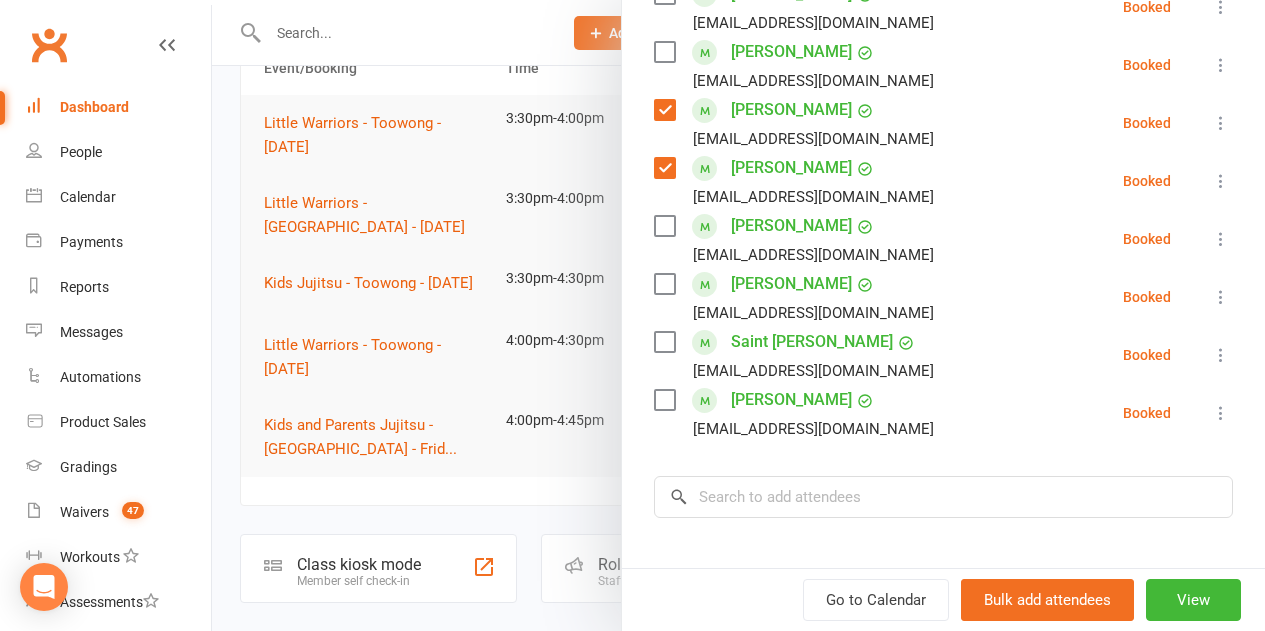 scroll, scrollTop: 500, scrollLeft: 0, axis: vertical 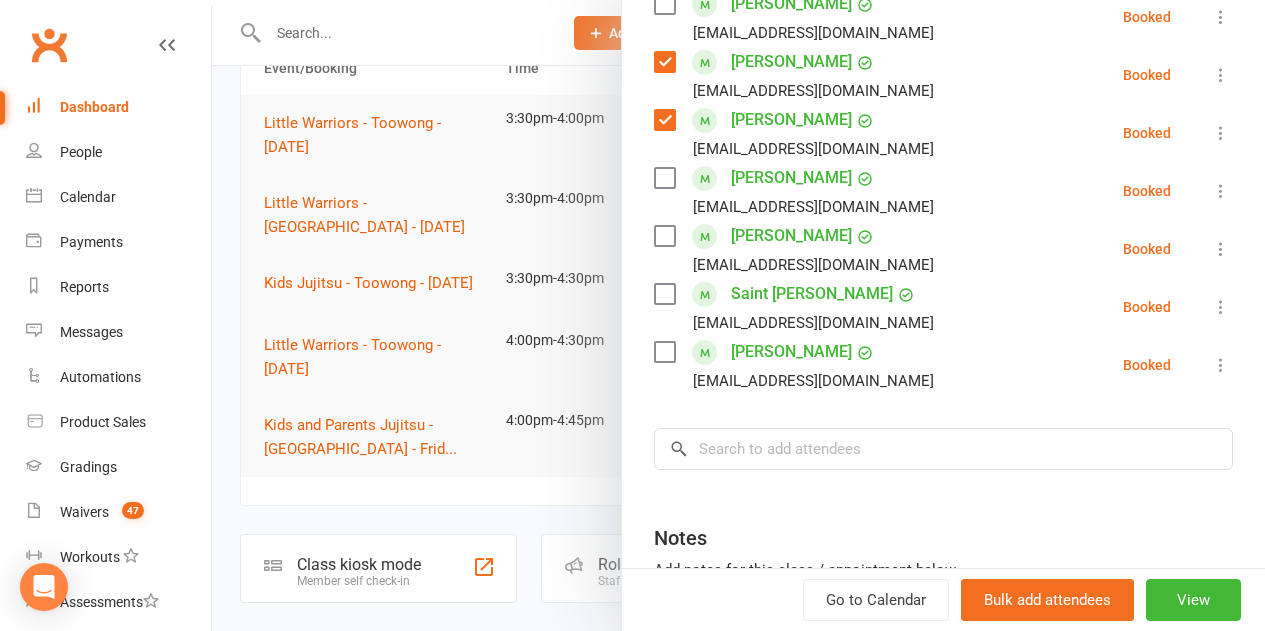 click at bounding box center [664, 236] 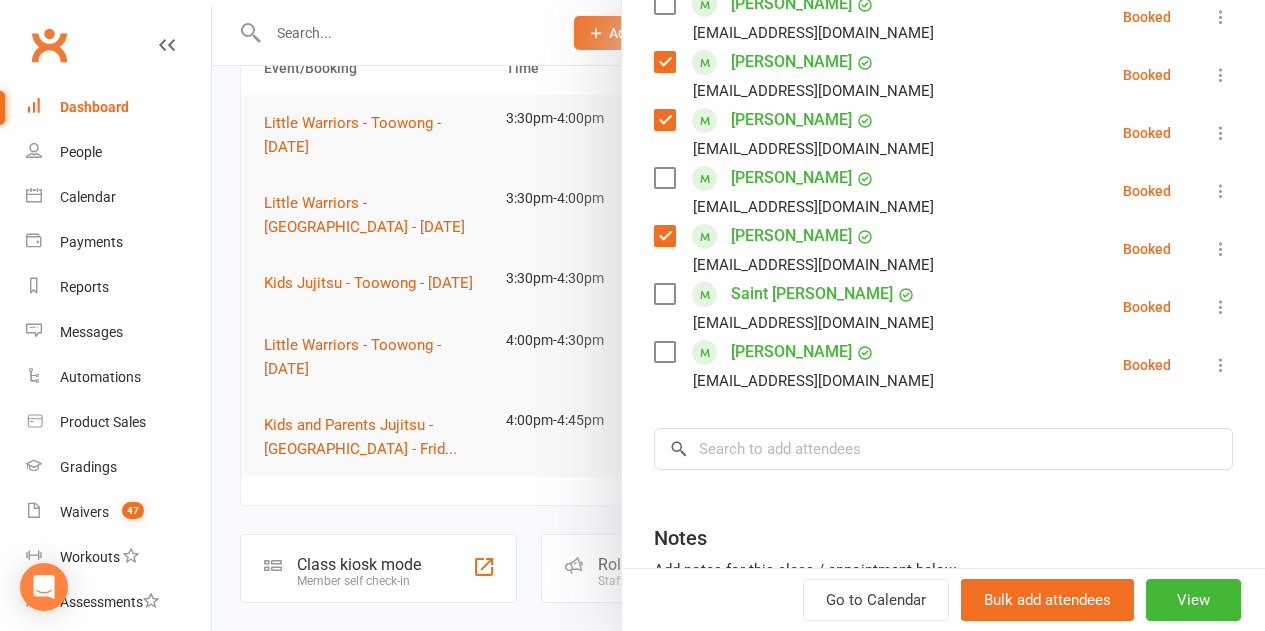 click at bounding box center [664, 294] 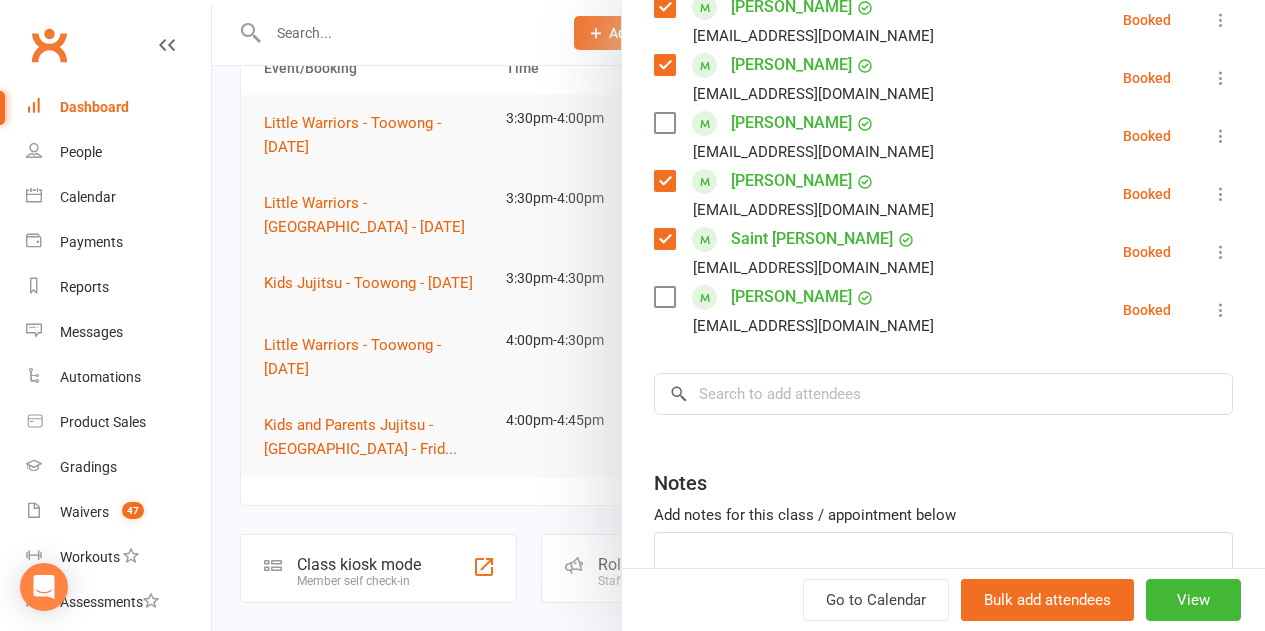 scroll, scrollTop: 600, scrollLeft: 0, axis: vertical 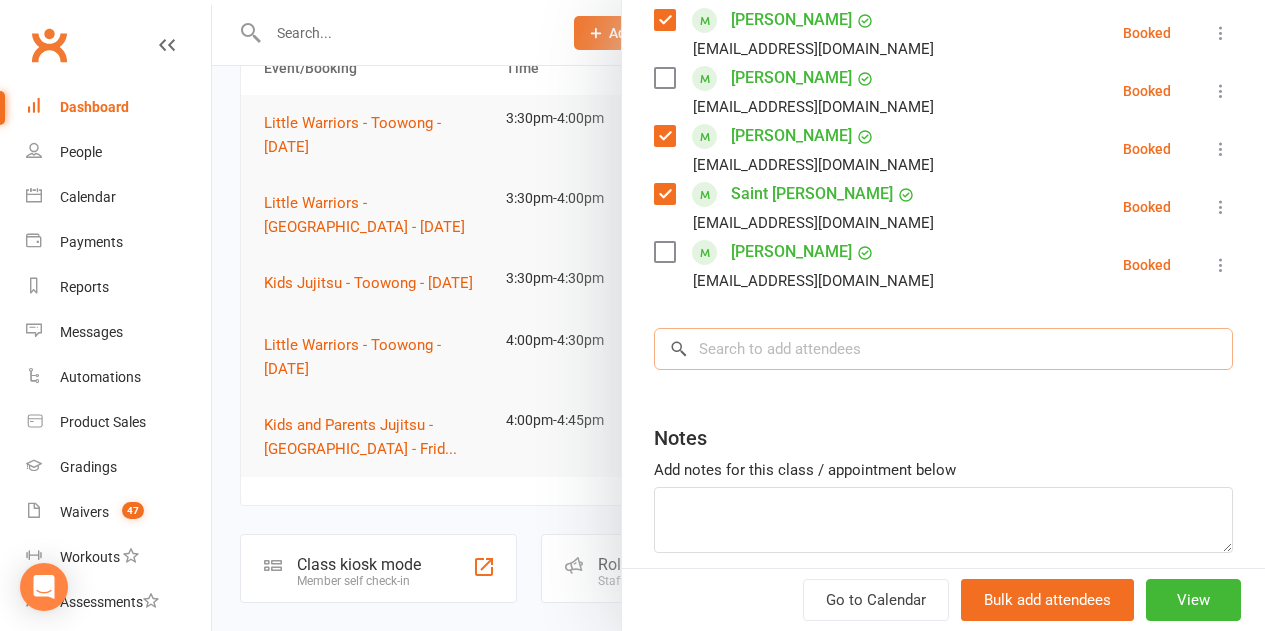 click at bounding box center (943, 349) 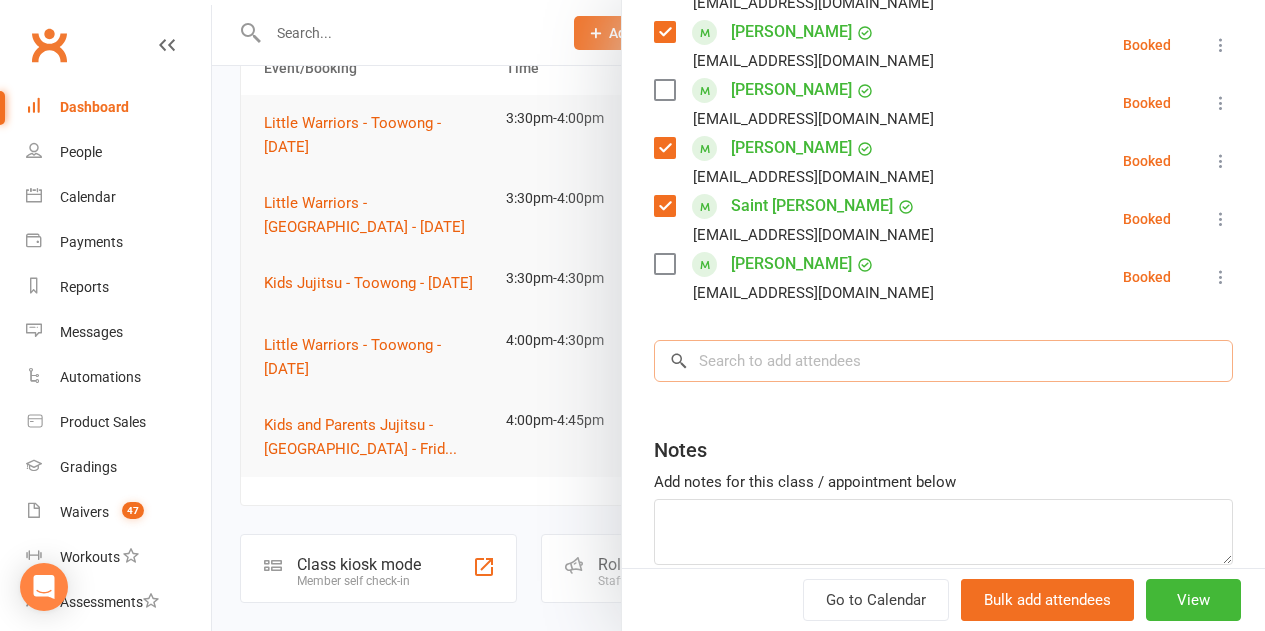 scroll, scrollTop: 600, scrollLeft: 0, axis: vertical 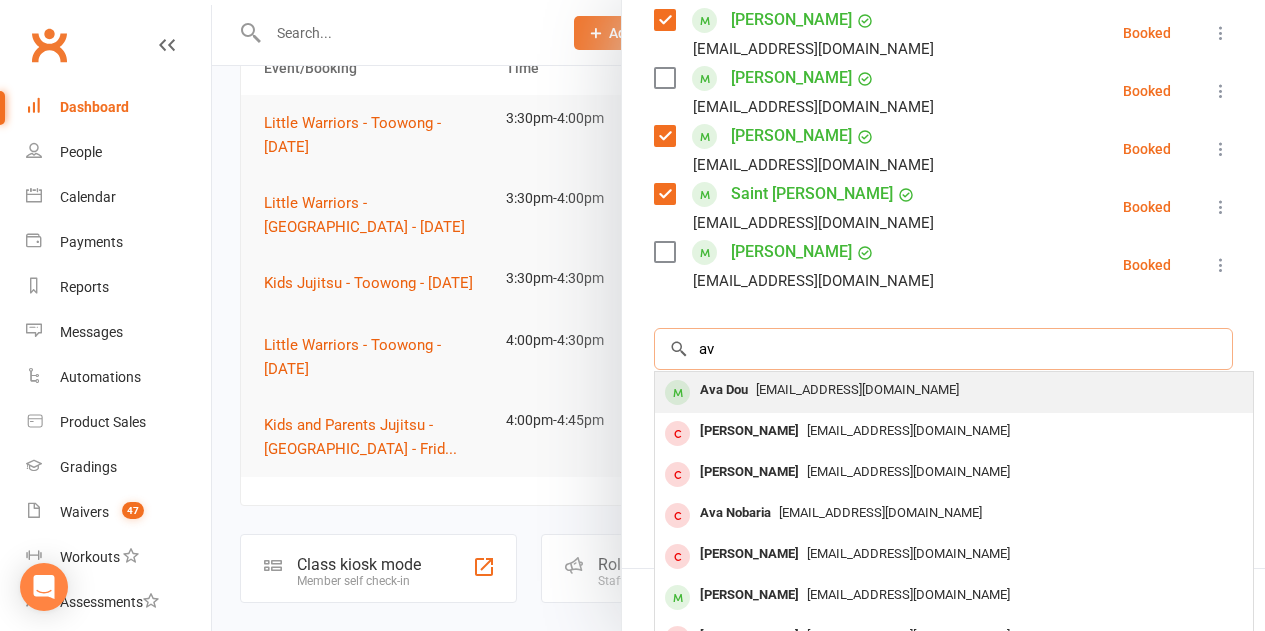 type on "a" 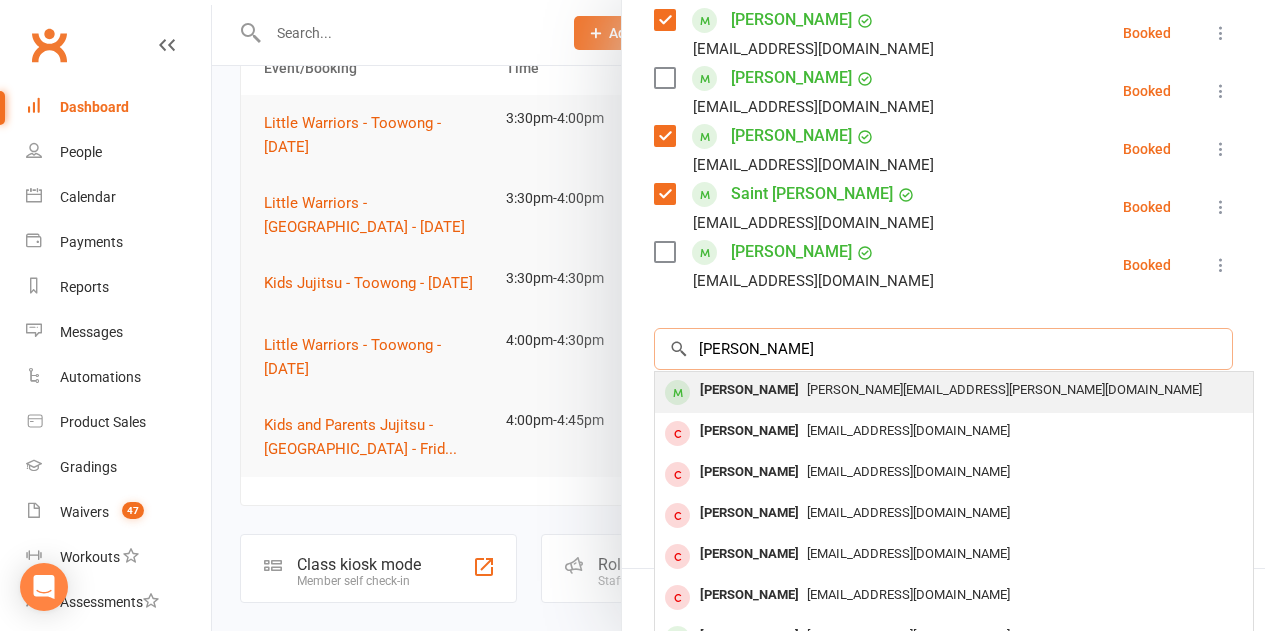 type on "abigail" 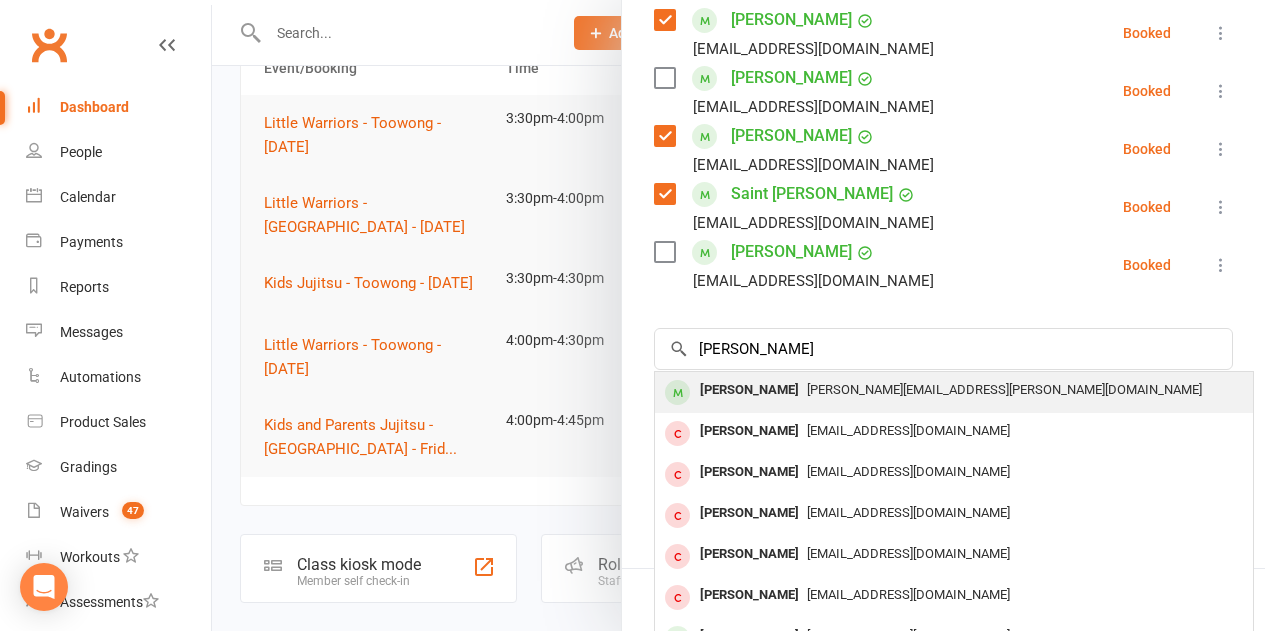 click on "[PERSON_NAME][EMAIL_ADDRESS][PERSON_NAME][DOMAIN_NAME]" at bounding box center (954, 390) 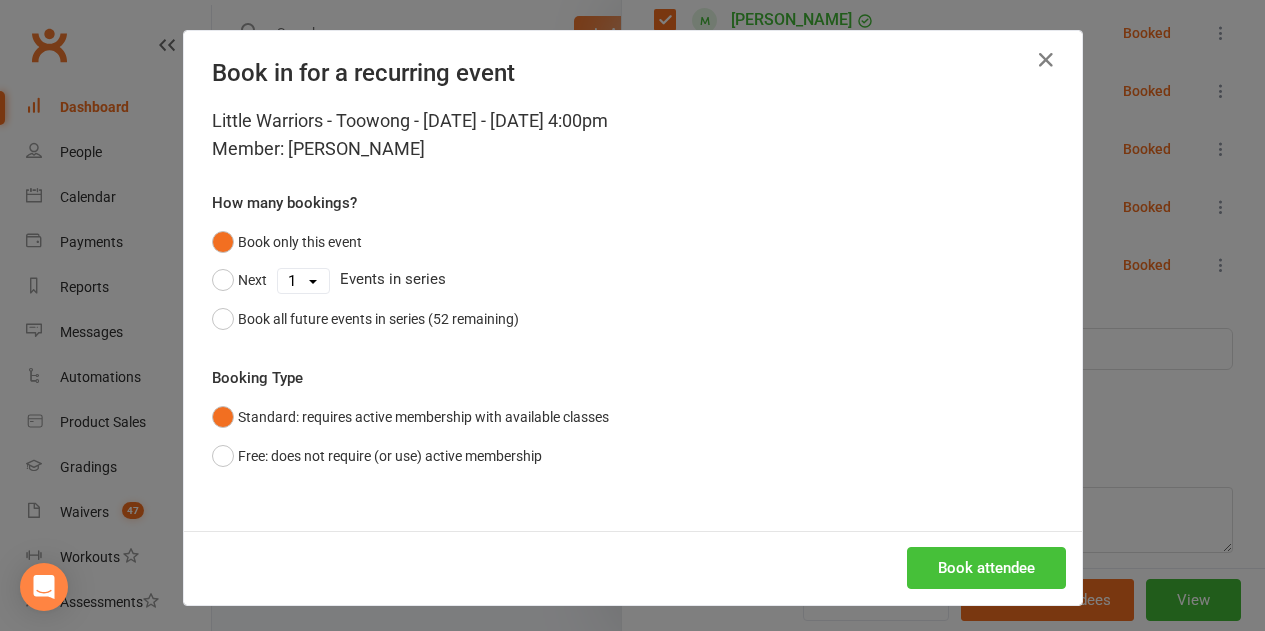 click on "Book attendee" at bounding box center (986, 568) 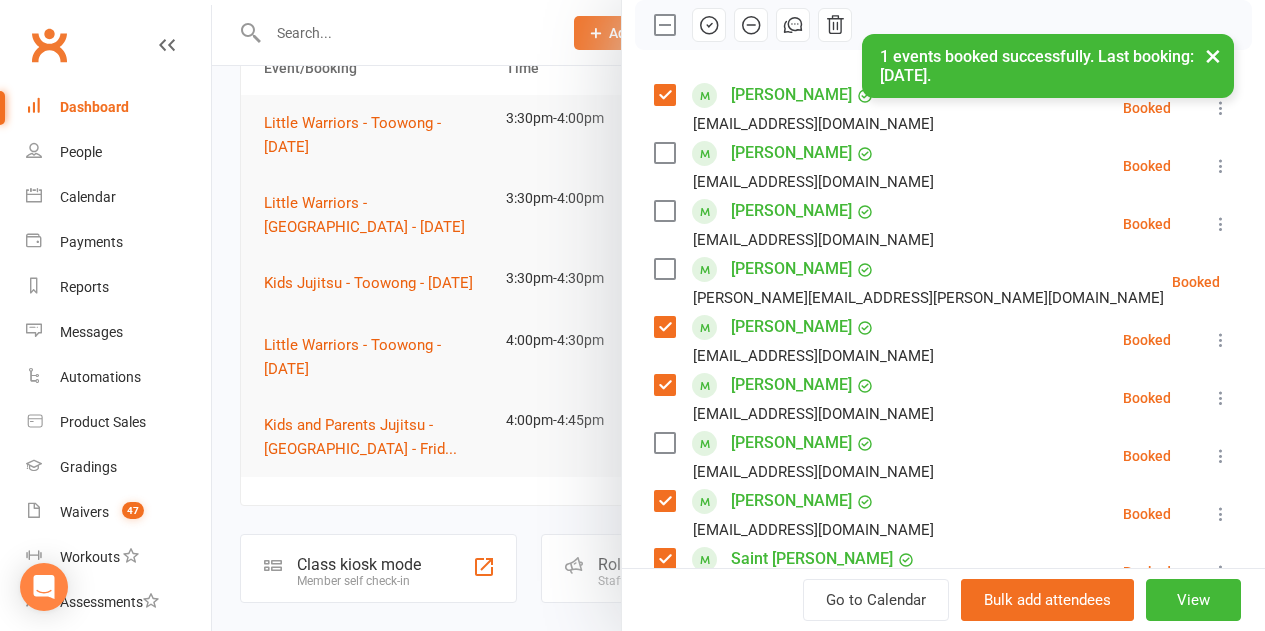 scroll, scrollTop: 258, scrollLeft: 0, axis: vertical 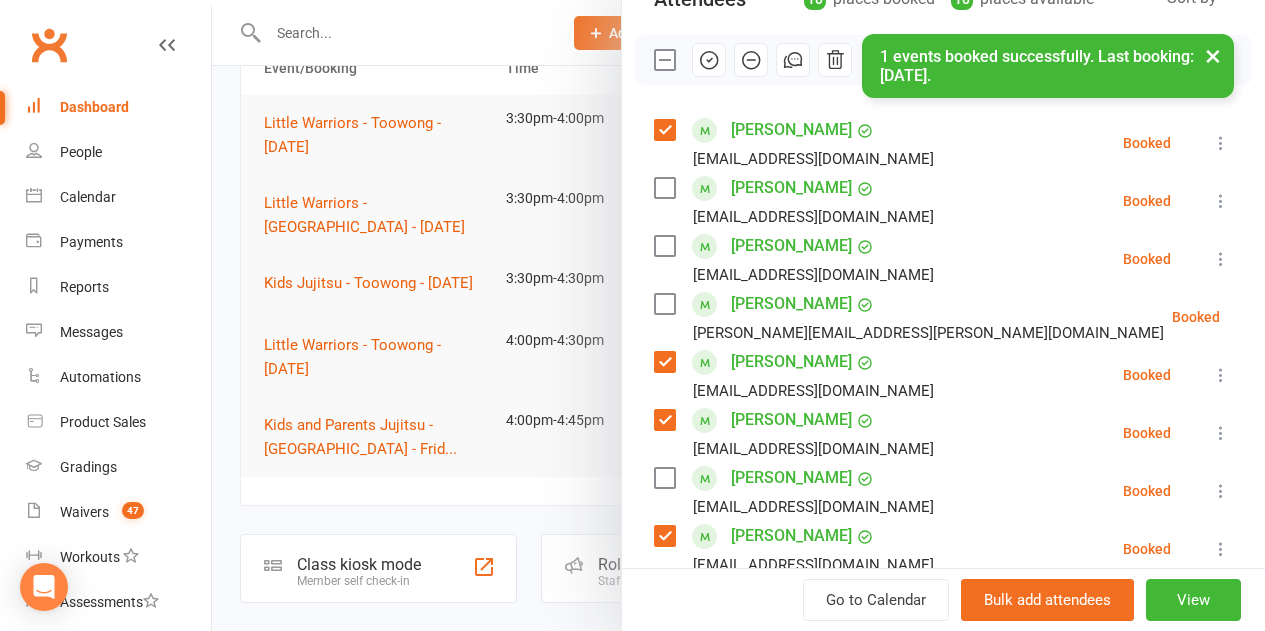 click at bounding box center [664, 304] 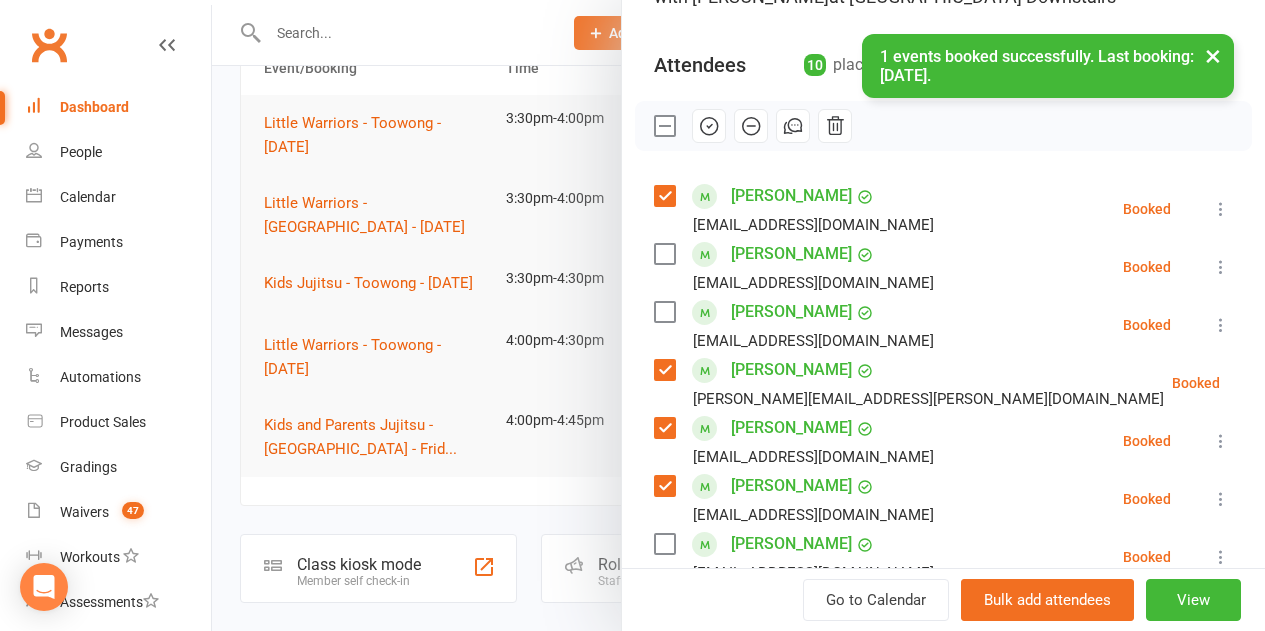 scroll, scrollTop: 158, scrollLeft: 0, axis: vertical 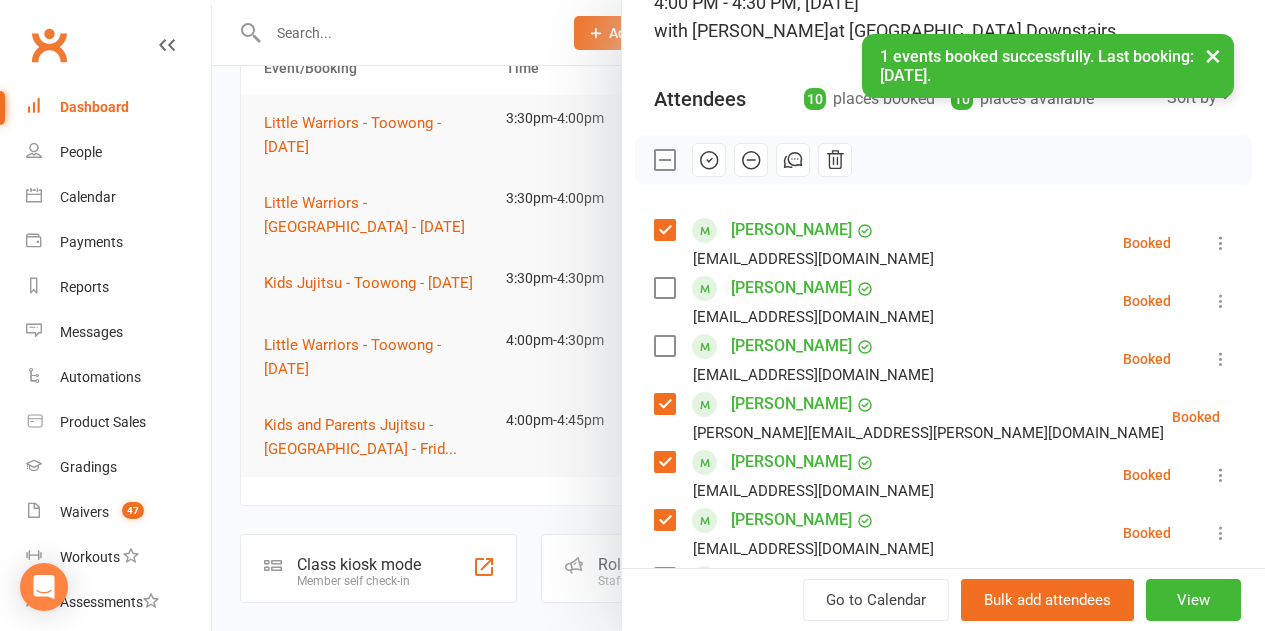 drag, startPoint x: 683, startPoint y: 163, endPoint x: 727, endPoint y: 82, distance: 92.17918 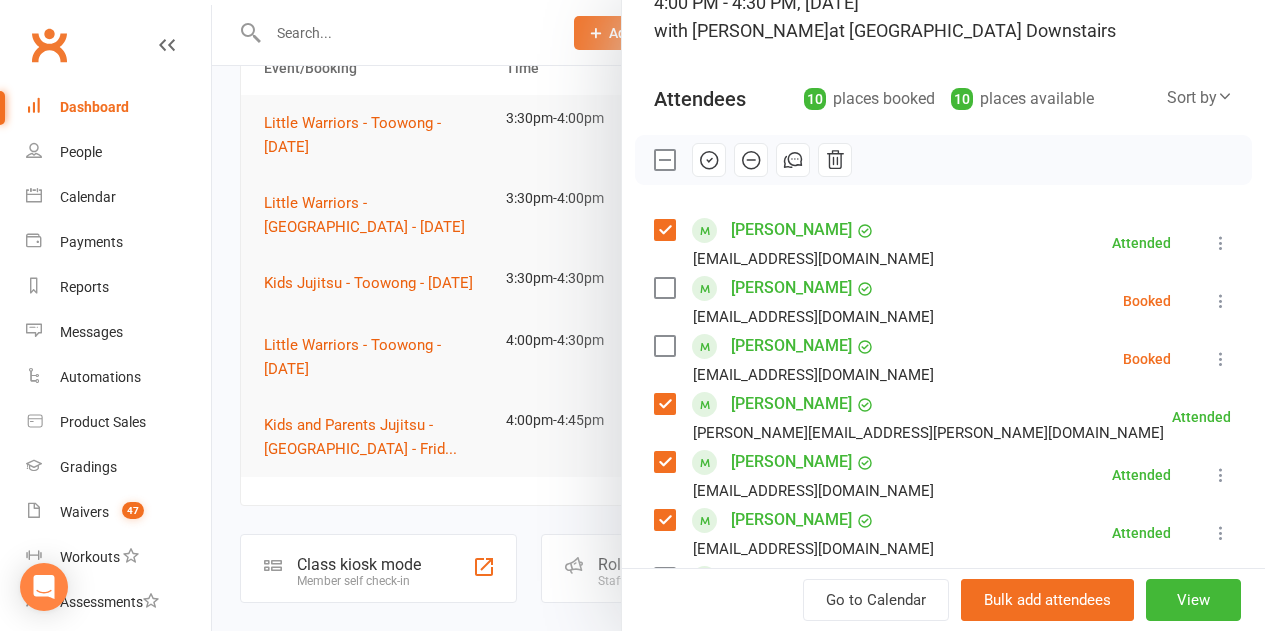 click at bounding box center (664, 160) 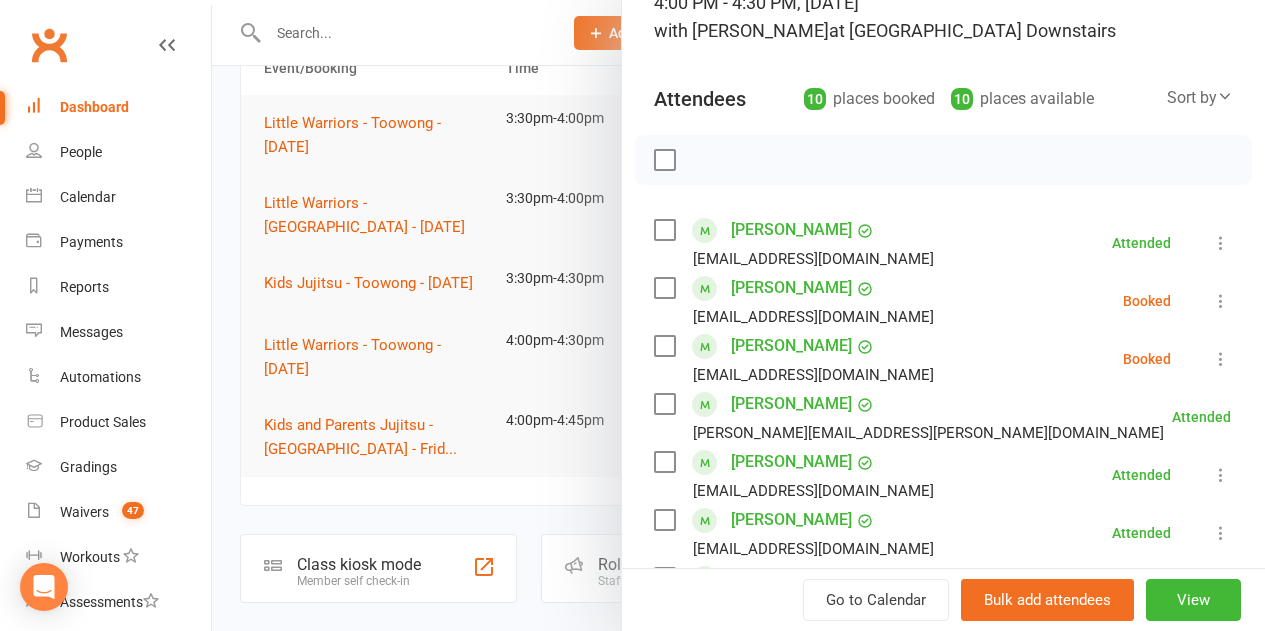 click at bounding box center [664, 288] 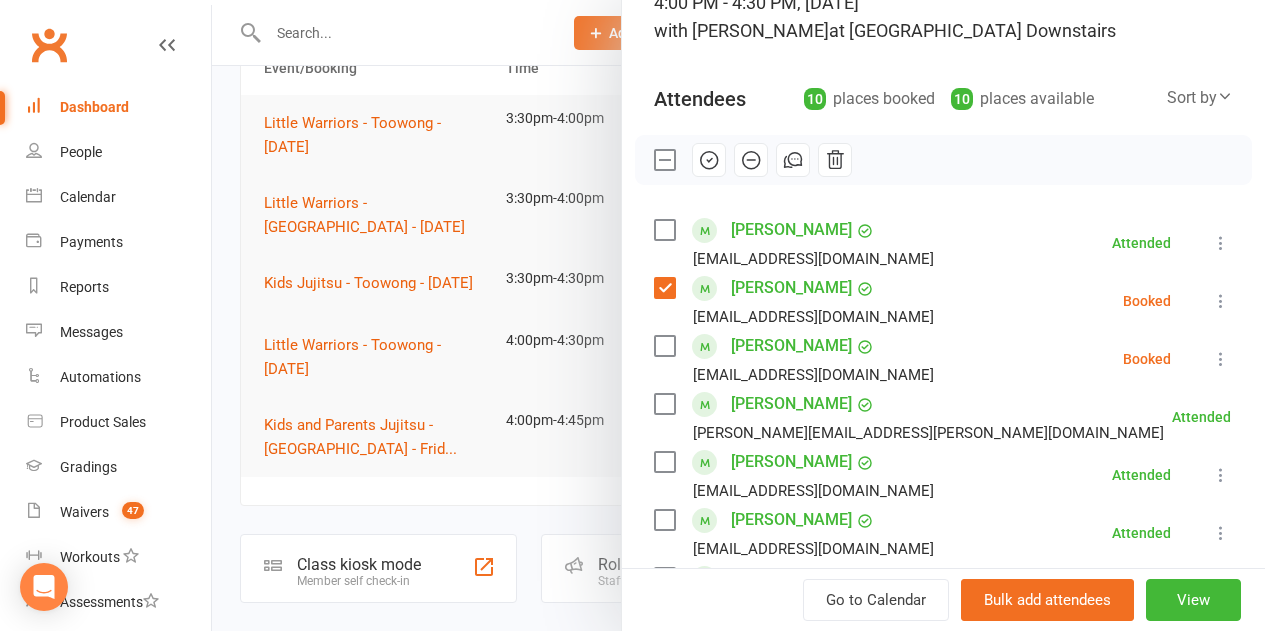 click at bounding box center (664, 346) 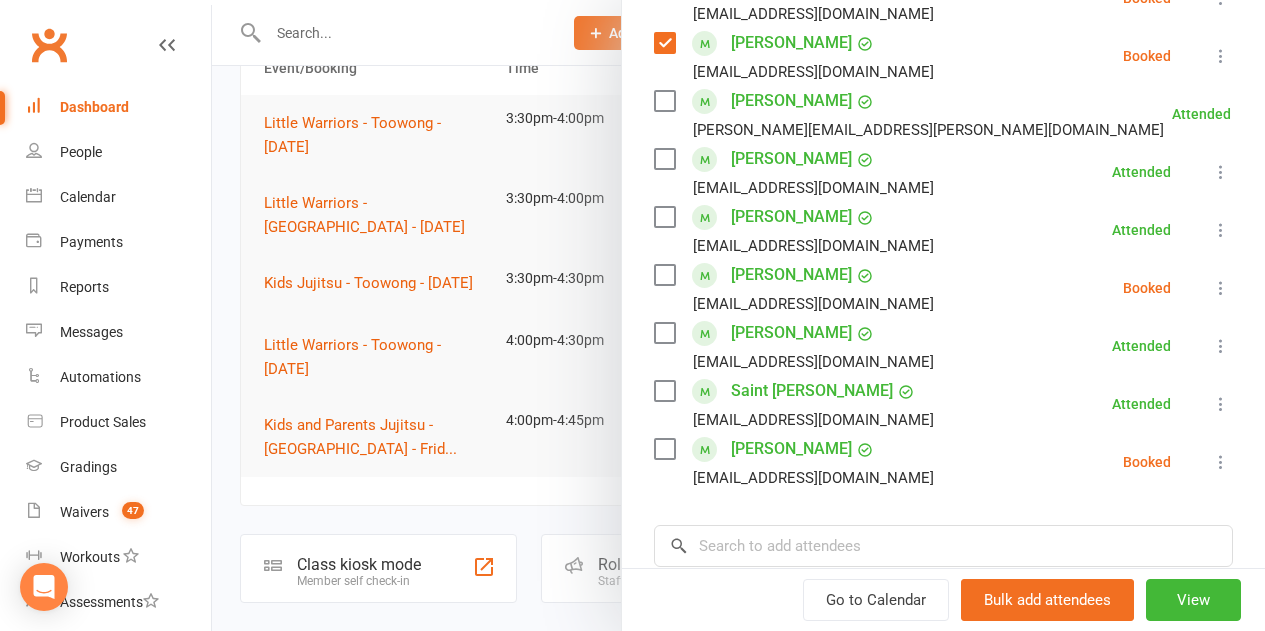 scroll, scrollTop: 558, scrollLeft: 0, axis: vertical 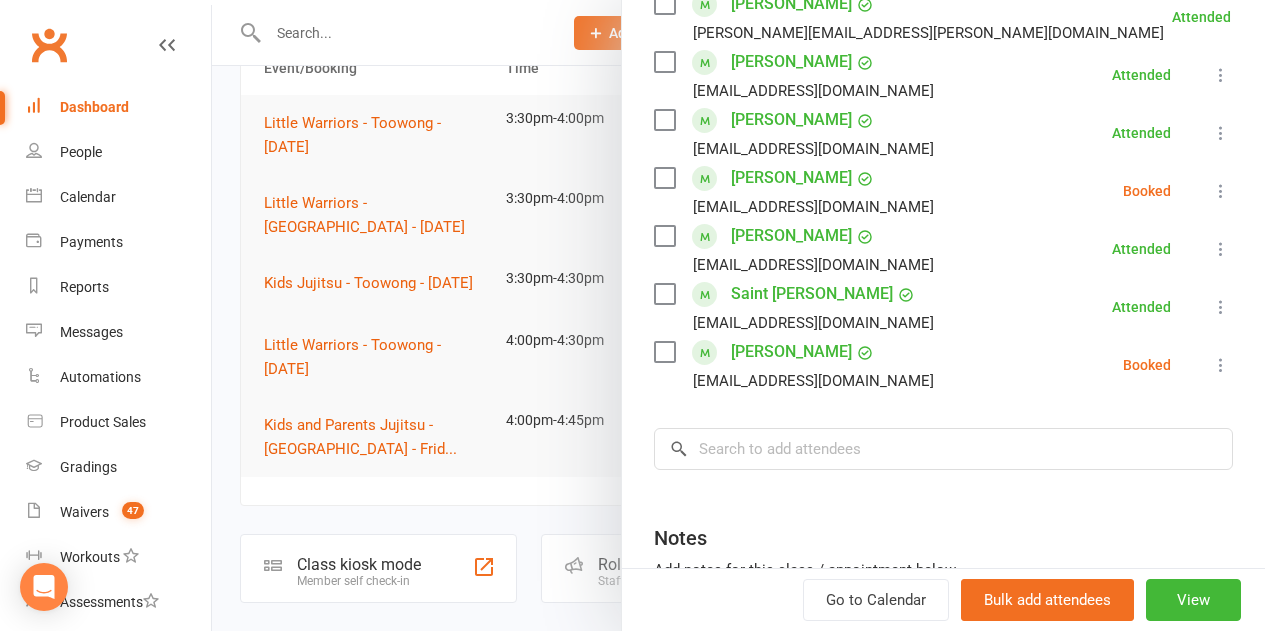 click at bounding box center [664, 178] 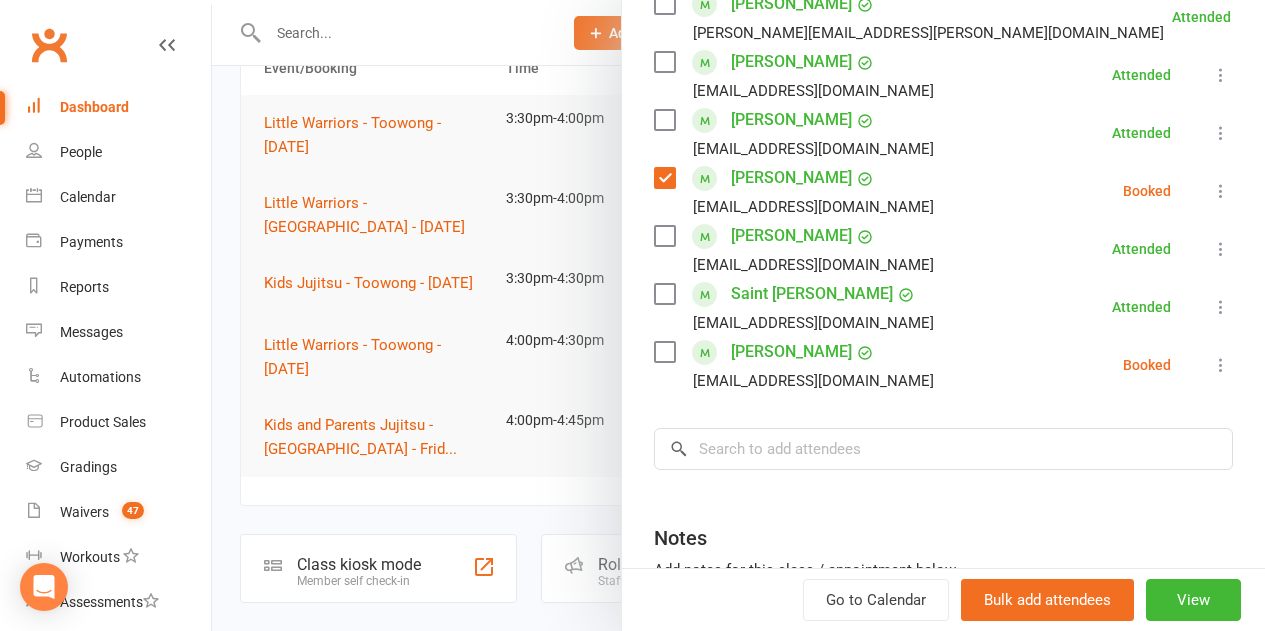 click at bounding box center [664, 352] 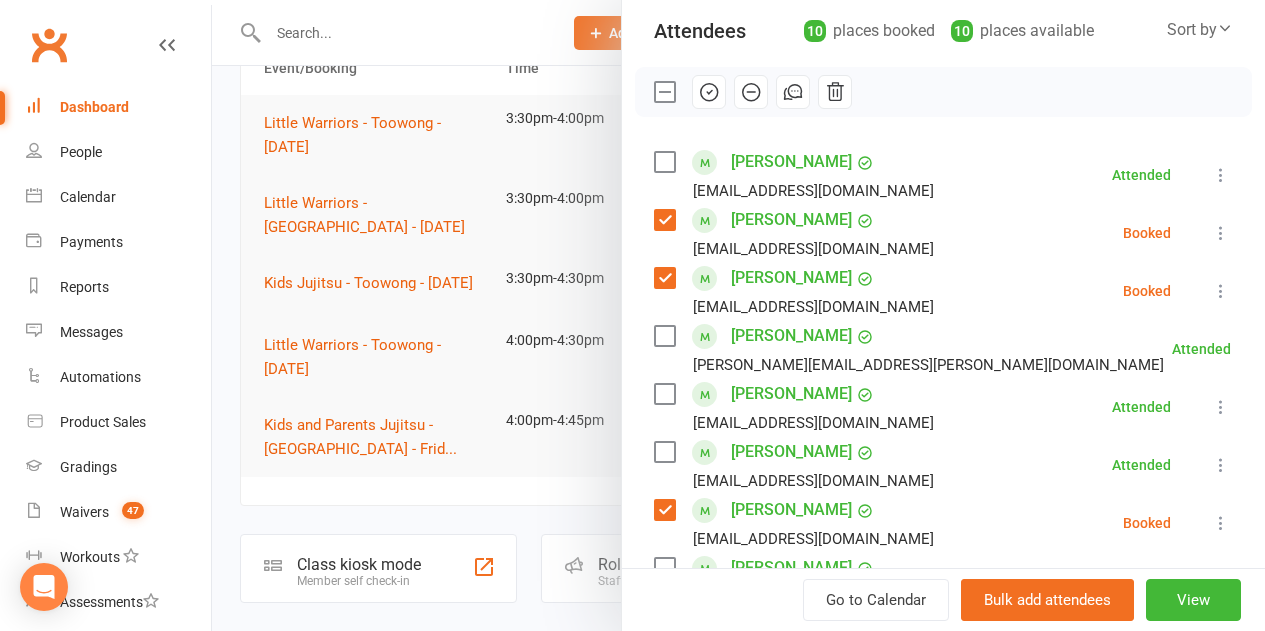 scroll, scrollTop: 158, scrollLeft: 0, axis: vertical 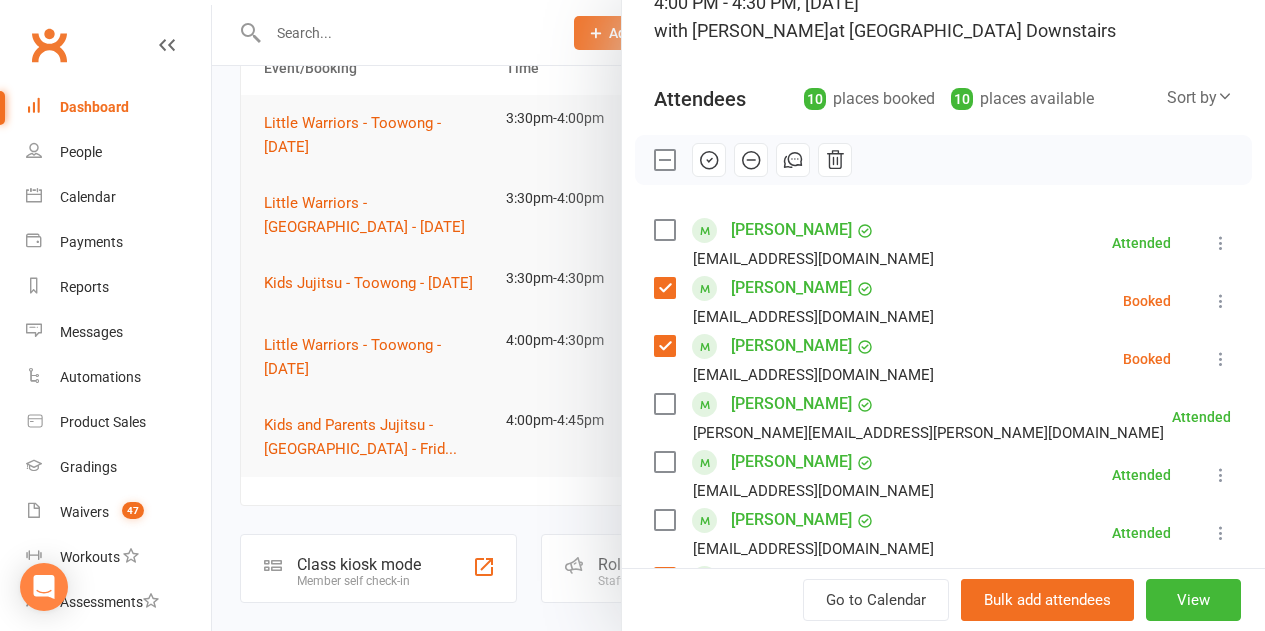 click 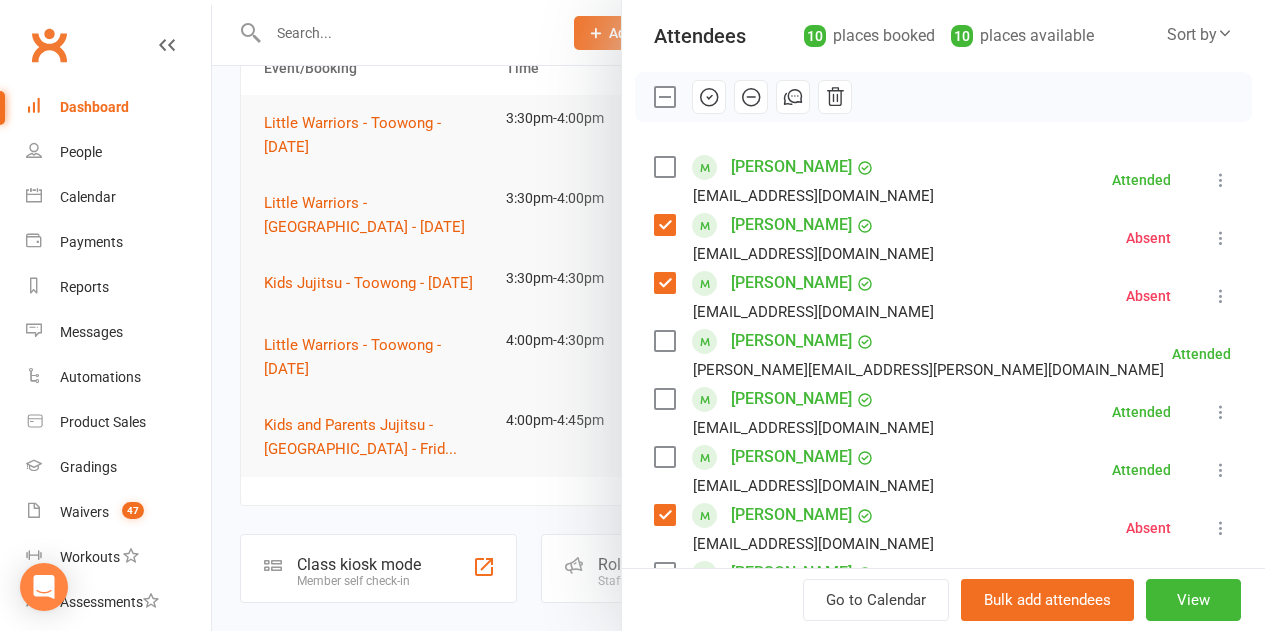 scroll, scrollTop: 158, scrollLeft: 0, axis: vertical 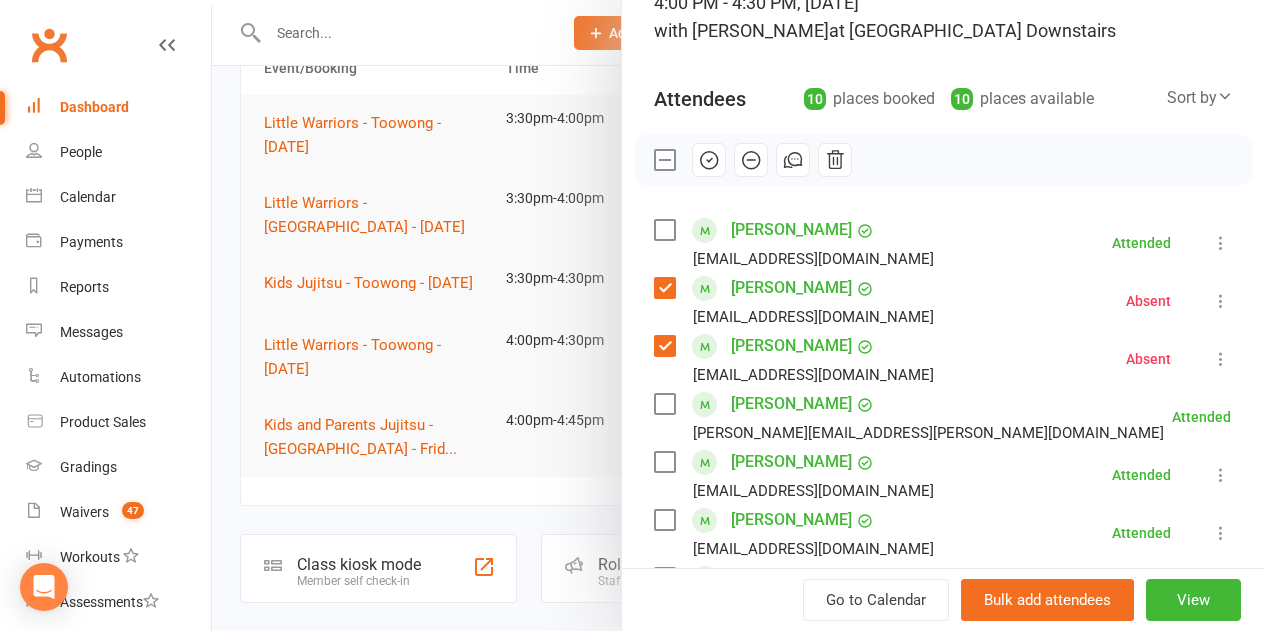 click at bounding box center (664, 160) 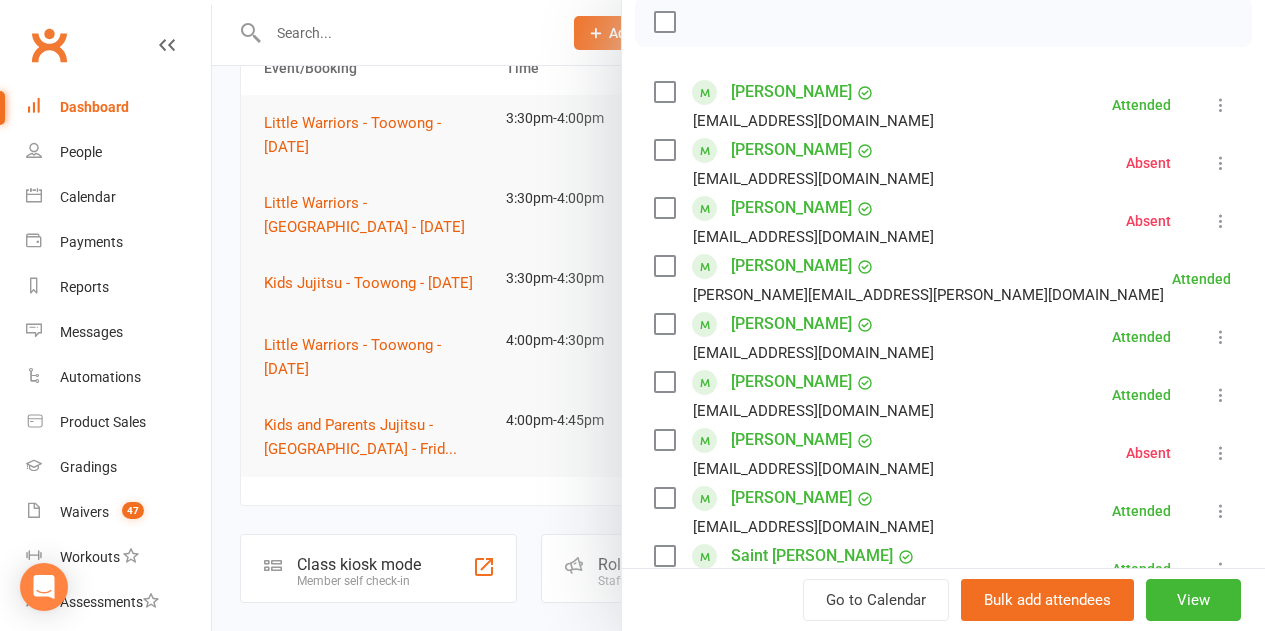 scroll, scrollTop: 0, scrollLeft: 0, axis: both 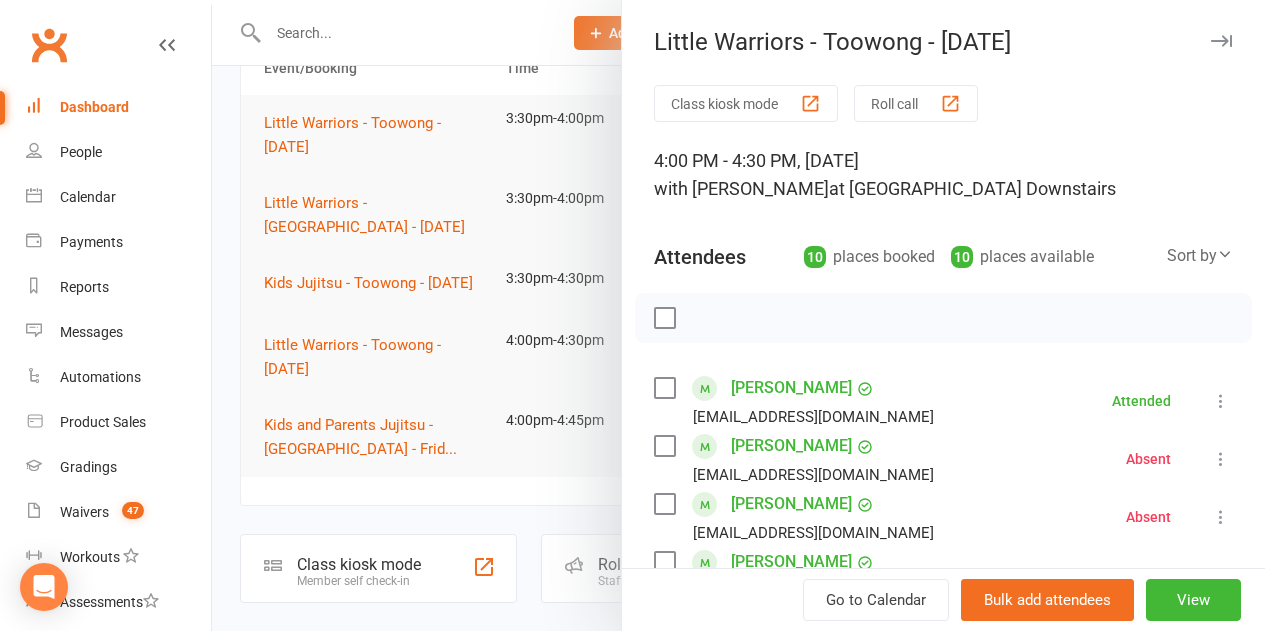 click at bounding box center (738, 315) 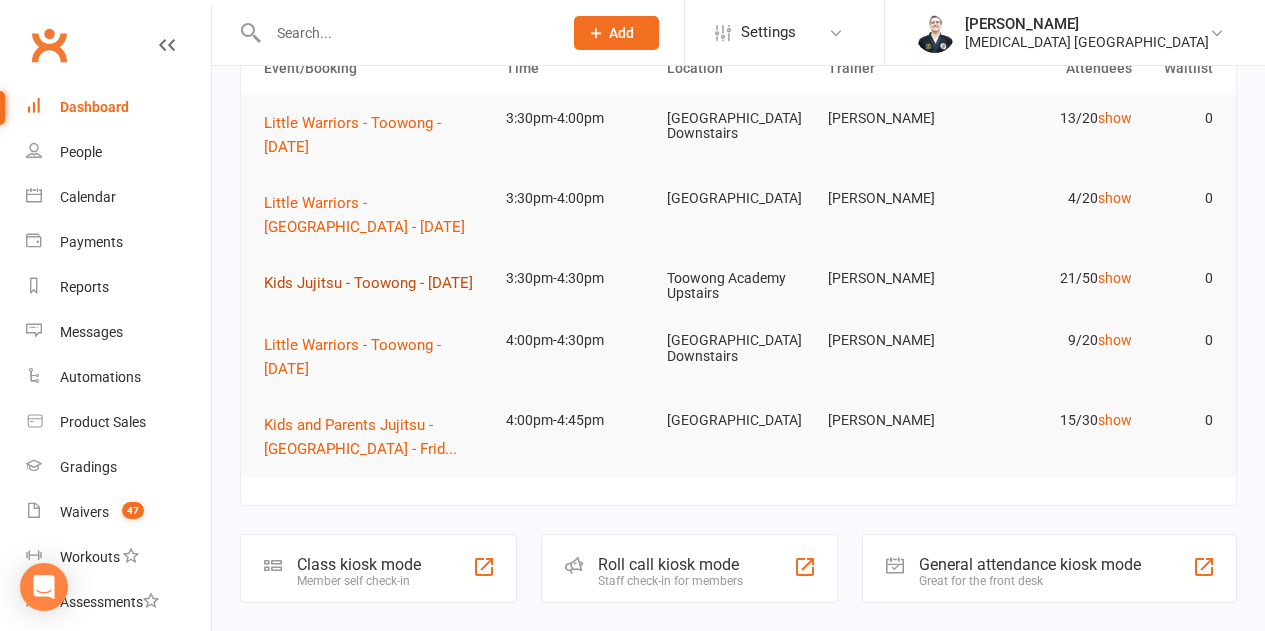 click on "Kids Jujitsu - Toowong - [DATE]" at bounding box center (368, 283) 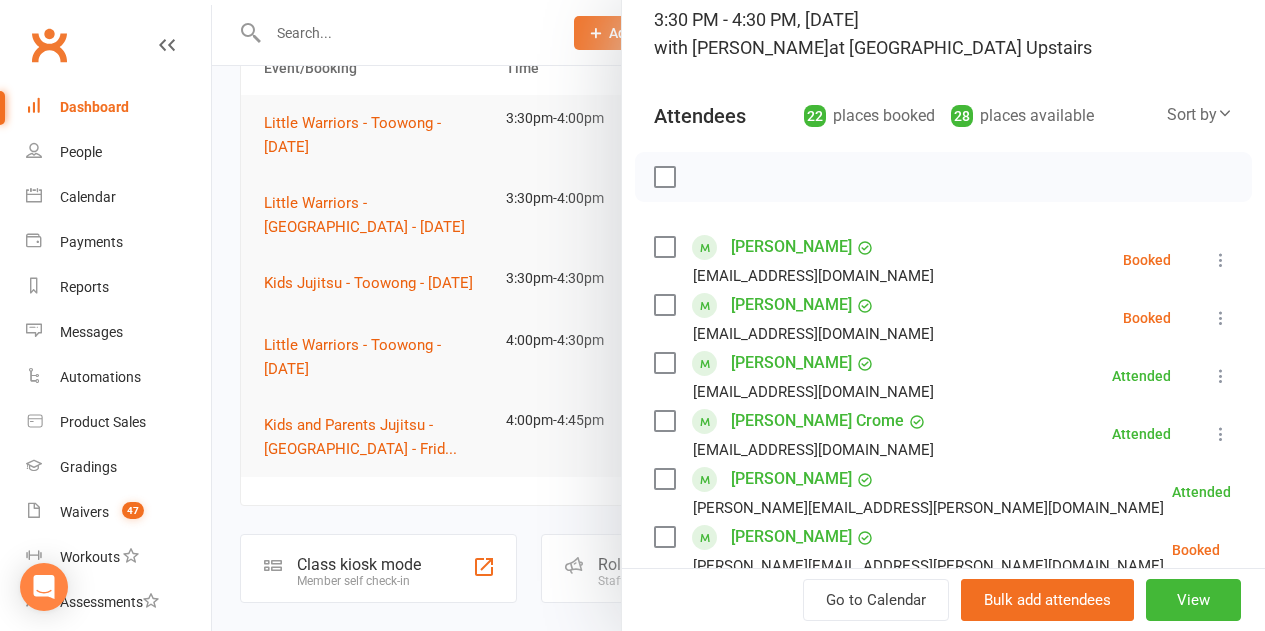 scroll, scrollTop: 262, scrollLeft: 0, axis: vertical 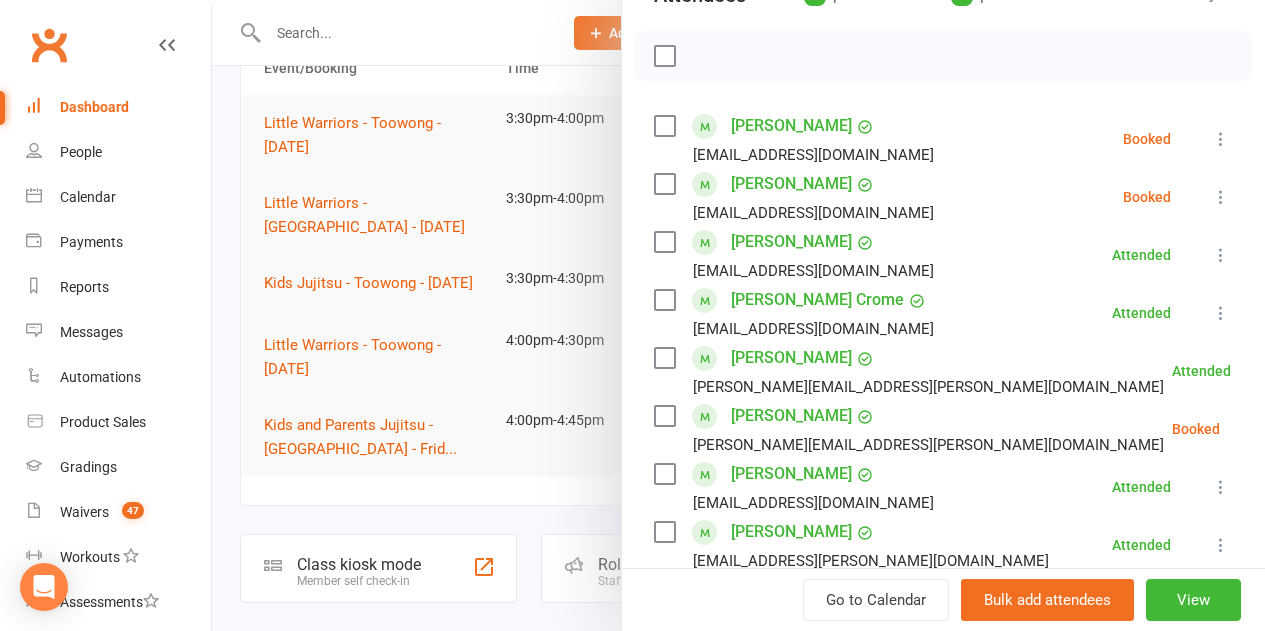 drag, startPoint x: 657, startPoint y: 128, endPoint x: 641, endPoint y: 185, distance: 59.20304 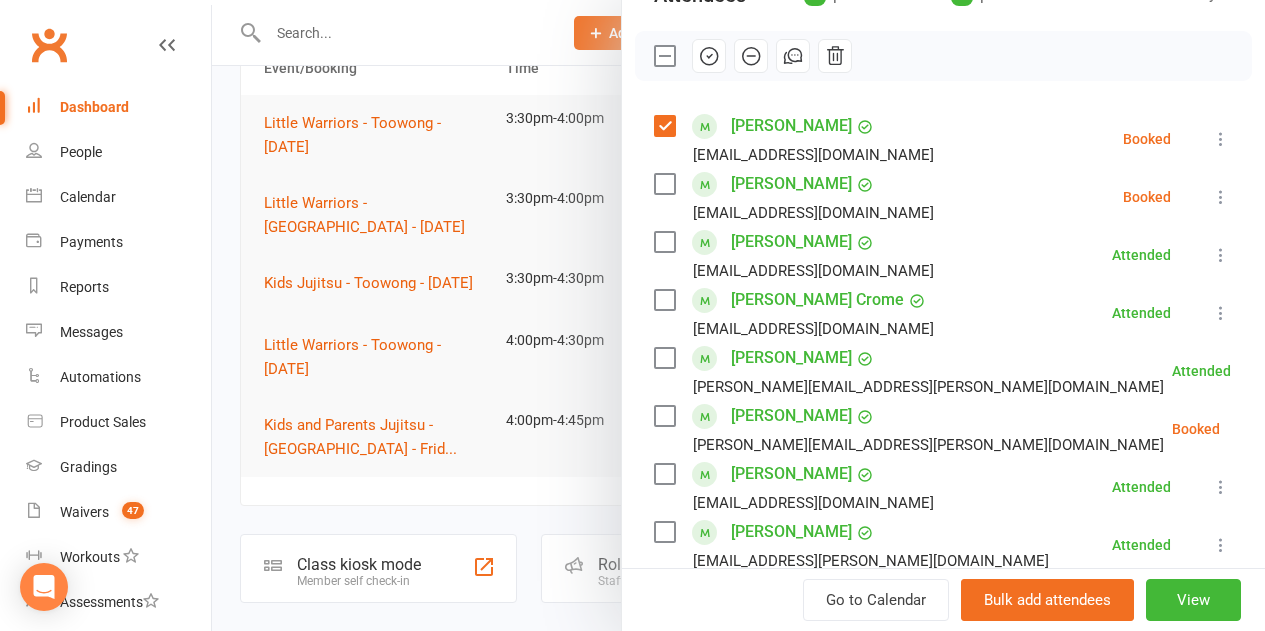 click at bounding box center (664, 184) 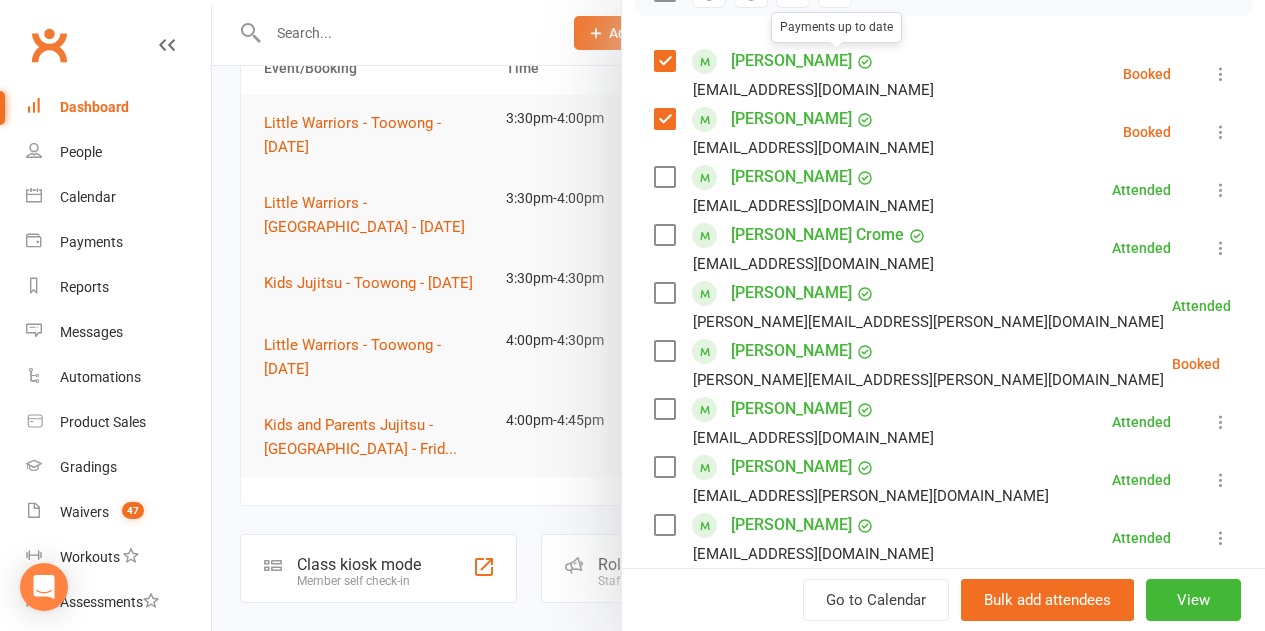 scroll, scrollTop: 362, scrollLeft: 0, axis: vertical 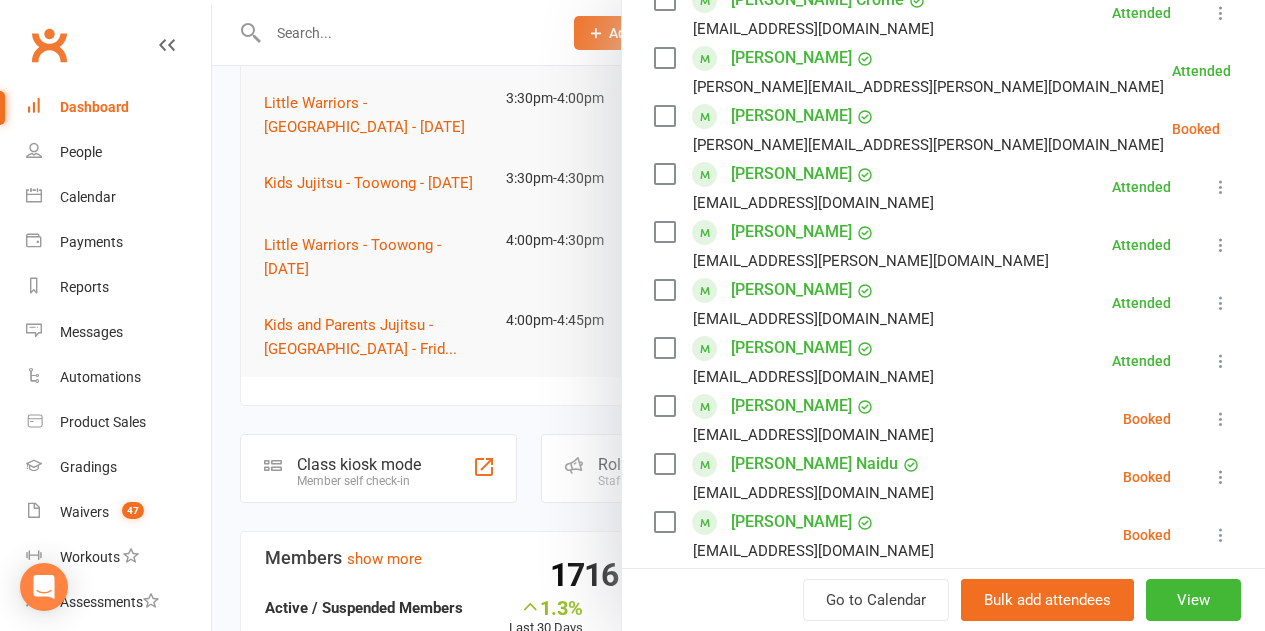 click at bounding box center (664, 116) 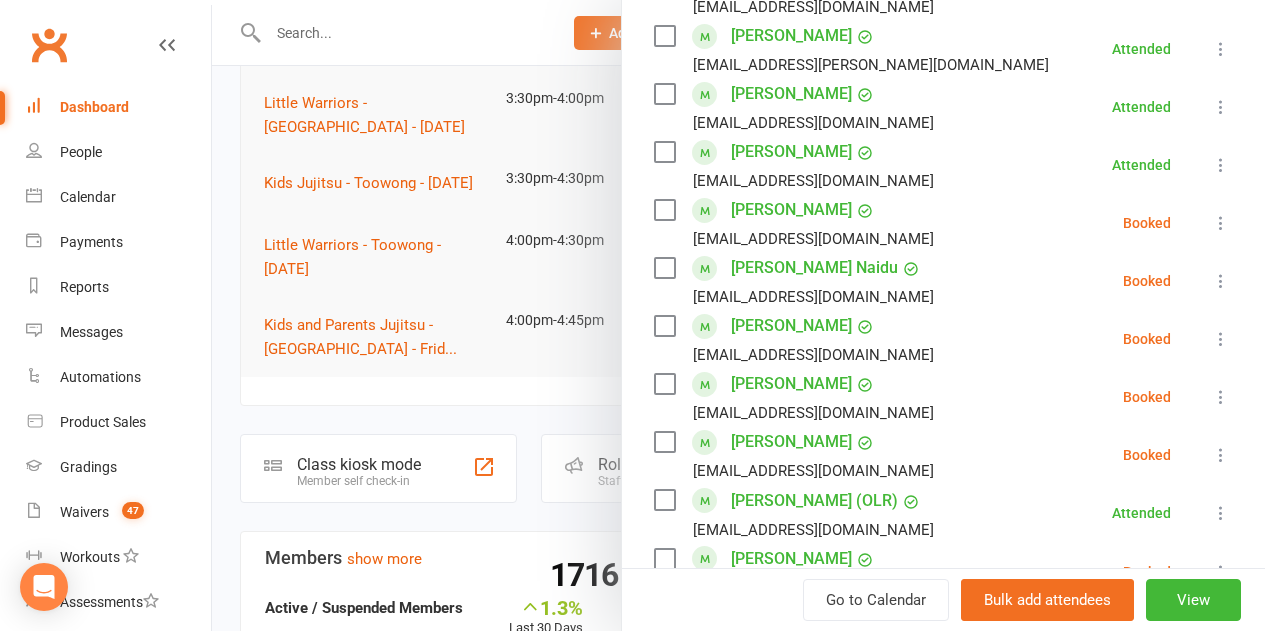 scroll, scrollTop: 762, scrollLeft: 0, axis: vertical 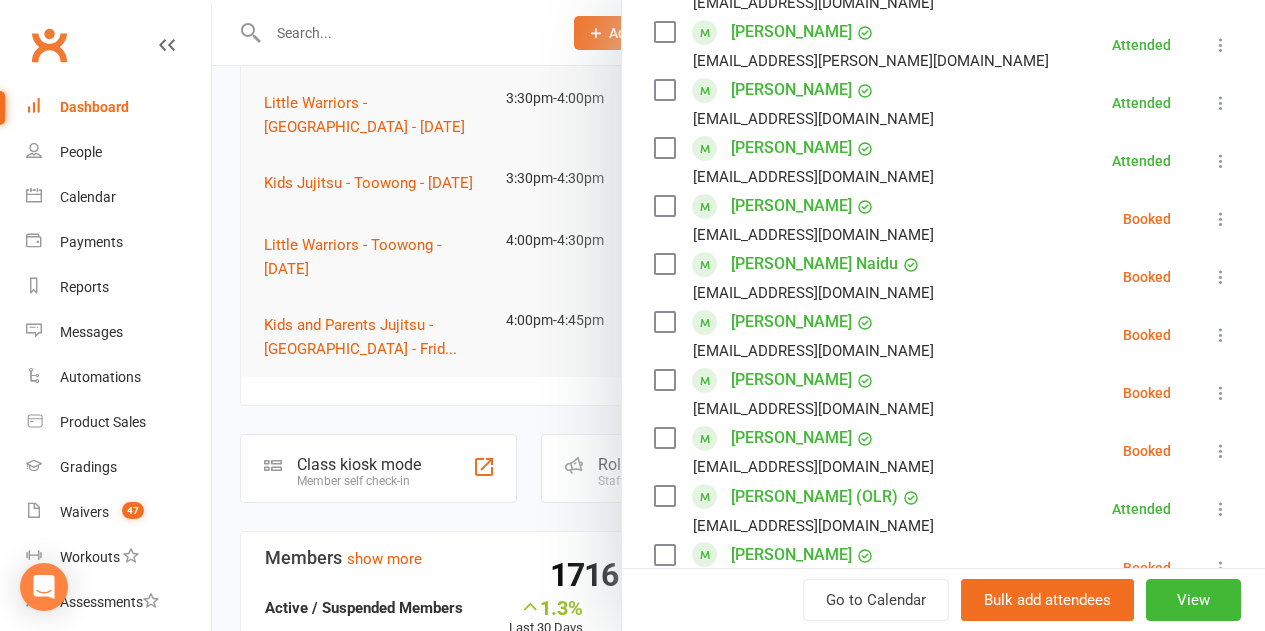 click at bounding box center [664, 206] 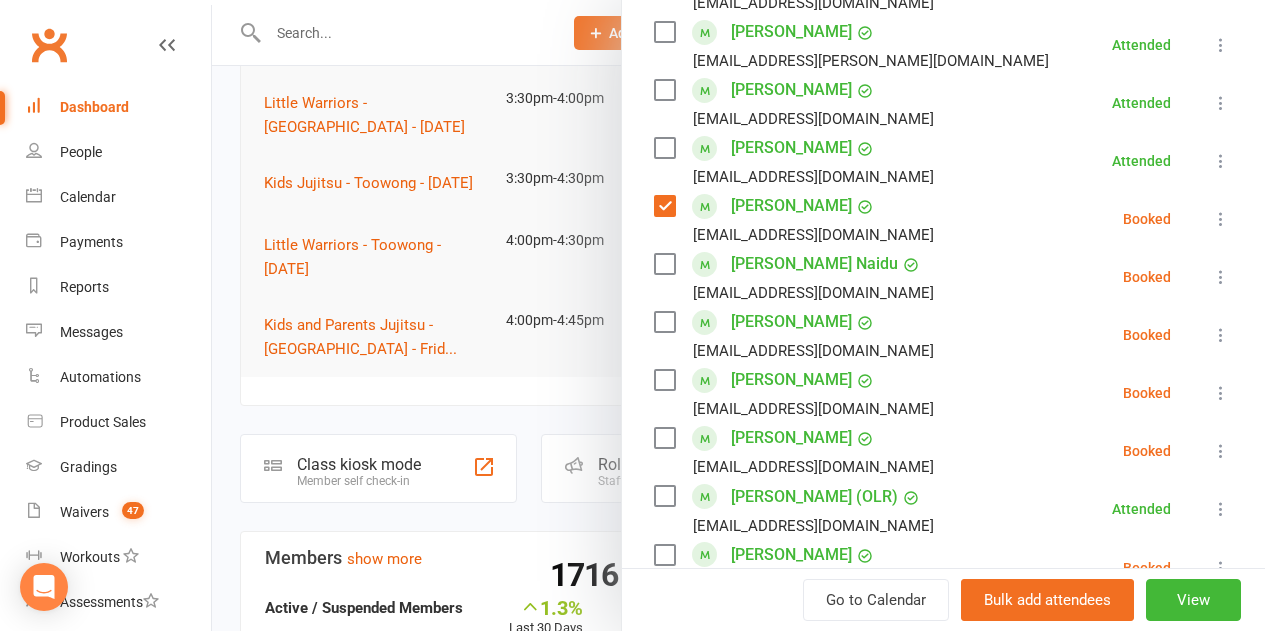 click at bounding box center [664, 264] 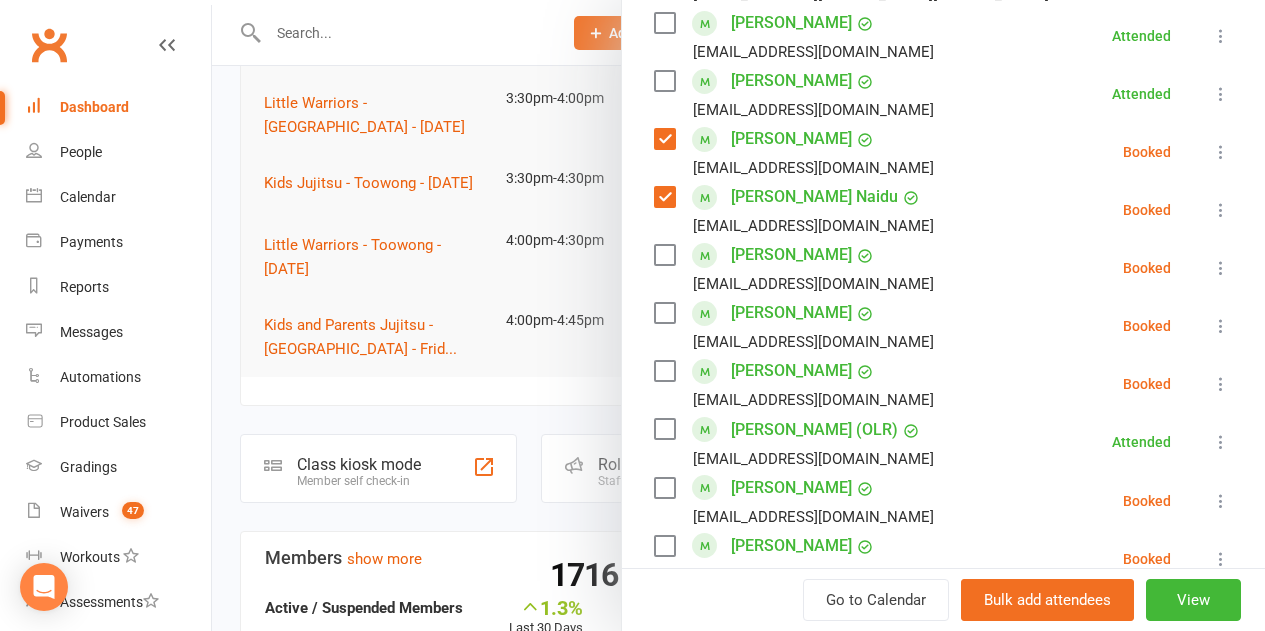scroll, scrollTop: 862, scrollLeft: 0, axis: vertical 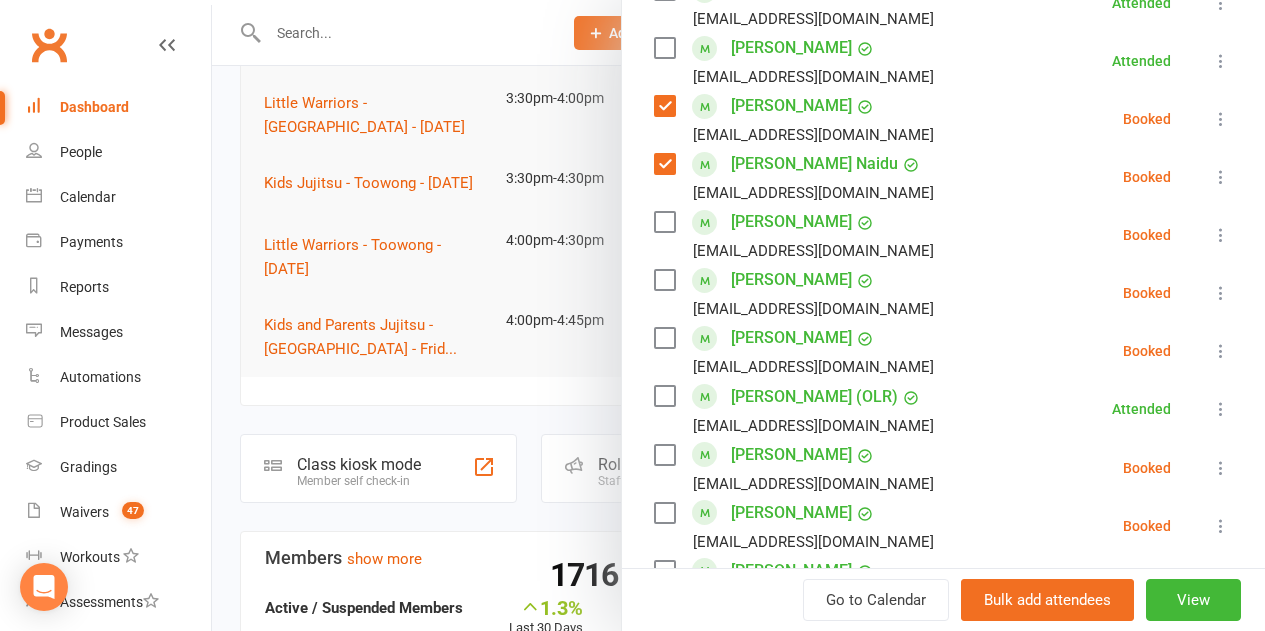 click at bounding box center [664, 222] 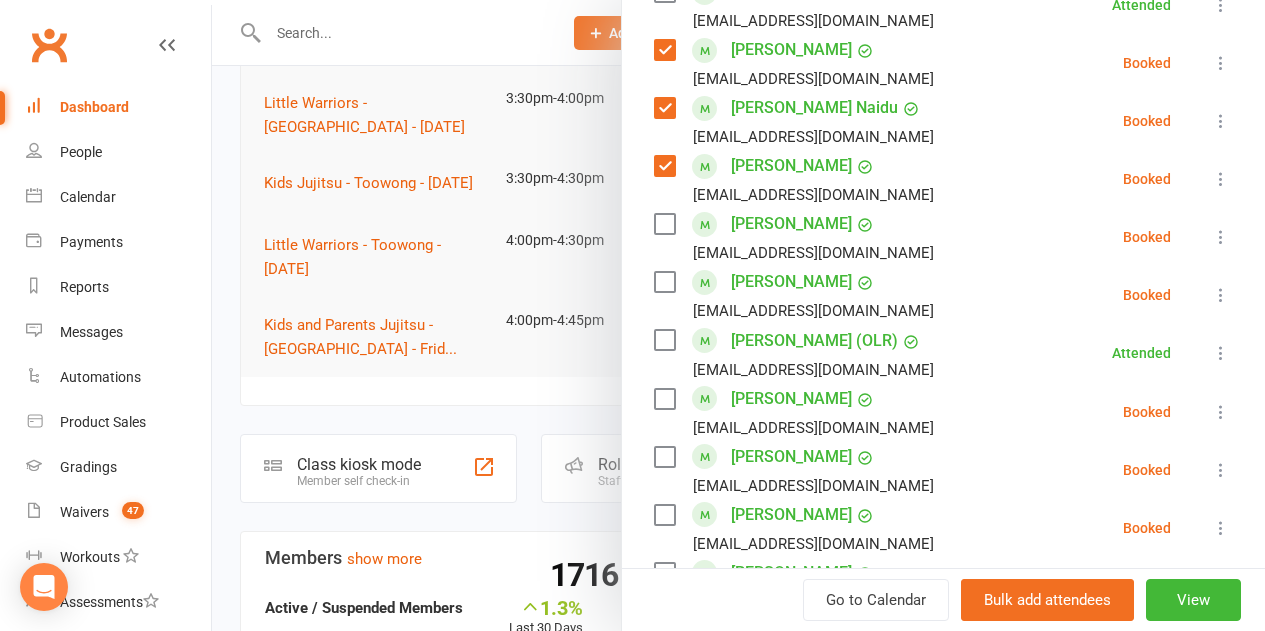scroll, scrollTop: 962, scrollLeft: 0, axis: vertical 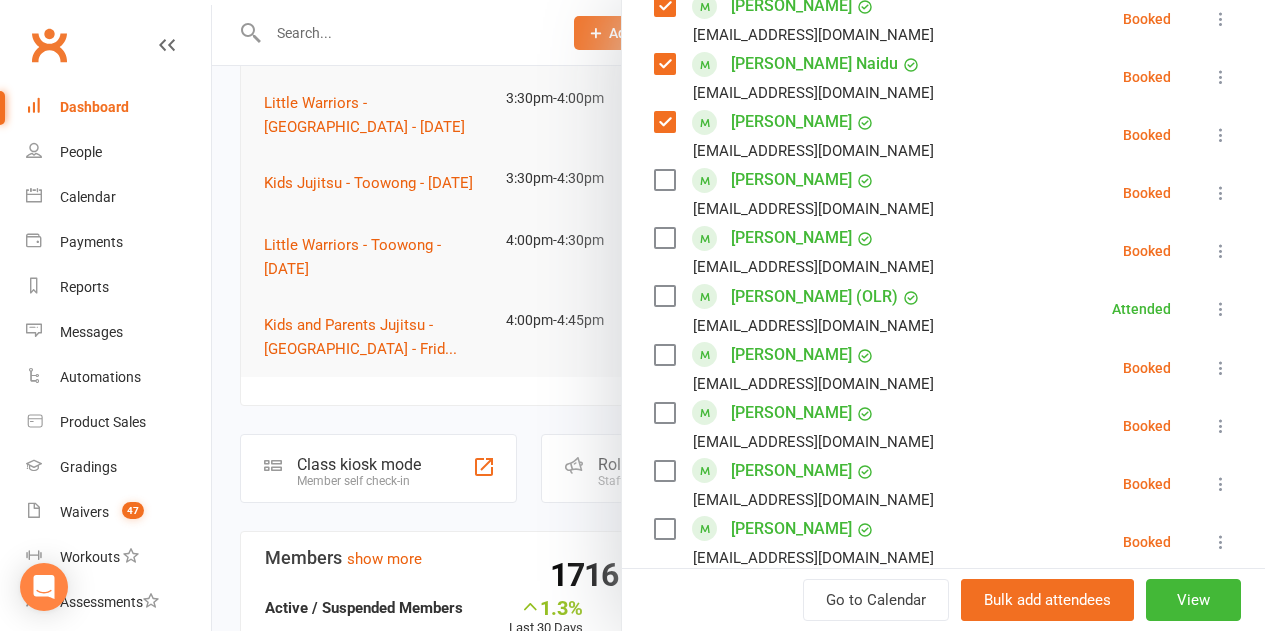 click at bounding box center (664, 180) 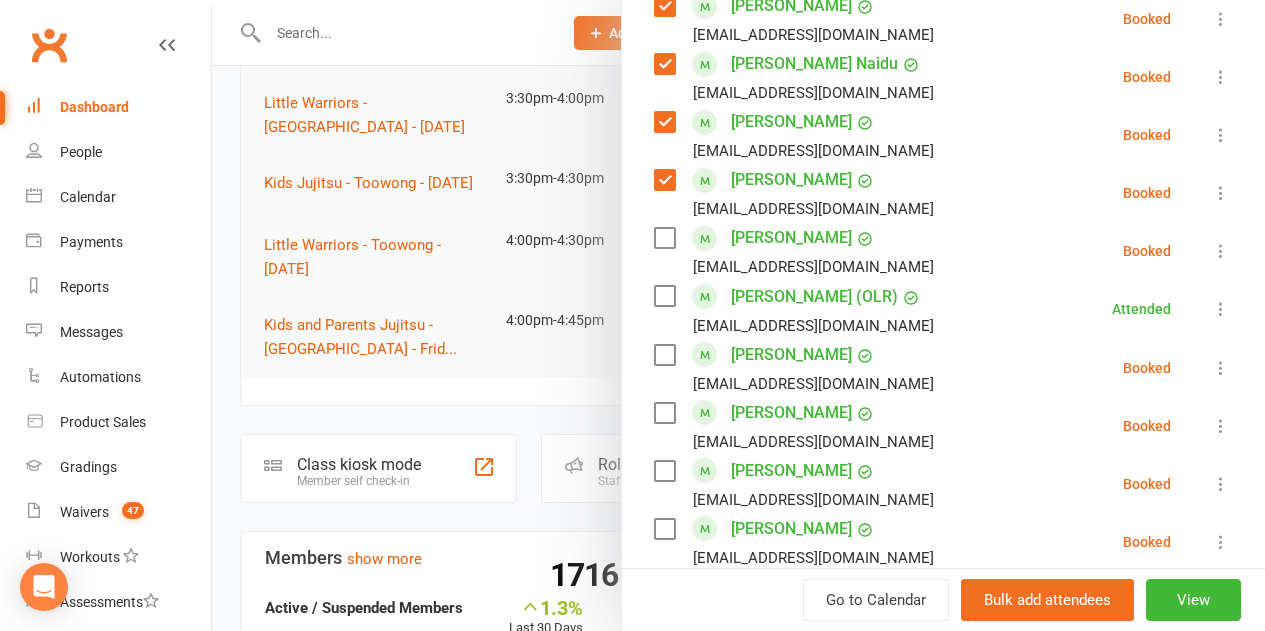 click at bounding box center [664, 238] 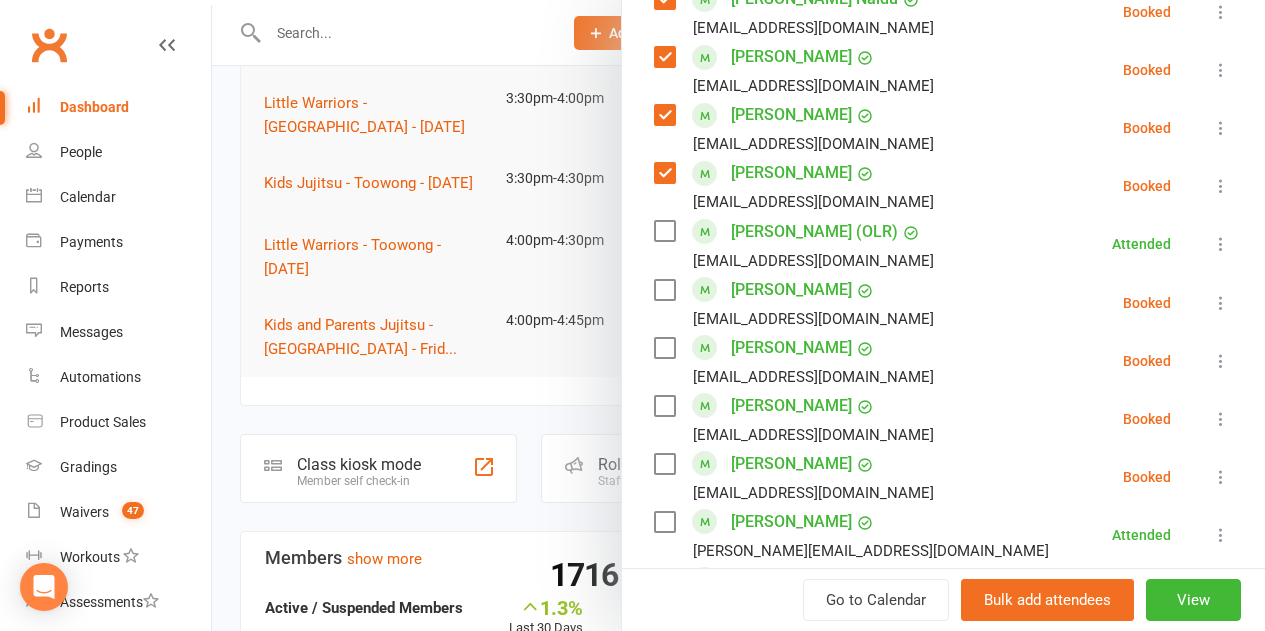 scroll, scrollTop: 1062, scrollLeft: 0, axis: vertical 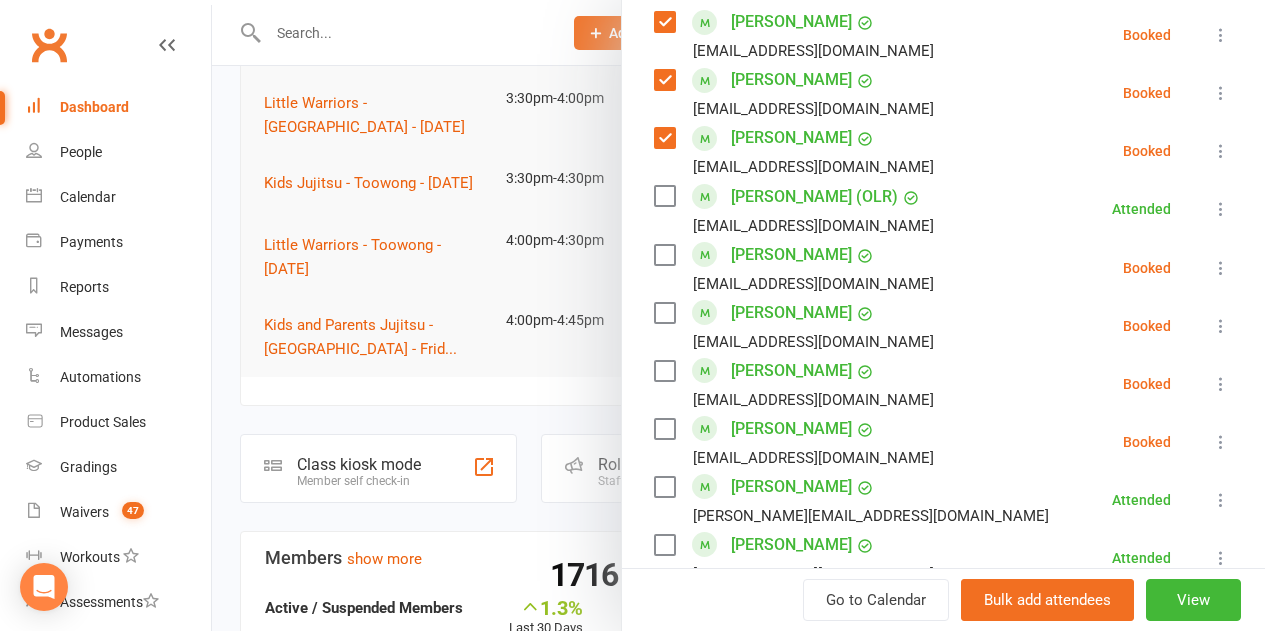 click at bounding box center [664, 255] 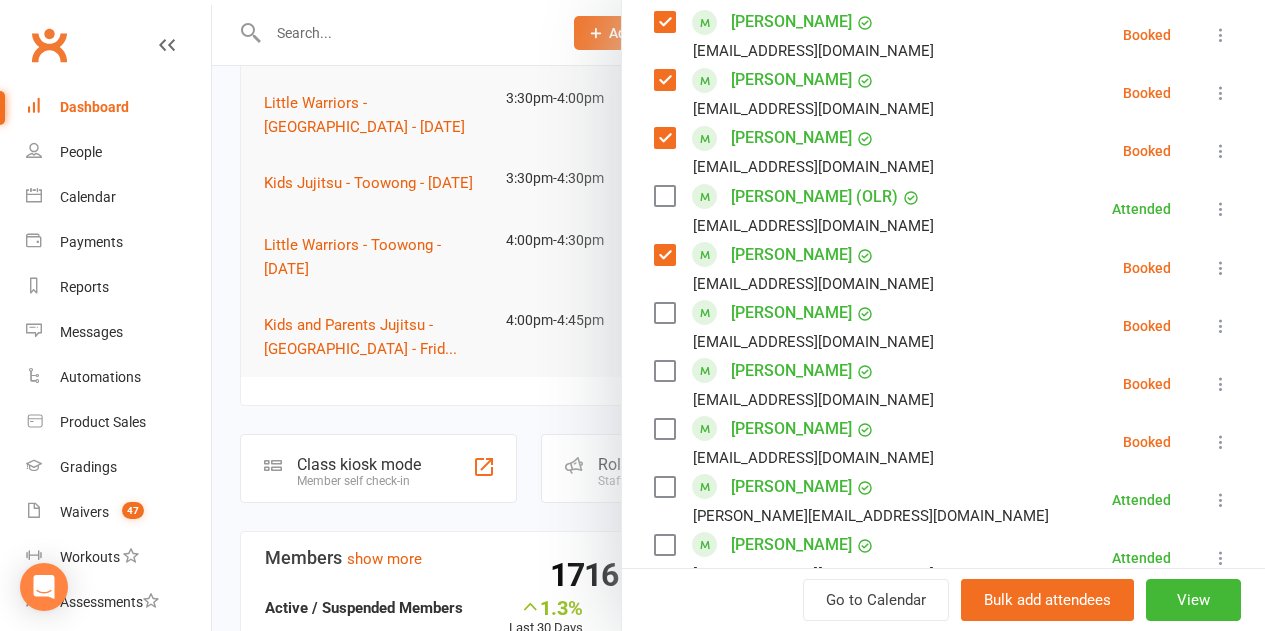 click at bounding box center (664, 313) 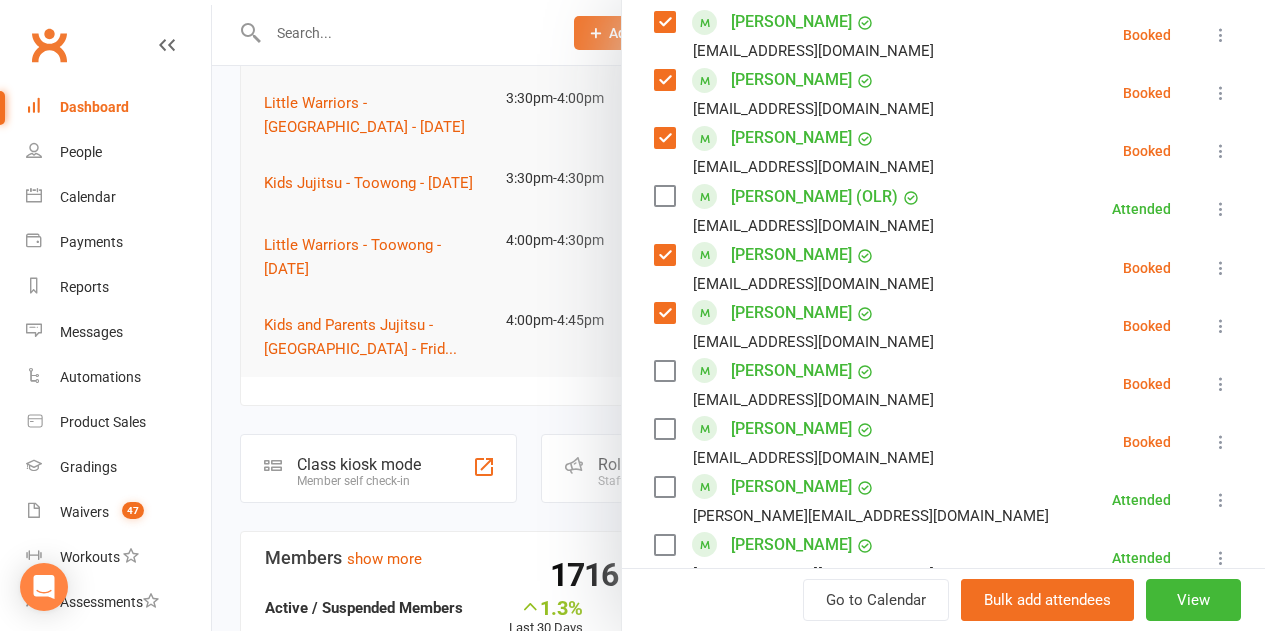 click at bounding box center [664, 371] 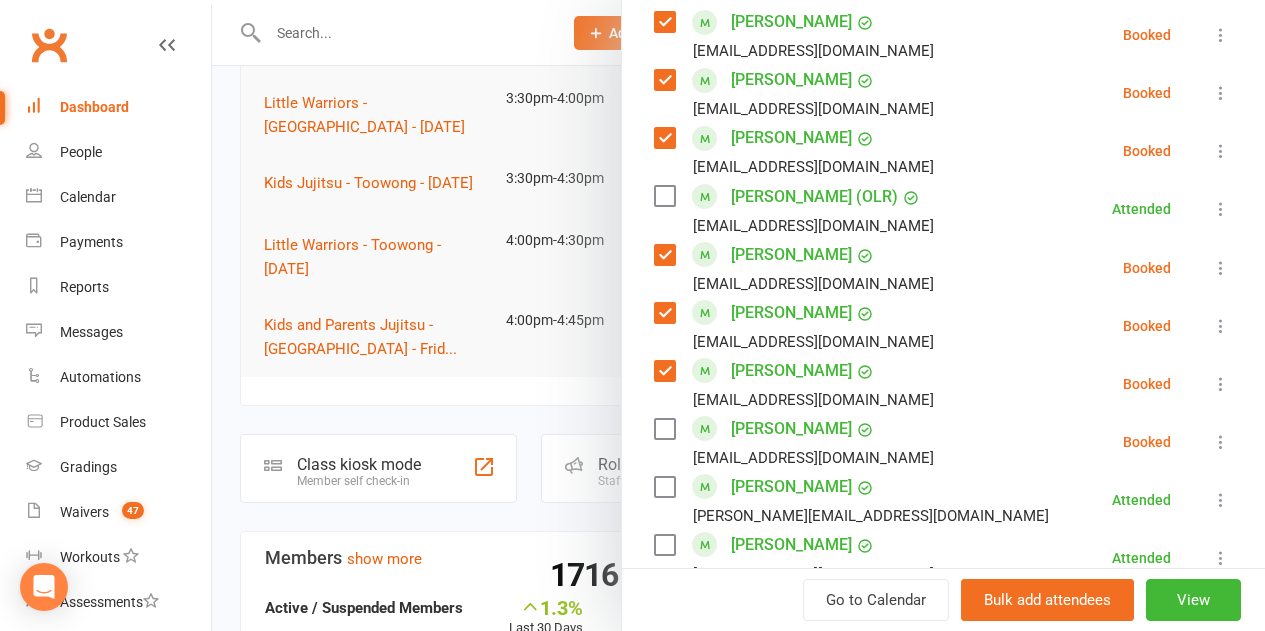 click at bounding box center [664, 429] 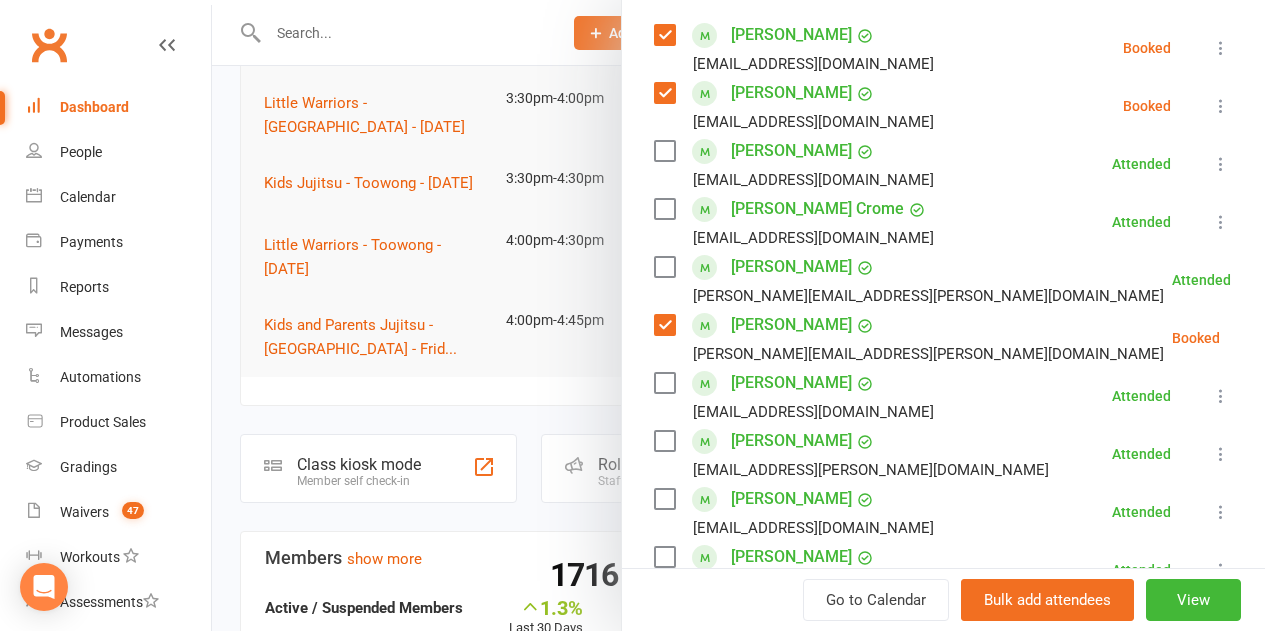 scroll, scrollTop: 0, scrollLeft: 0, axis: both 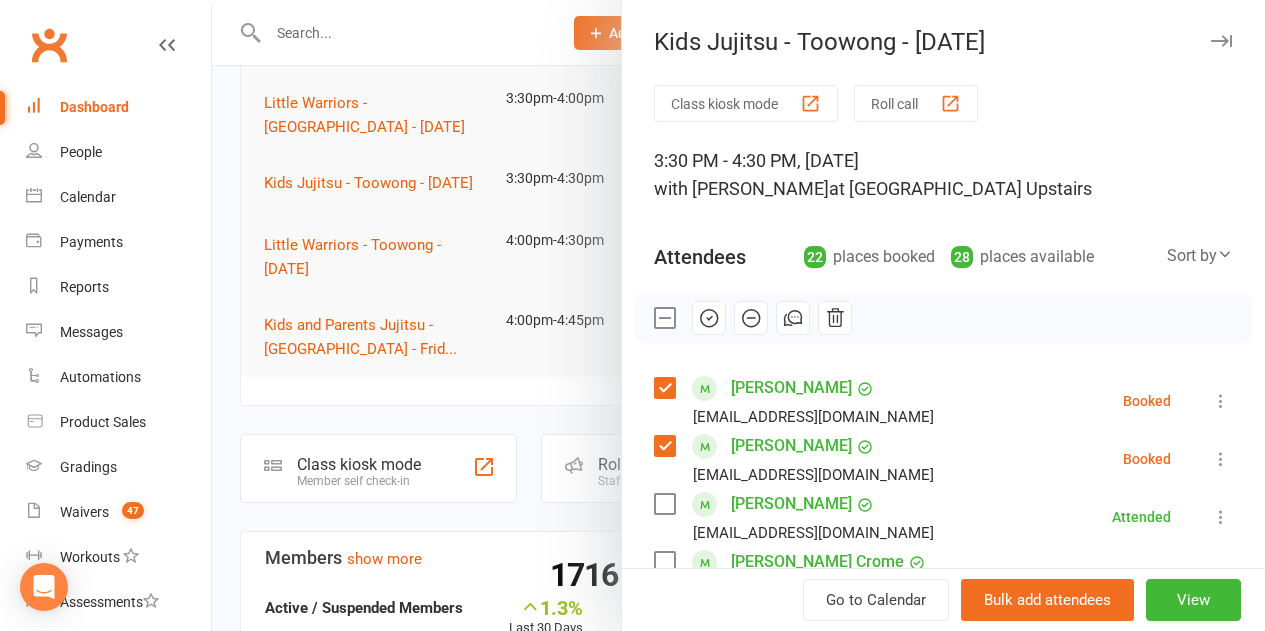 click 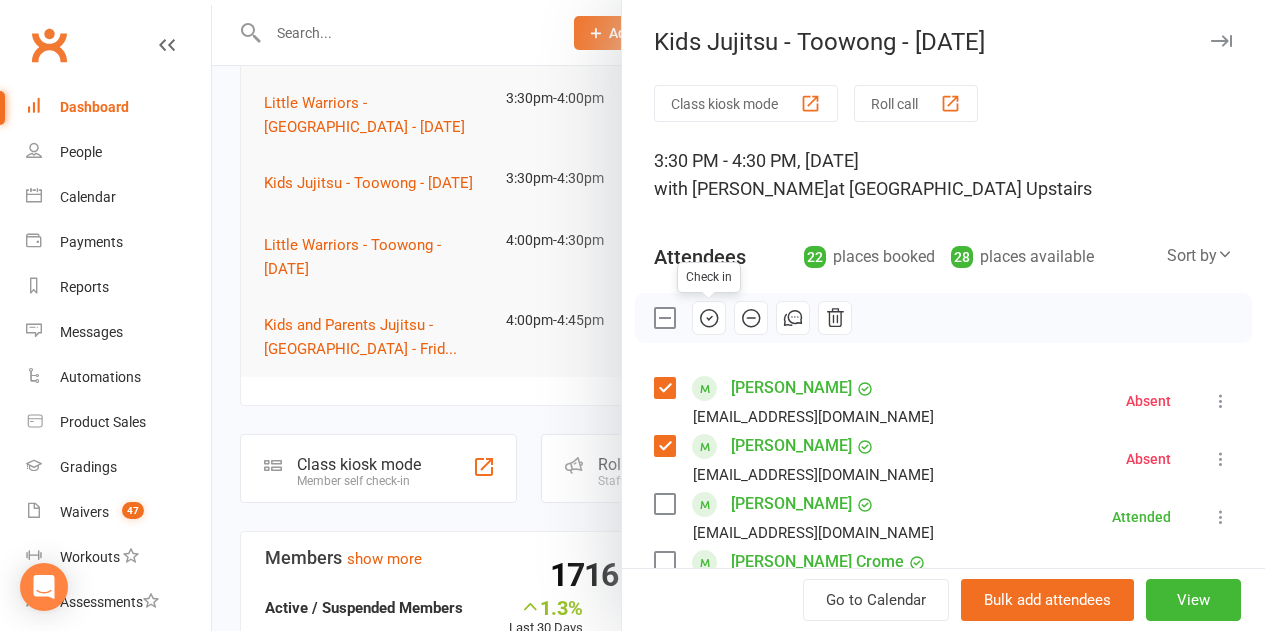 click at bounding box center [664, 318] 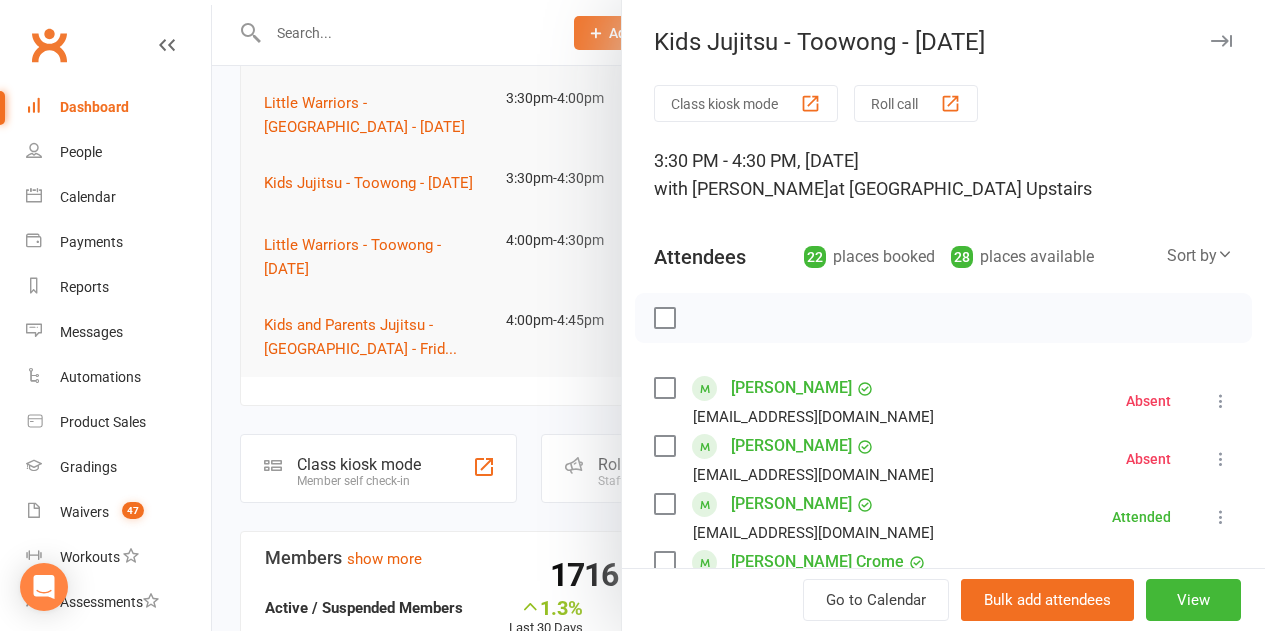 click at bounding box center [738, 315] 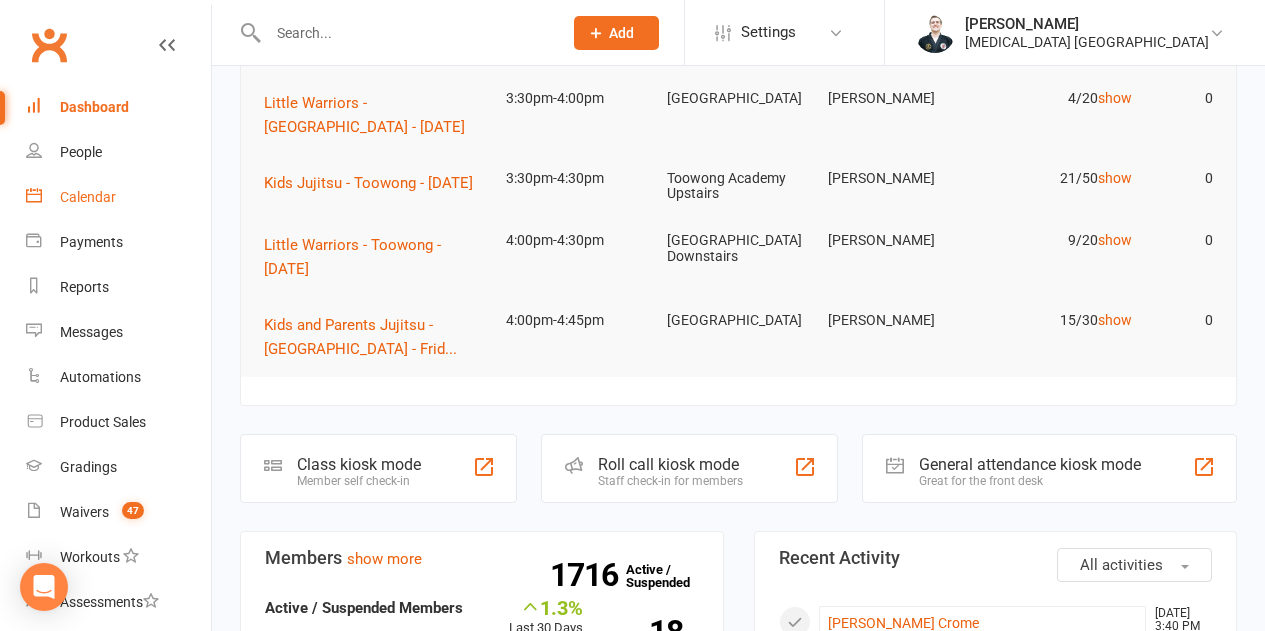 click on "Calendar" at bounding box center [118, 197] 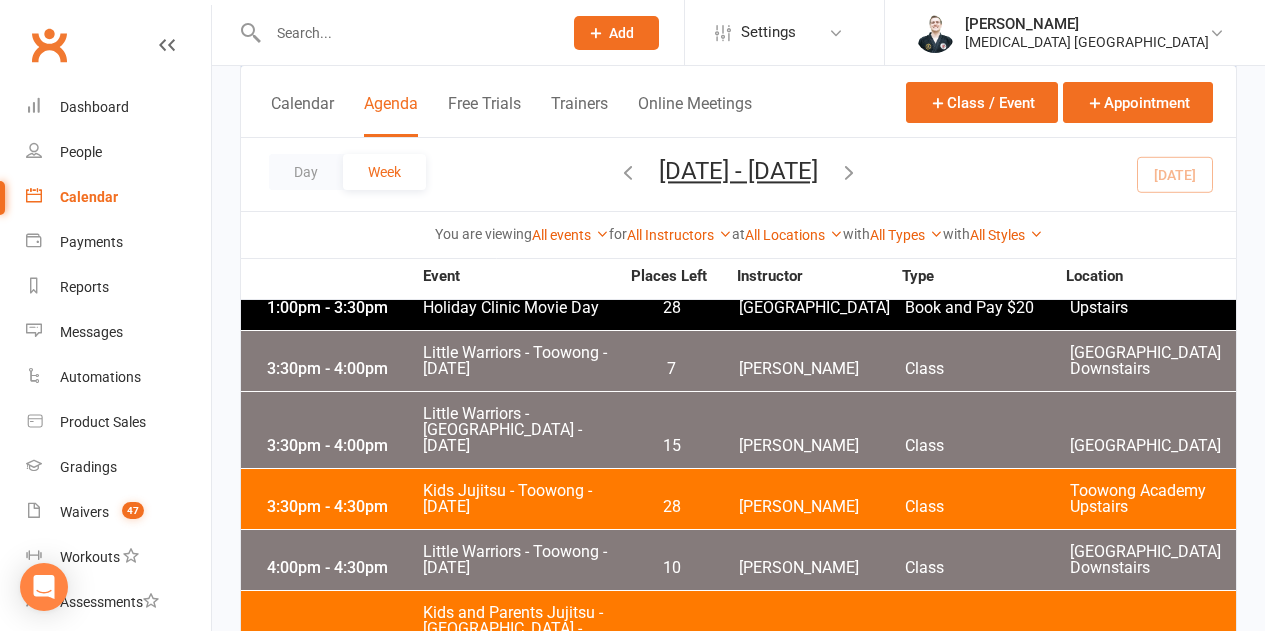 scroll, scrollTop: 4471, scrollLeft: 0, axis: vertical 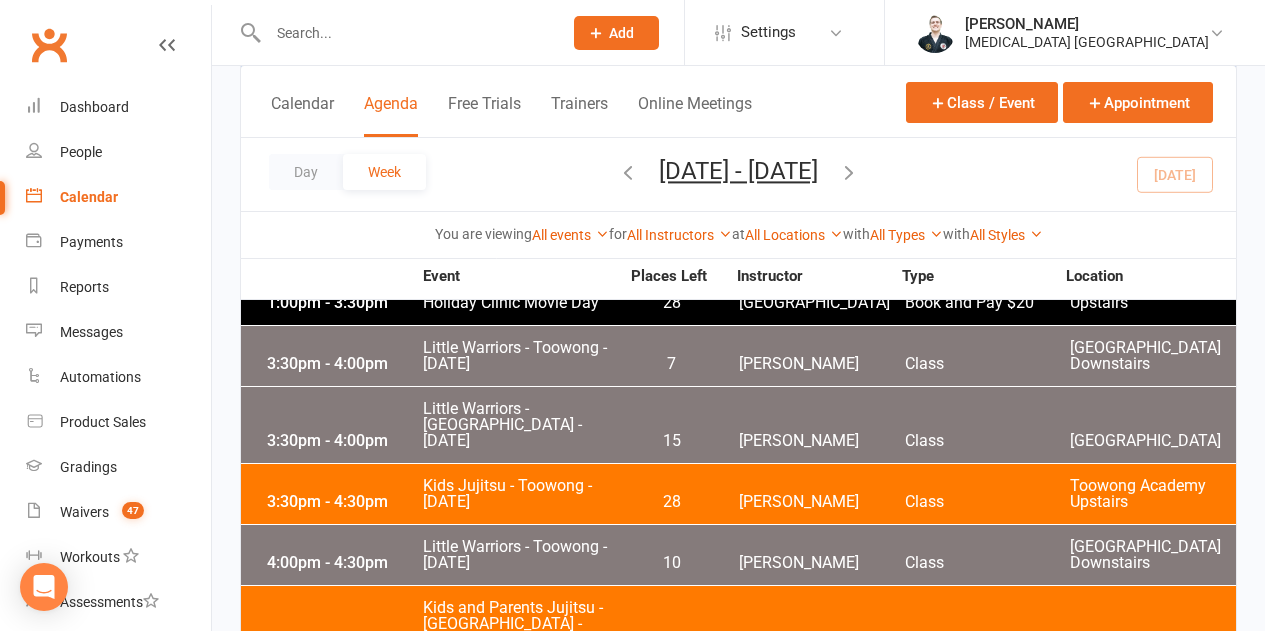 click on "Little Warriors - Toowong - [DATE]" at bounding box center [520, 555] 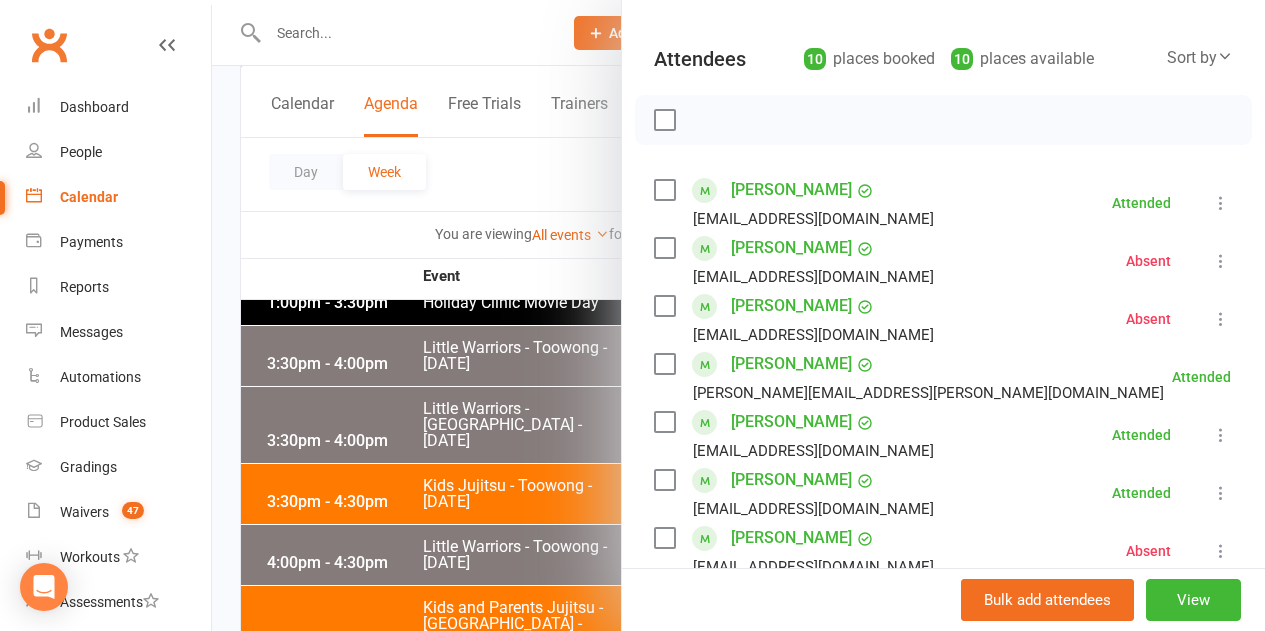 scroll, scrollTop: 200, scrollLeft: 0, axis: vertical 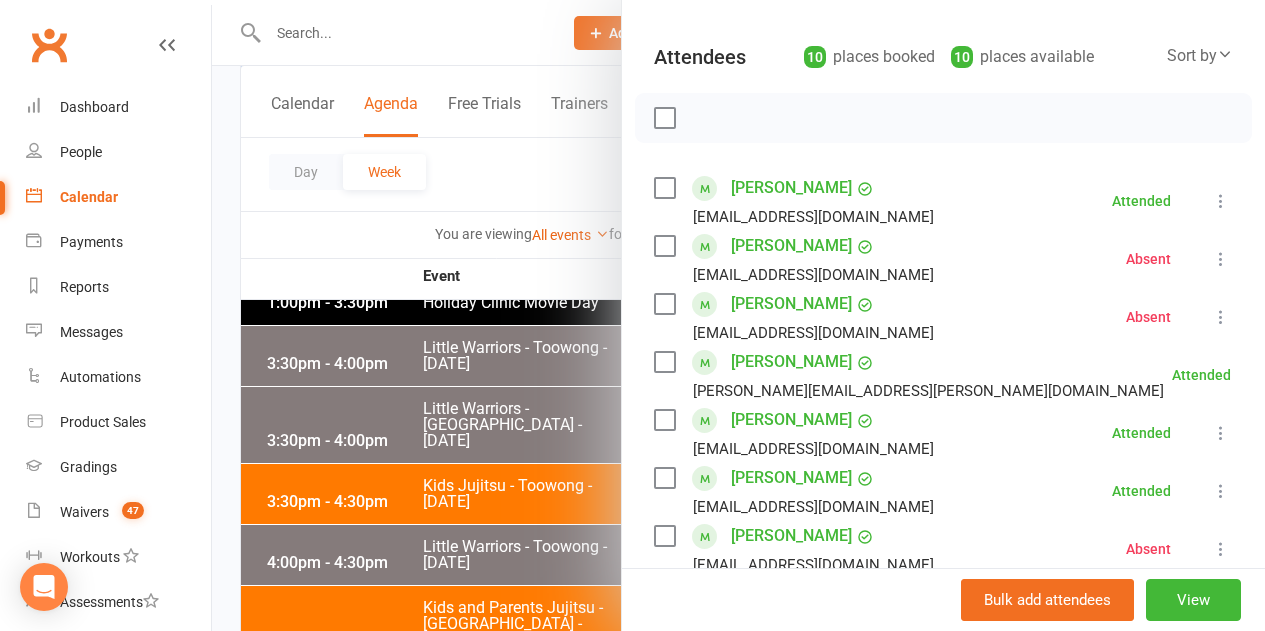 click at bounding box center (738, 315) 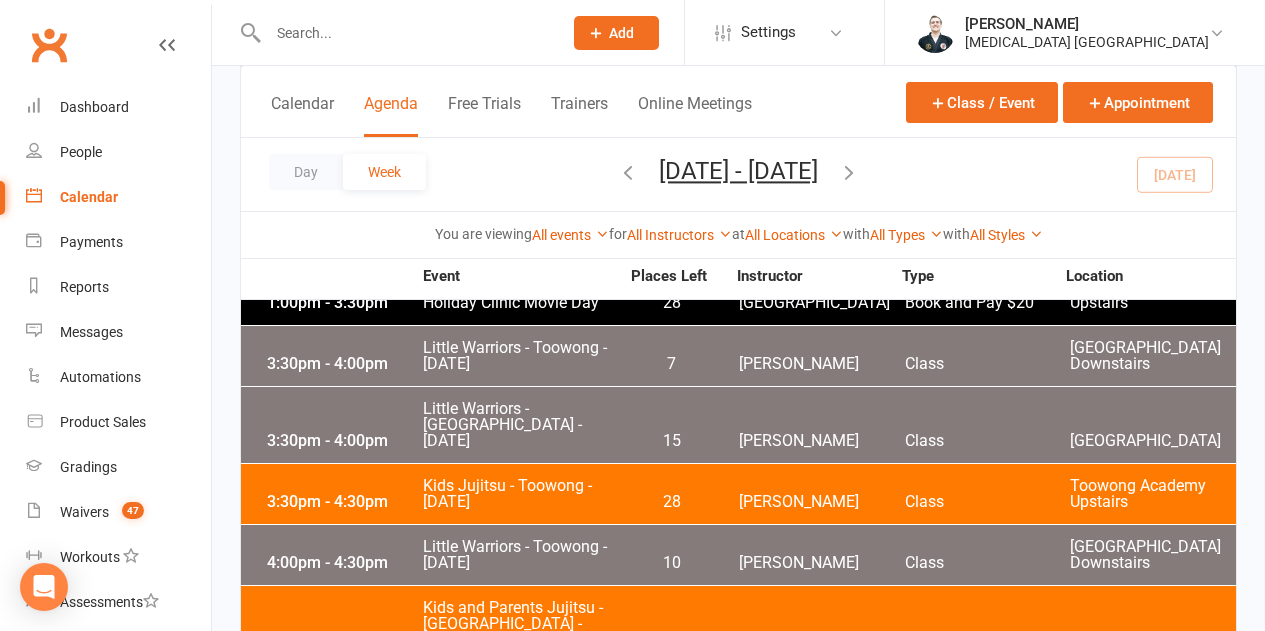 click on "Kids Jujitsu - Toowong - [DATE]" at bounding box center (520, 754) 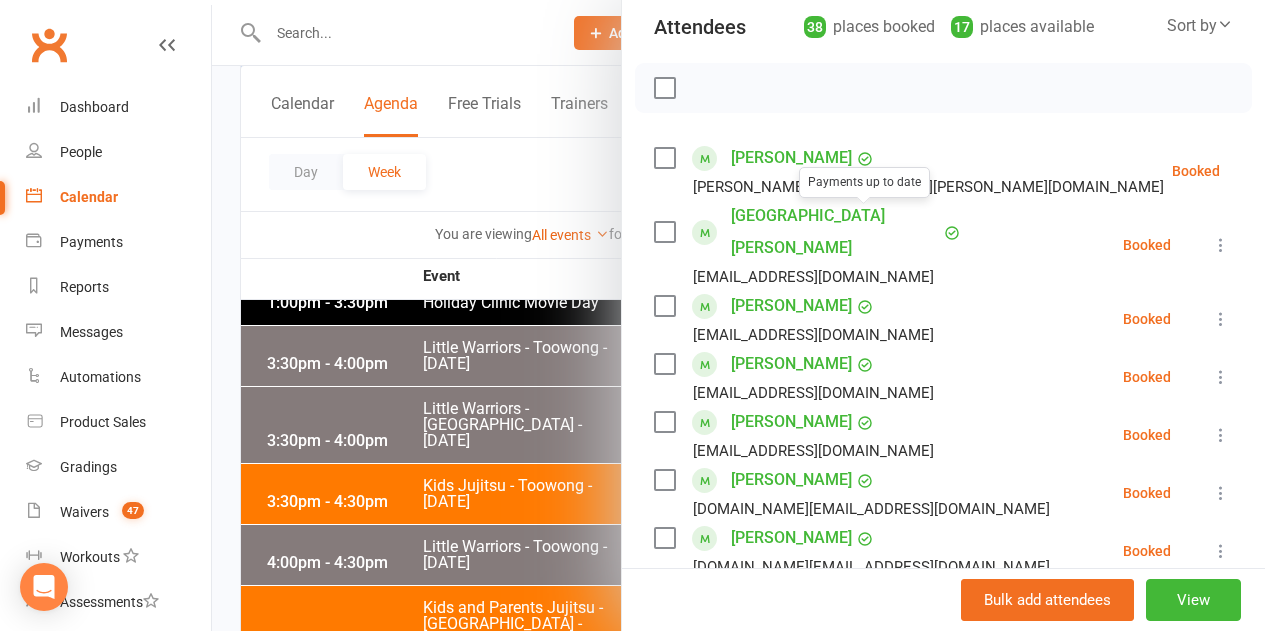 scroll, scrollTop: 200, scrollLeft: 0, axis: vertical 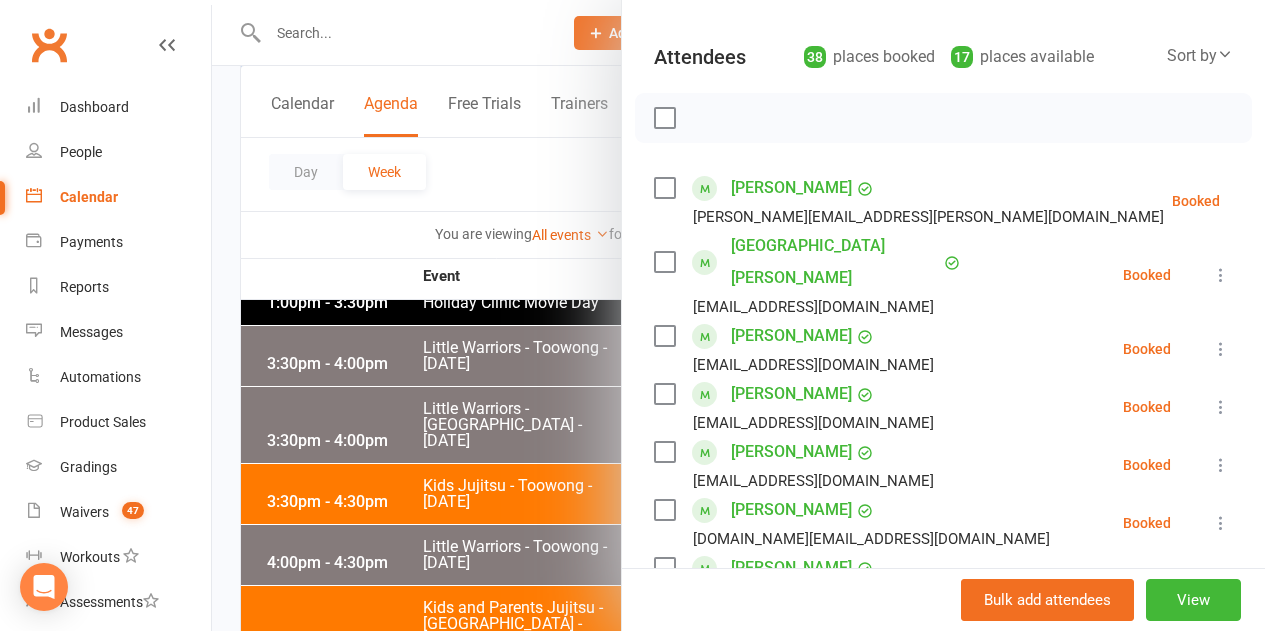 click at bounding box center [664, 188] 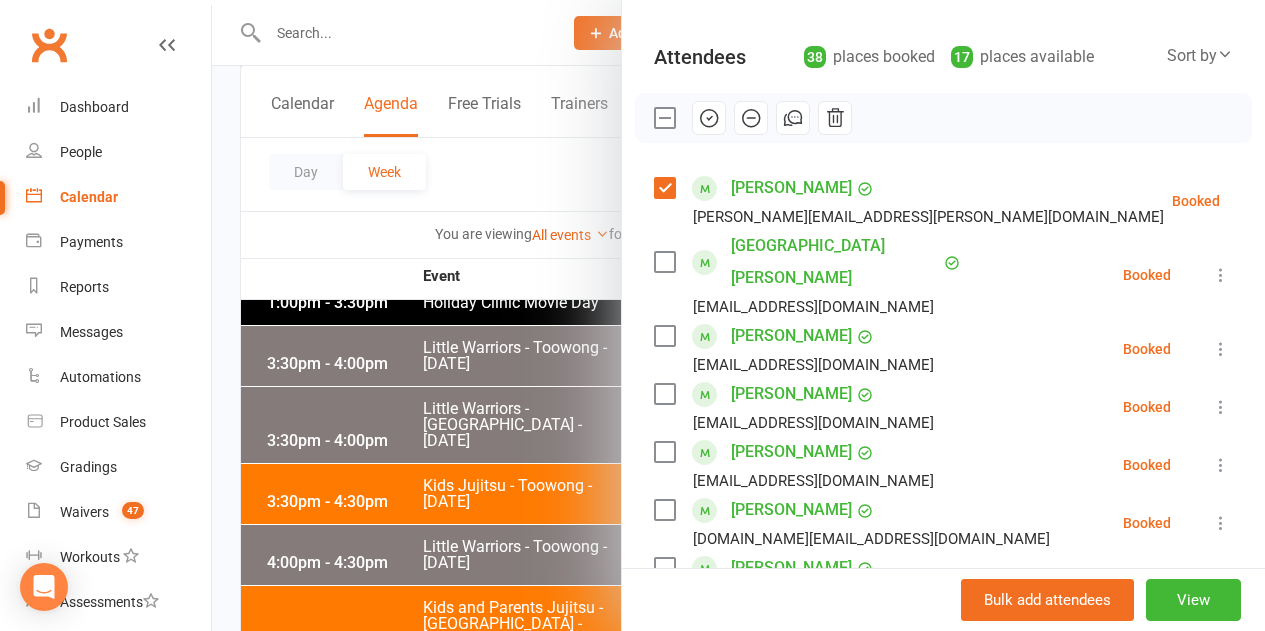 click at bounding box center [664, 262] 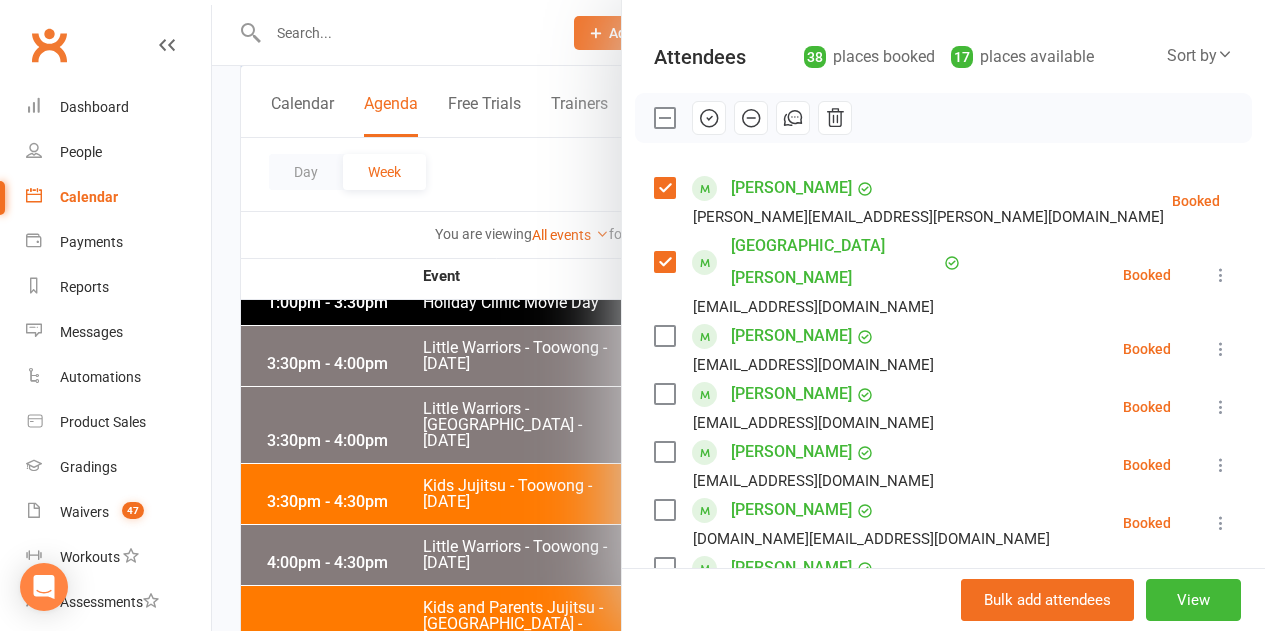 click at bounding box center [664, 336] 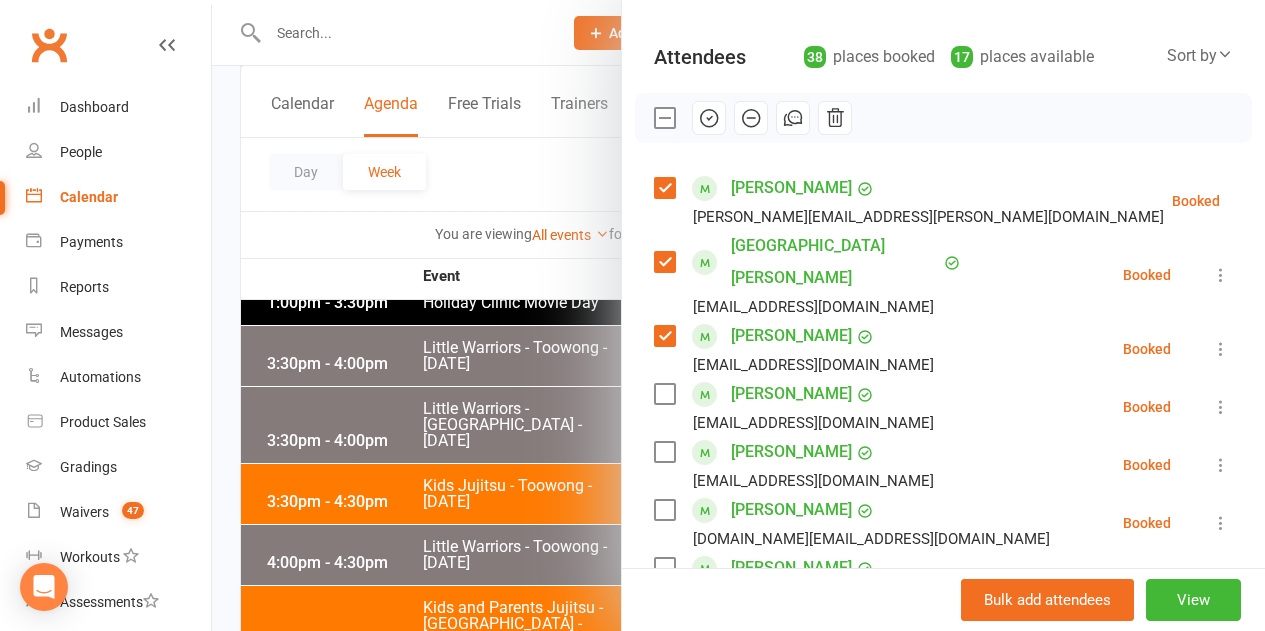 click at bounding box center (664, 394) 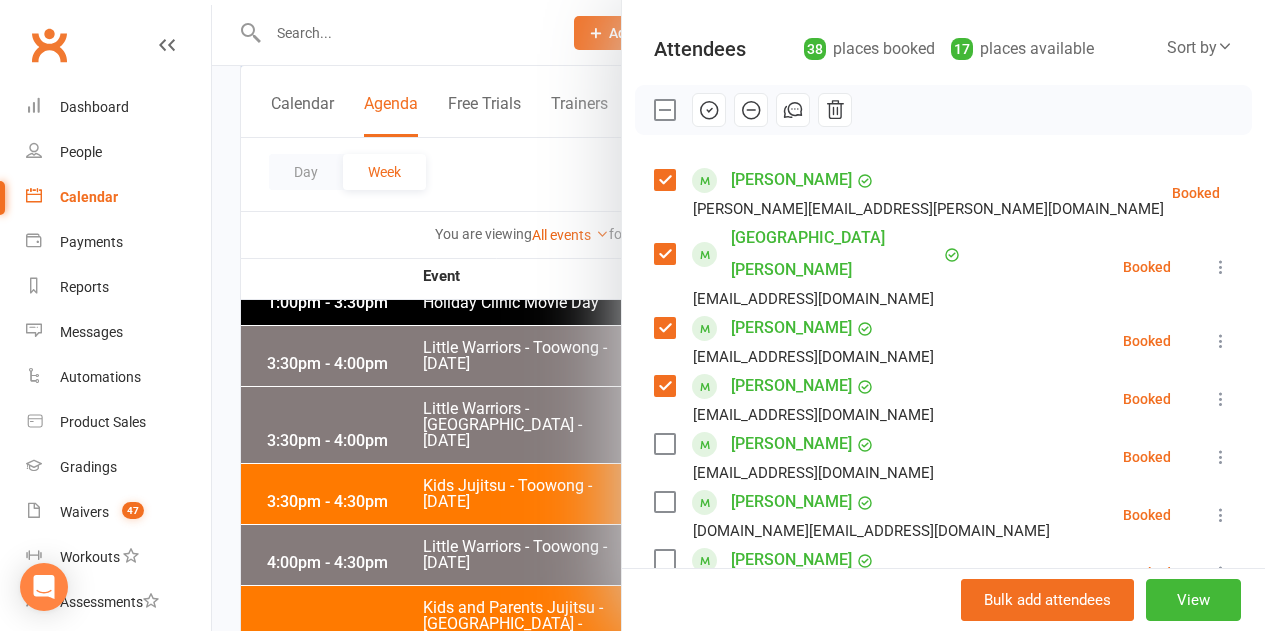 scroll, scrollTop: 200, scrollLeft: 0, axis: vertical 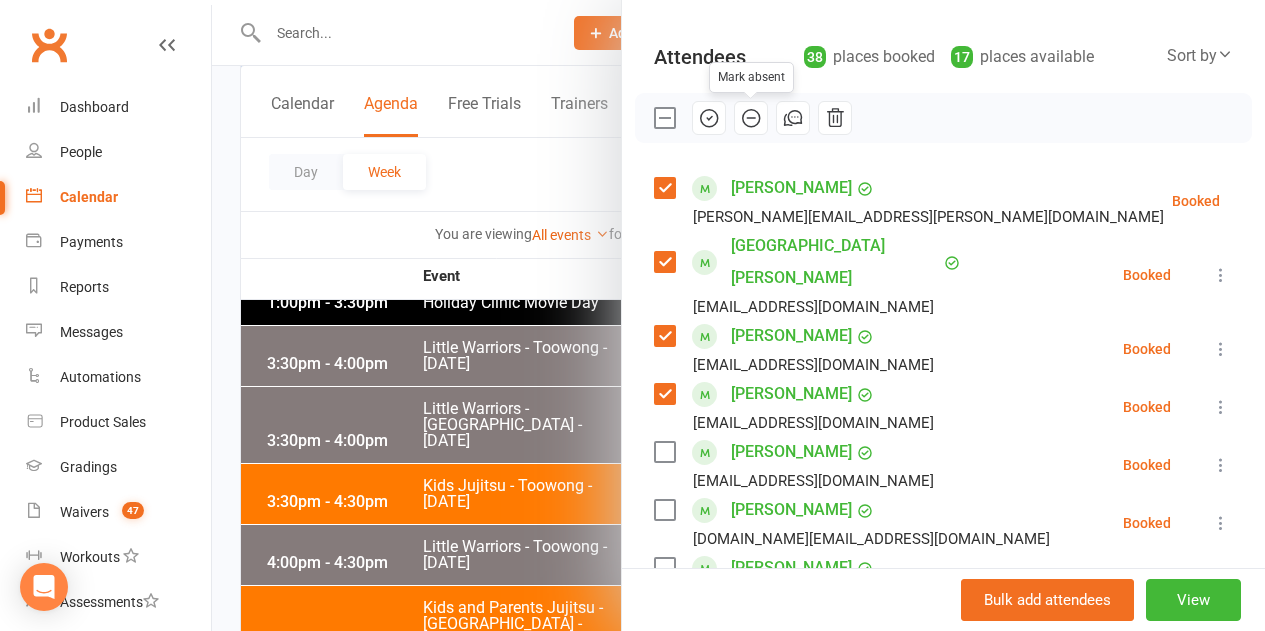 click 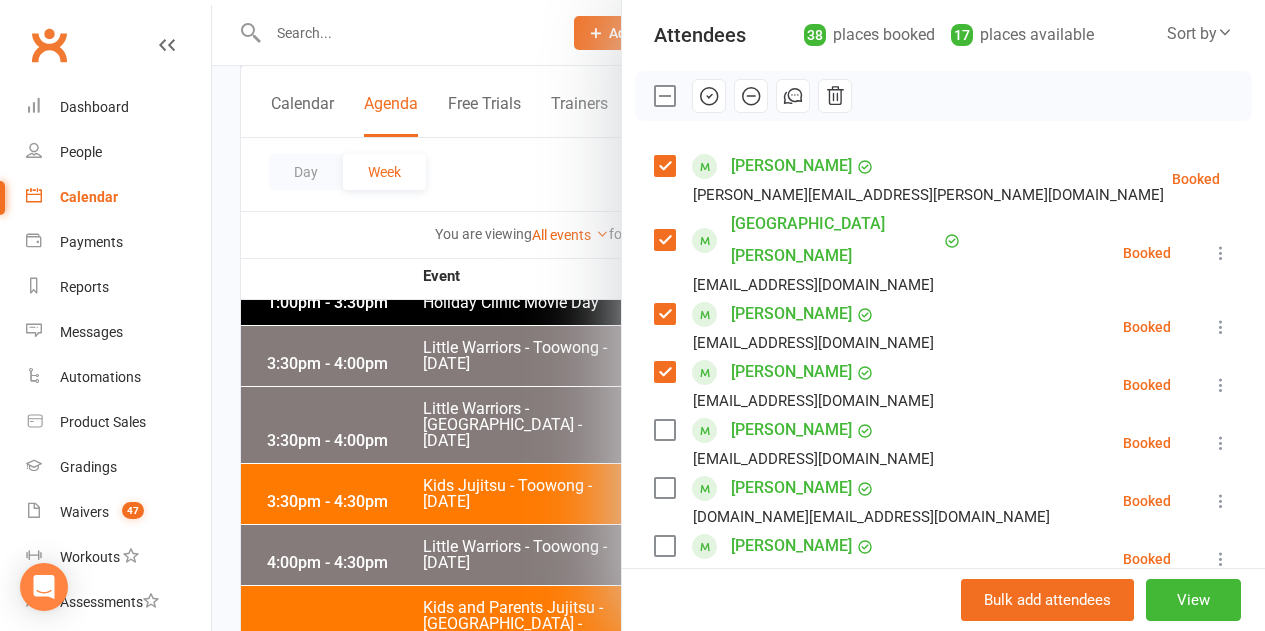 scroll, scrollTop: 200, scrollLeft: 0, axis: vertical 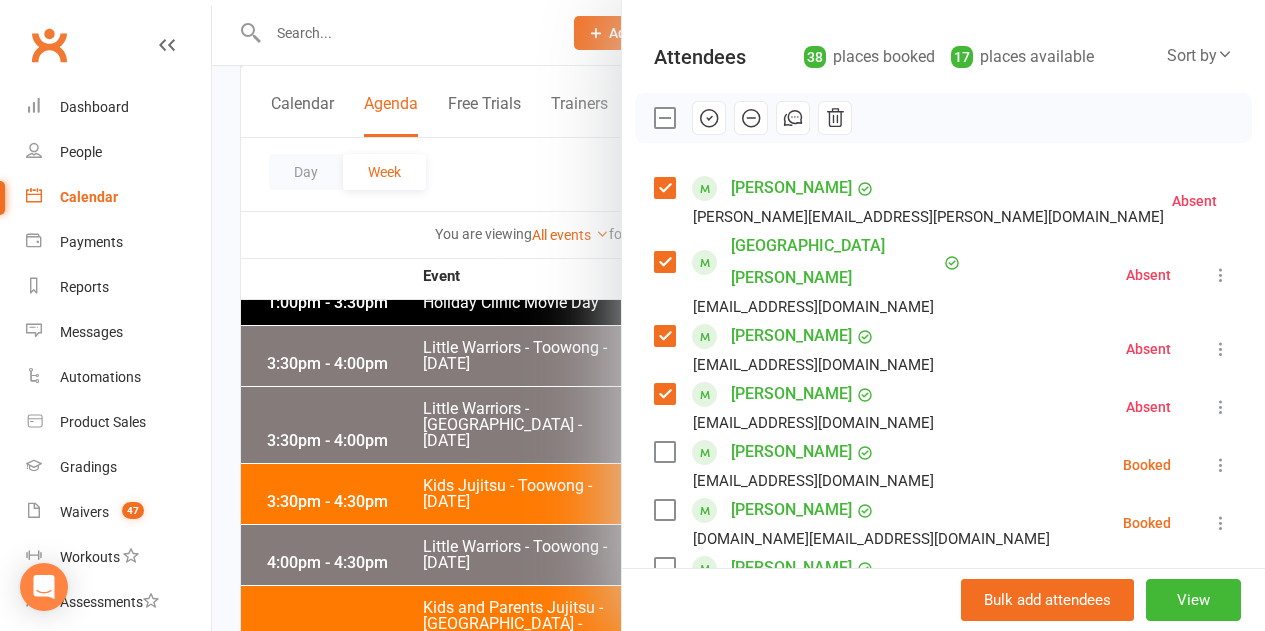 click at bounding box center (664, 118) 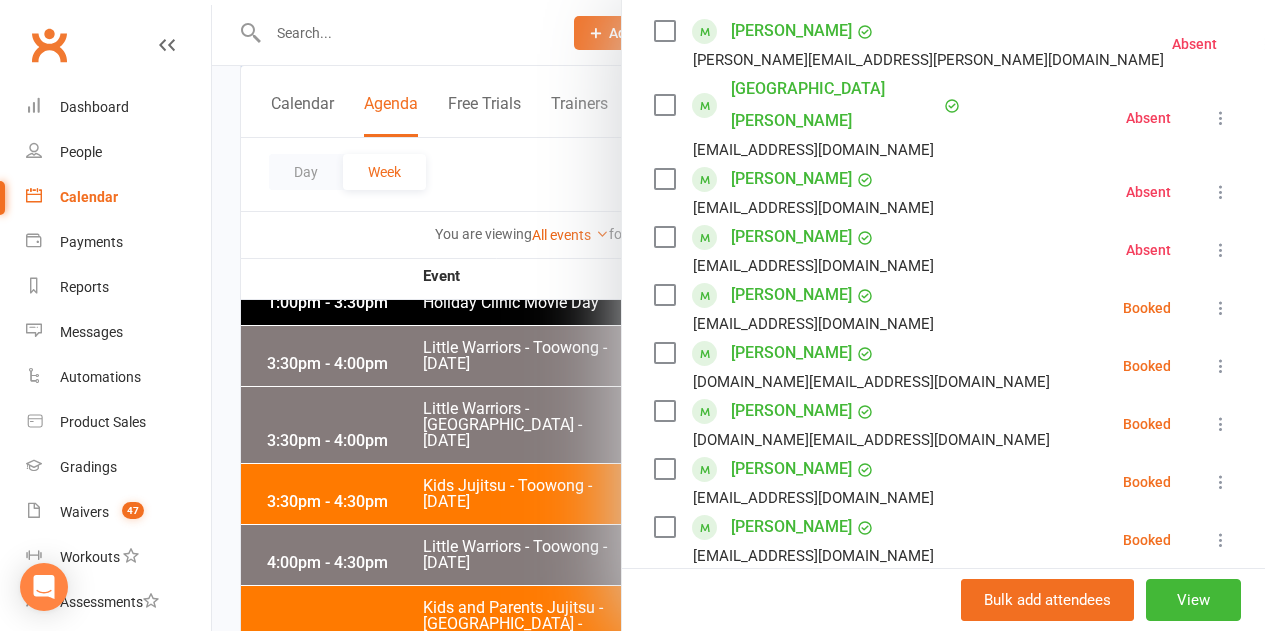 scroll, scrollTop: 400, scrollLeft: 0, axis: vertical 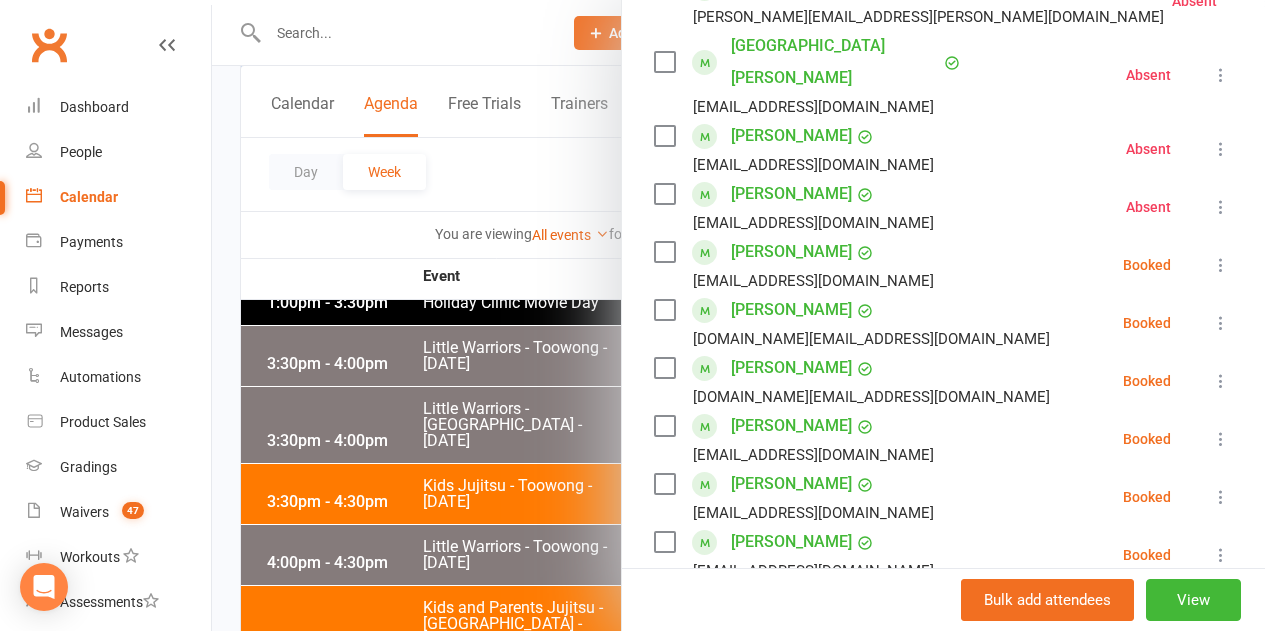 click at bounding box center [664, 310] 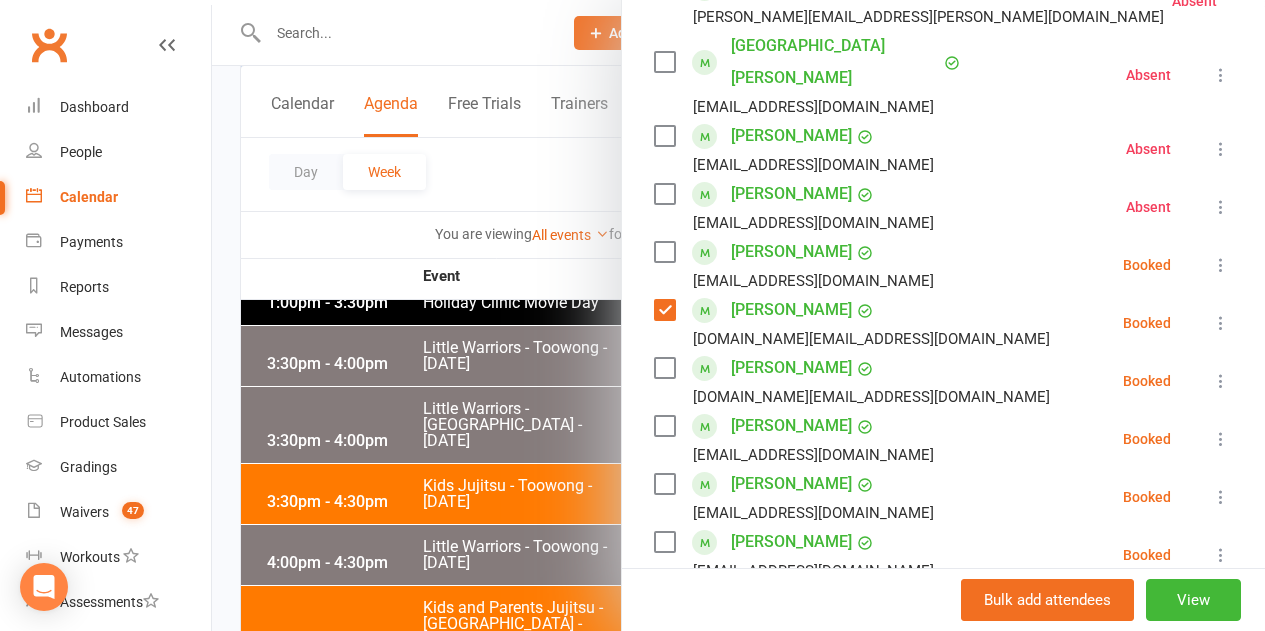 click at bounding box center [664, 368] 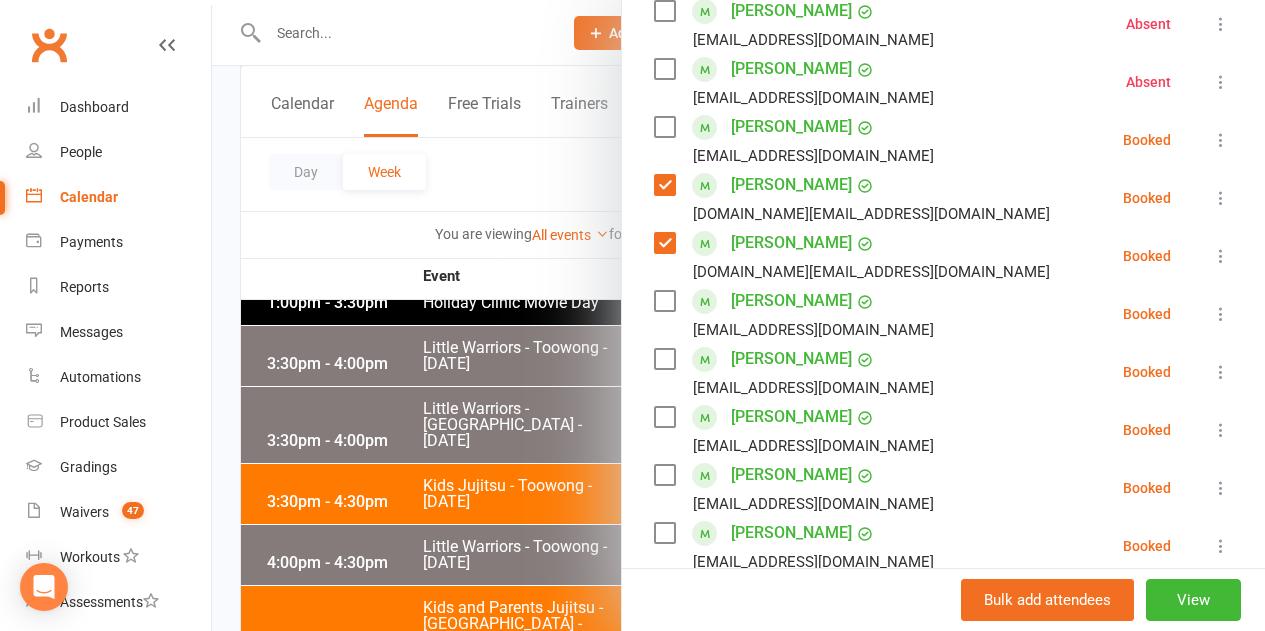 scroll, scrollTop: 600, scrollLeft: 0, axis: vertical 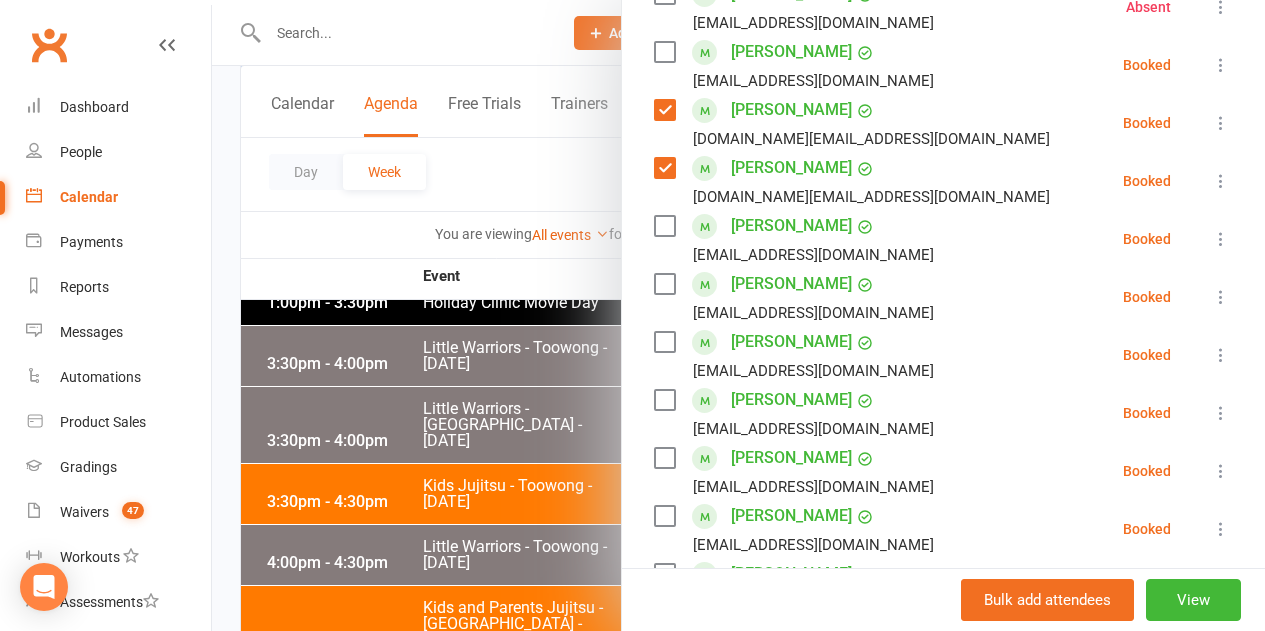 click on "Class kiosk mode  Roll call  4:30 PM - 5:30 PM, Friday, July, 11, 2025 with Robert Dupont  at  Toowong Academy Upstairs  Attendees  38  places booked 17  places available Sort by  Last name  First name  Booking created    Lachlan Allen  elaine.allen@hotmail.com Absent More info  Remove  Check in  Reset attendance  Send message  All bookings for series    Bandar ALQARNI  alqarni86@hotmail.com Absent More info  Remove  Check in  Reset attendance  Send message  All bookings for series    Yousef ALQARNI  alqarni86@hotmail.com Absent More info  Remove  Check in  Reset attendance  Send message  All bookings for series    Arian Barootian  baroto73@gmail.com Absent More info  Remove  Check in  Reset attendance  Send message  All bookings for series    Leonhard Berndt  wangyuinga@gmail.com Booked More info  Remove  Check in  Mark absent  Send message  All bookings for series    Isabella Bishop  ryan.papas.is@gmail.com Booked More info  Remove  Check in  Mark absent  Send message  All bookings for series    Booked" at bounding box center (943, 942) 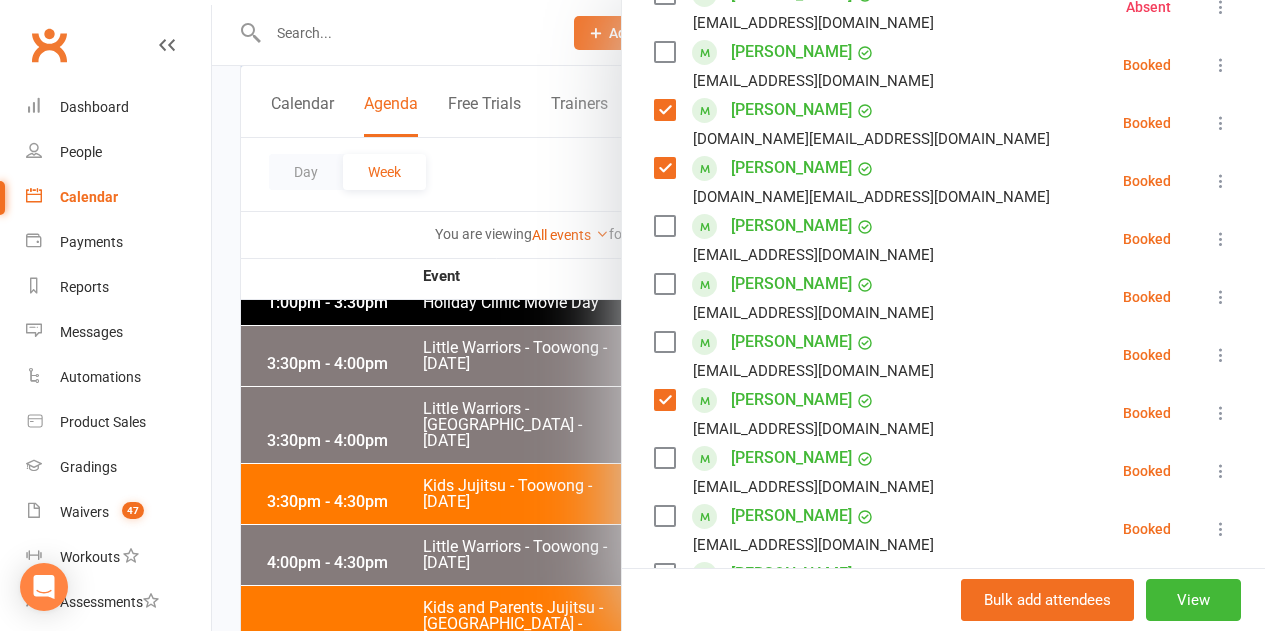 click at bounding box center [664, 342] 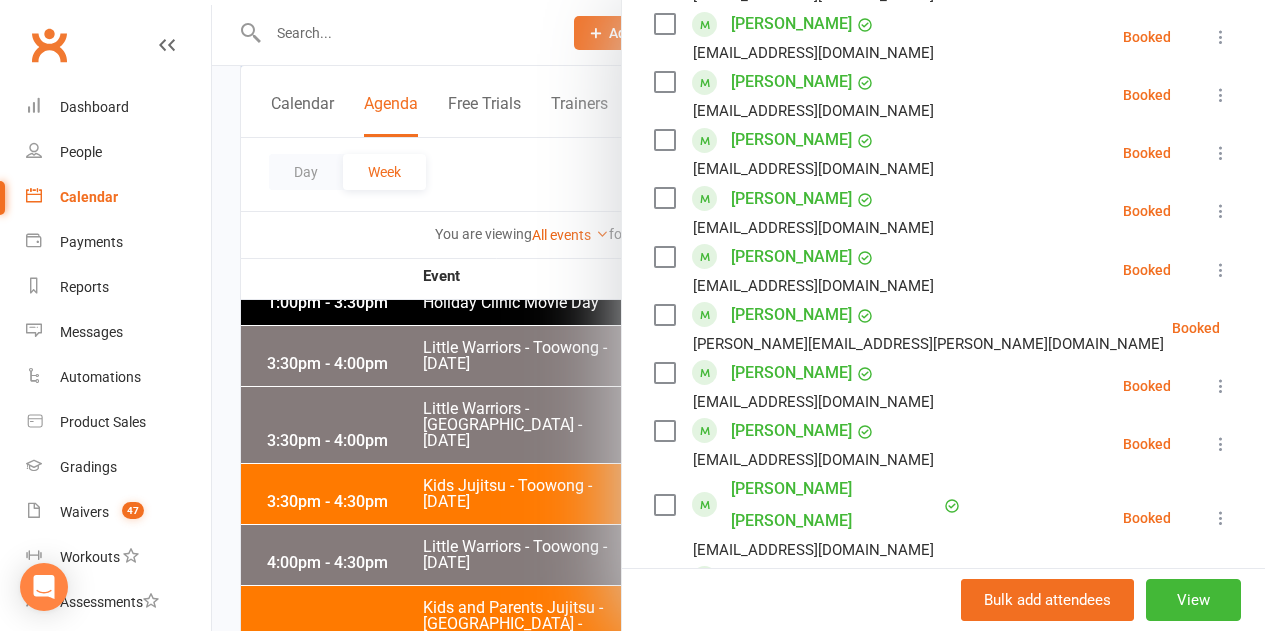 scroll, scrollTop: 1200, scrollLeft: 0, axis: vertical 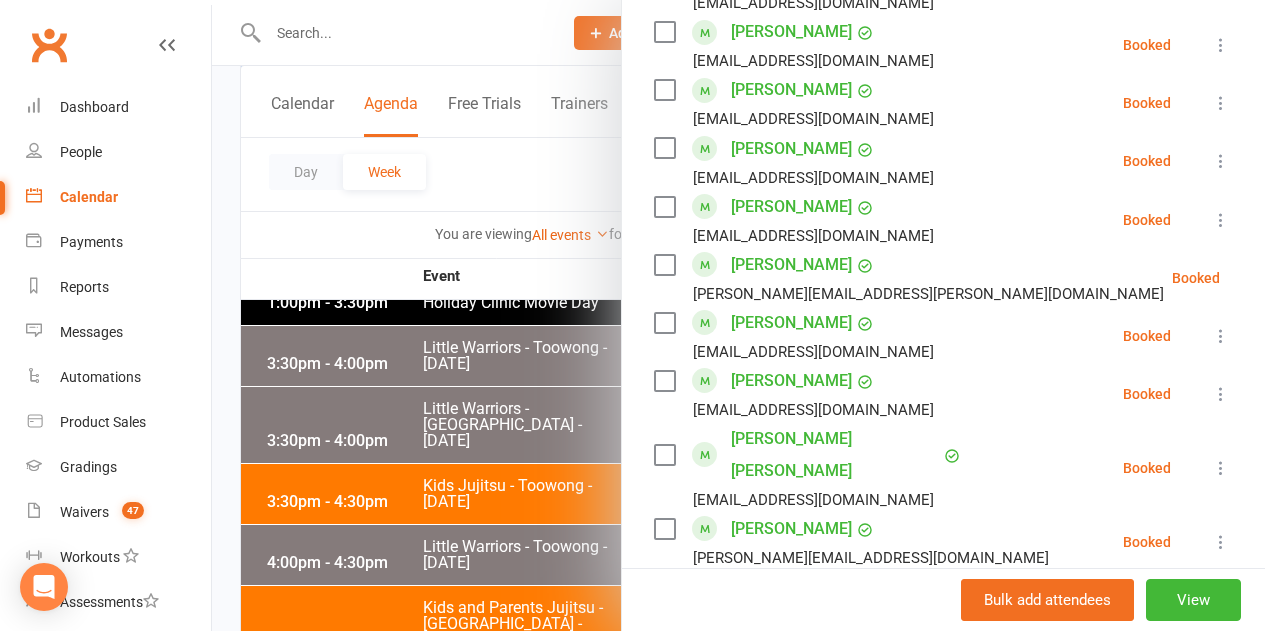 click at bounding box center (664, 265) 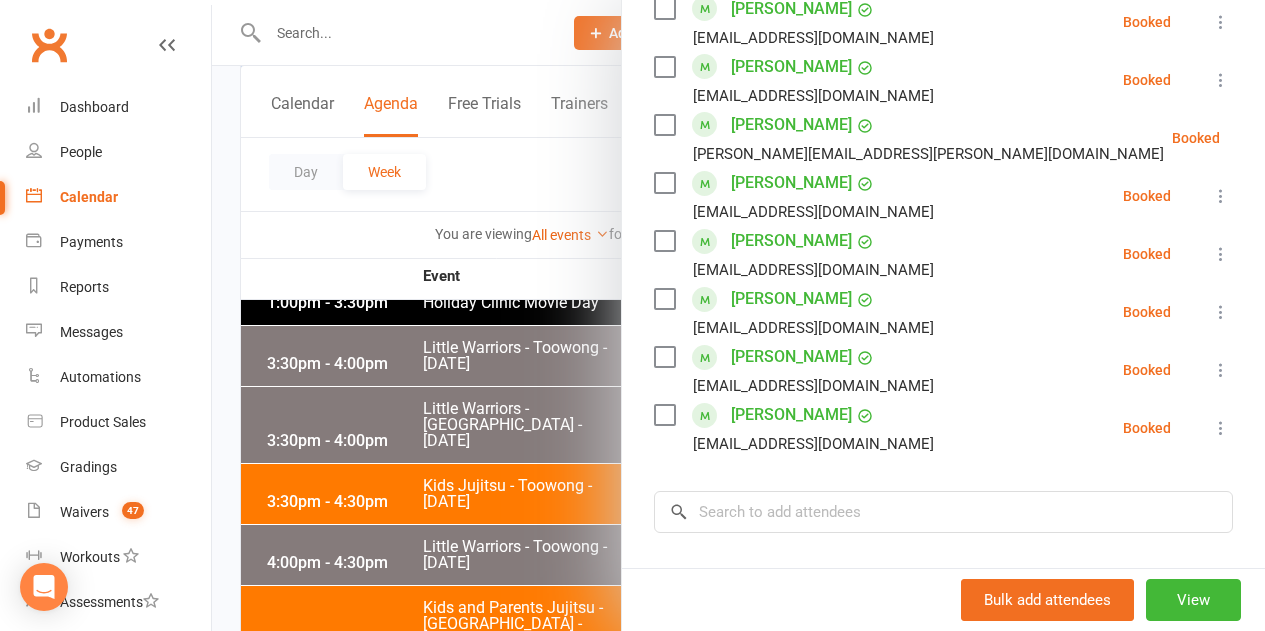 scroll, scrollTop: 2368, scrollLeft: 0, axis: vertical 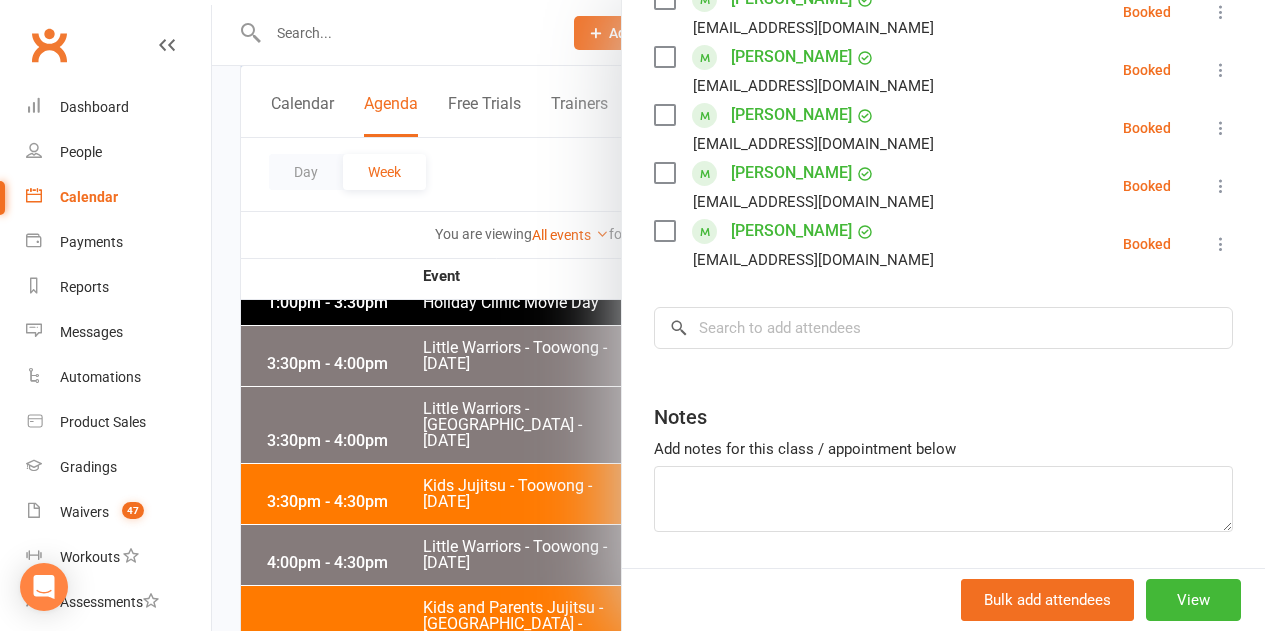 click at bounding box center [664, 173] 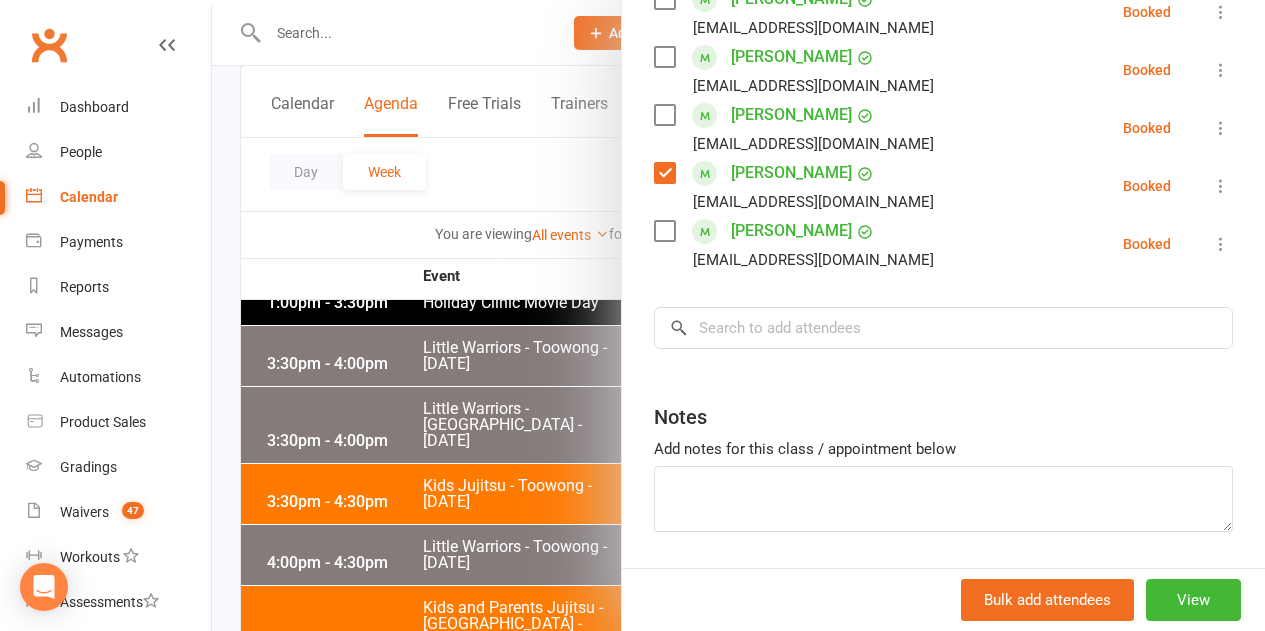 click at bounding box center (664, 231) 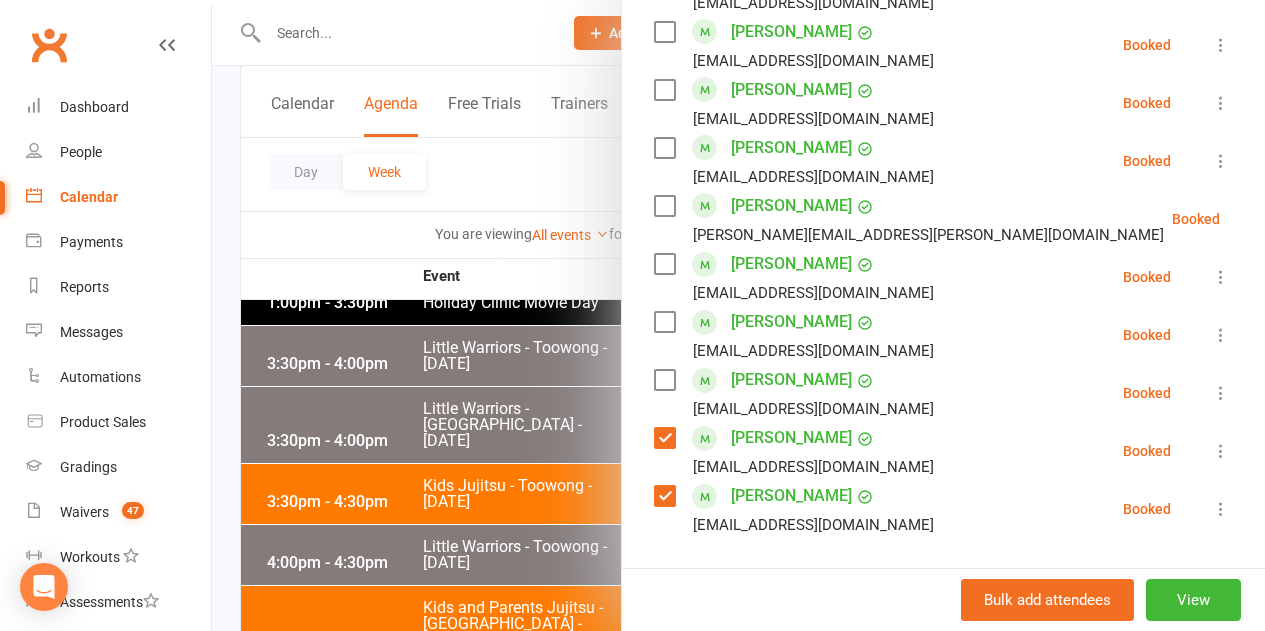 scroll, scrollTop: 2068, scrollLeft: 0, axis: vertical 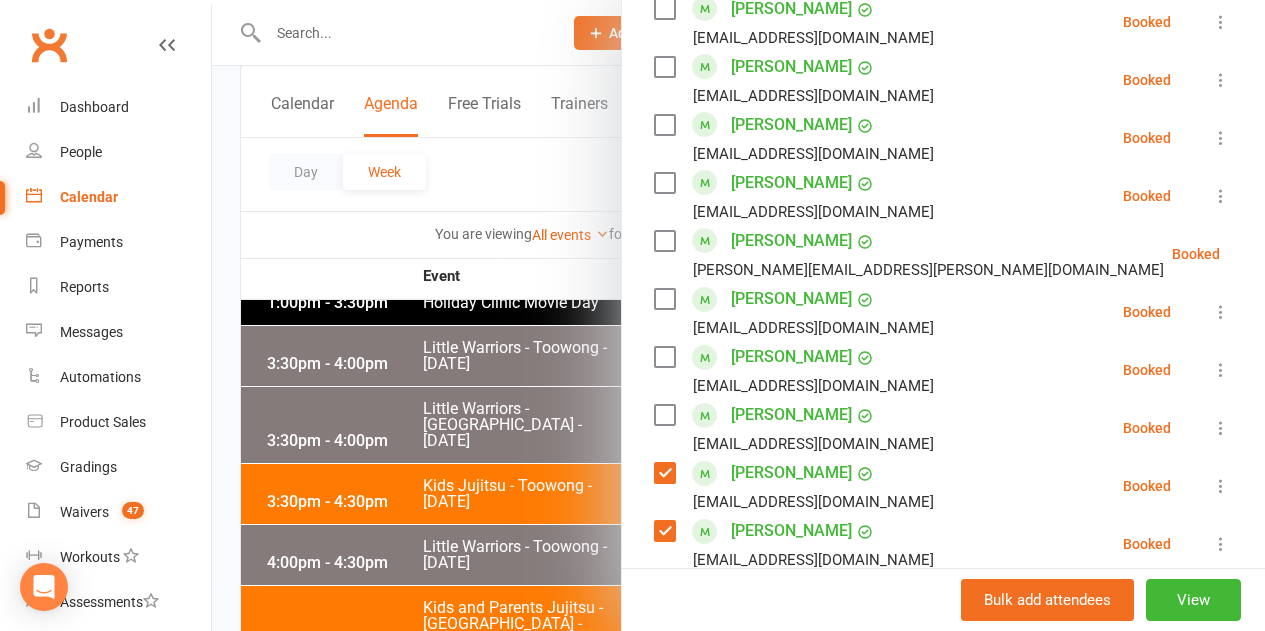 click at bounding box center [664, 357] 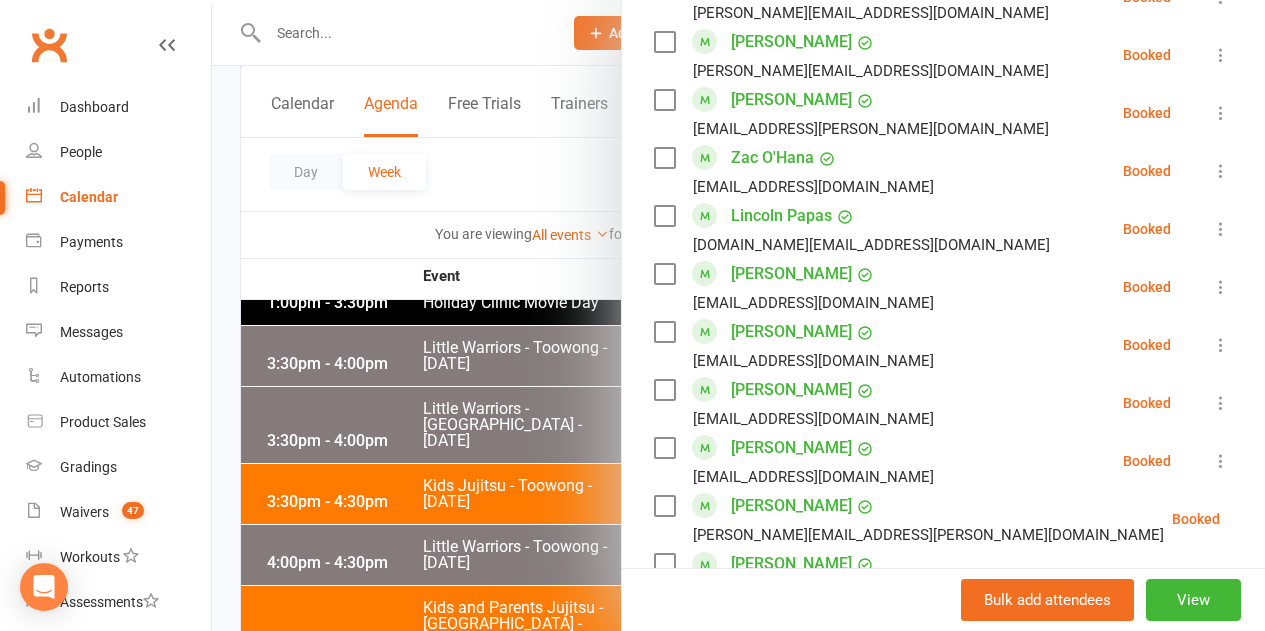scroll, scrollTop: 1768, scrollLeft: 0, axis: vertical 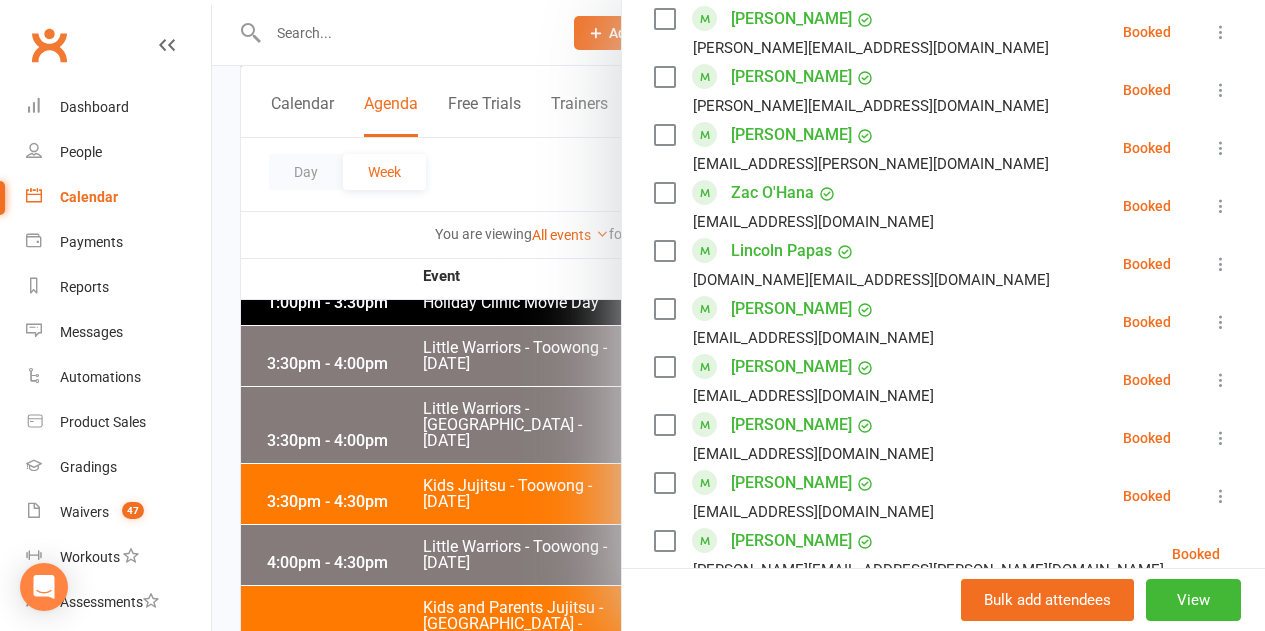 click at bounding box center [664, 251] 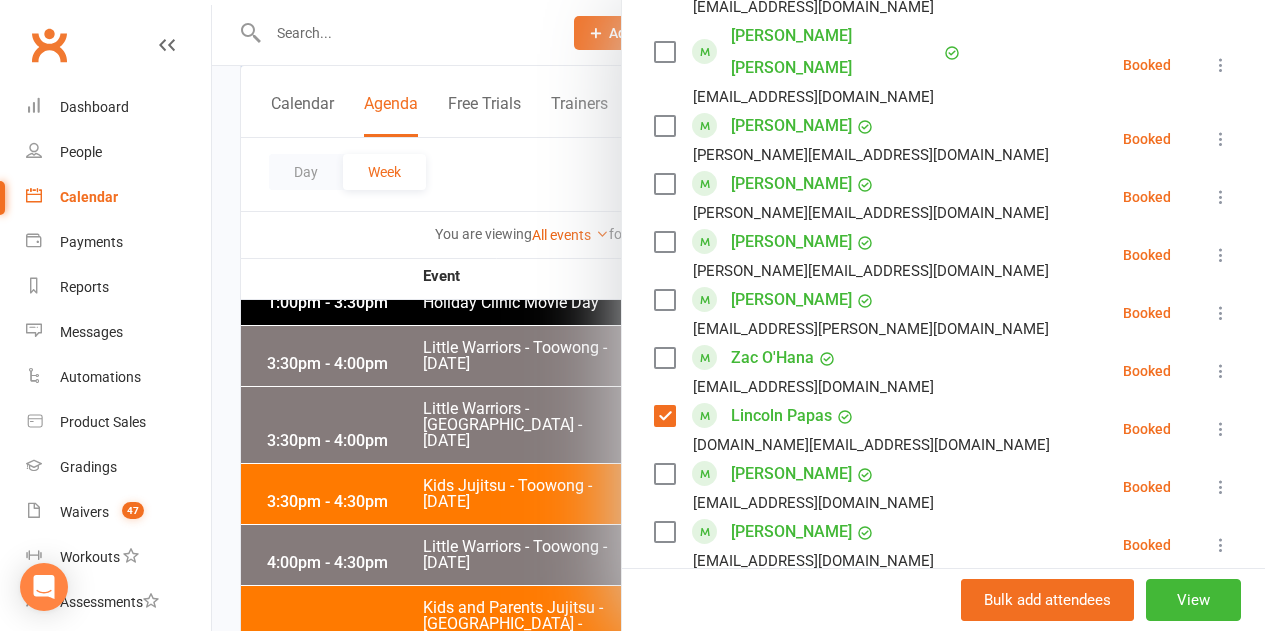 scroll, scrollTop: 1568, scrollLeft: 0, axis: vertical 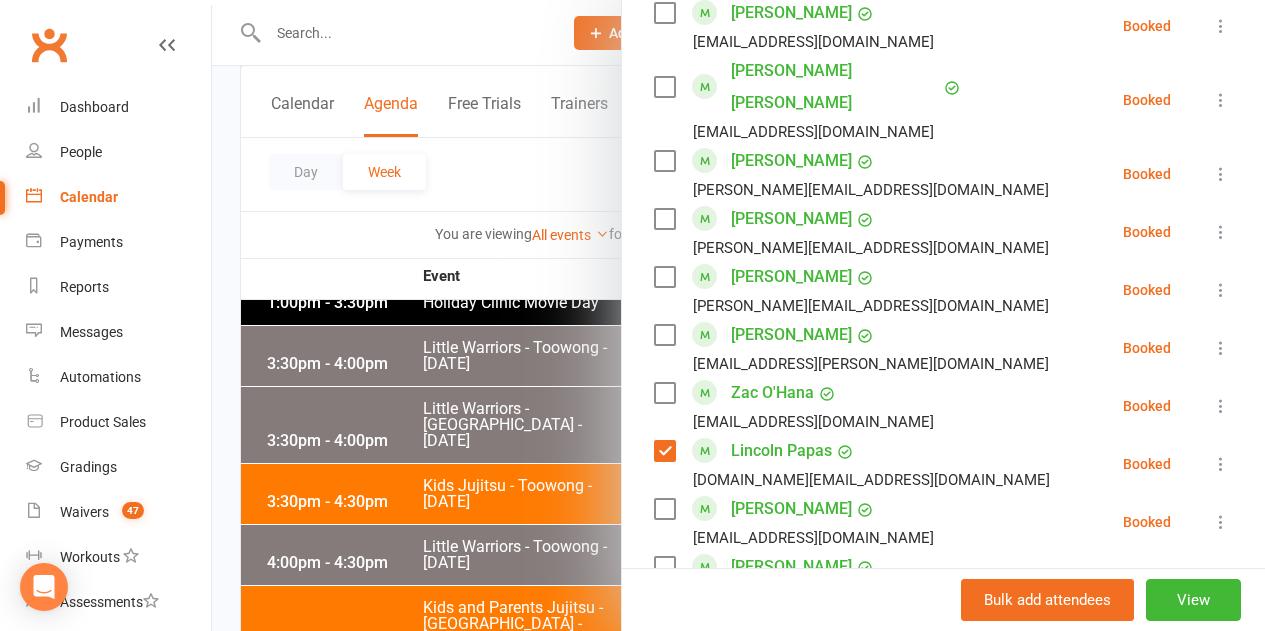 click at bounding box center [664, 277] 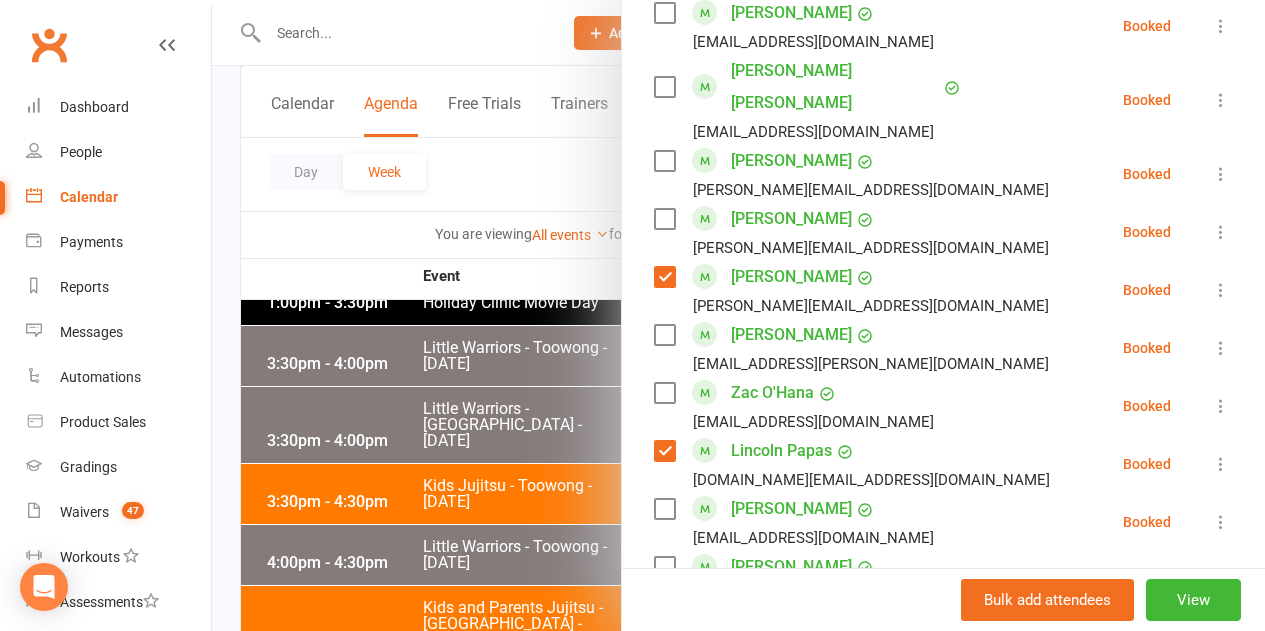 scroll, scrollTop: 1468, scrollLeft: 0, axis: vertical 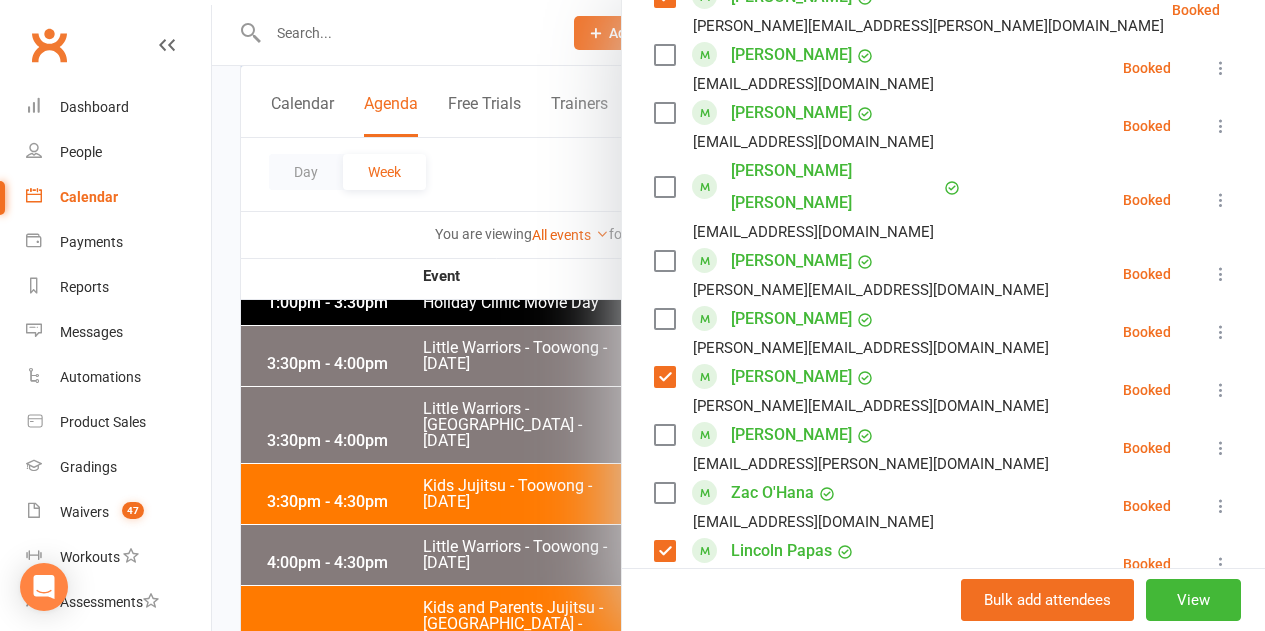 drag, startPoint x: 650, startPoint y: 249, endPoint x: 656, endPoint y: 236, distance: 14.3178215 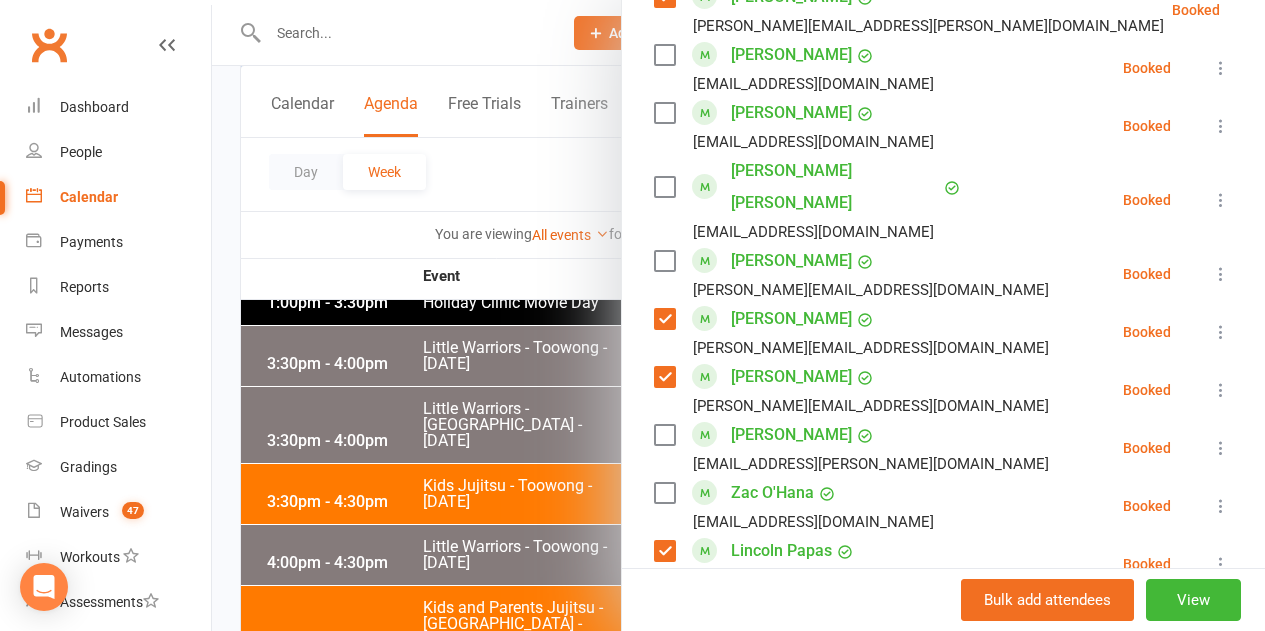 click at bounding box center [664, 261] 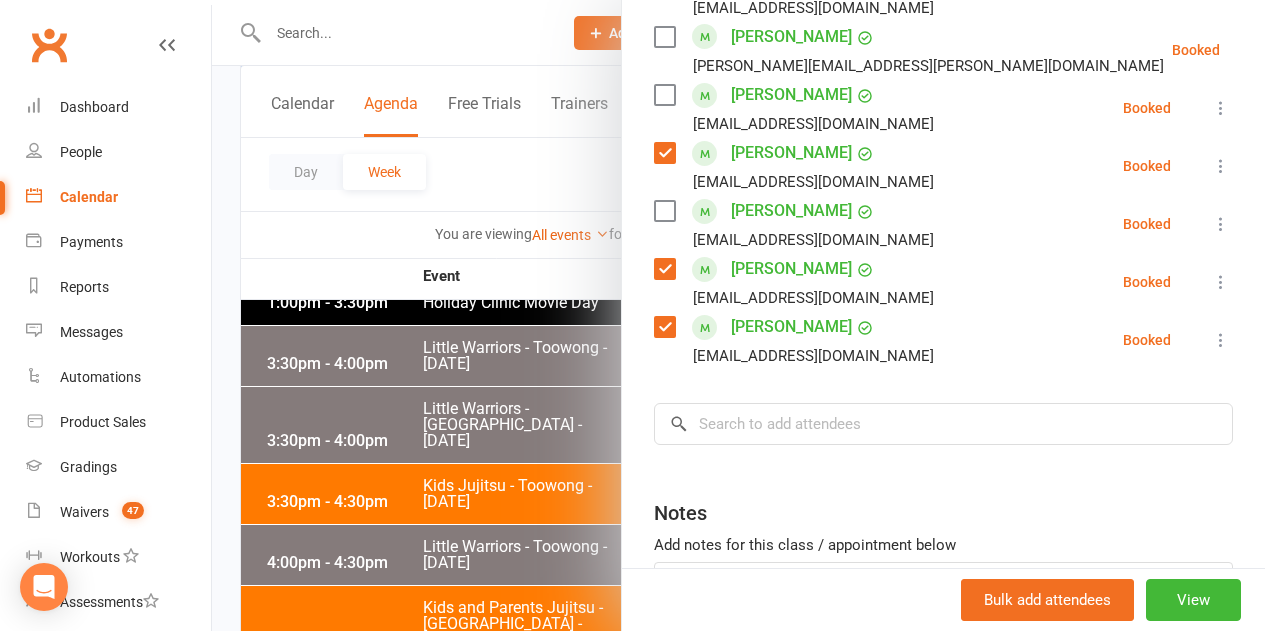 scroll, scrollTop: 2368, scrollLeft: 0, axis: vertical 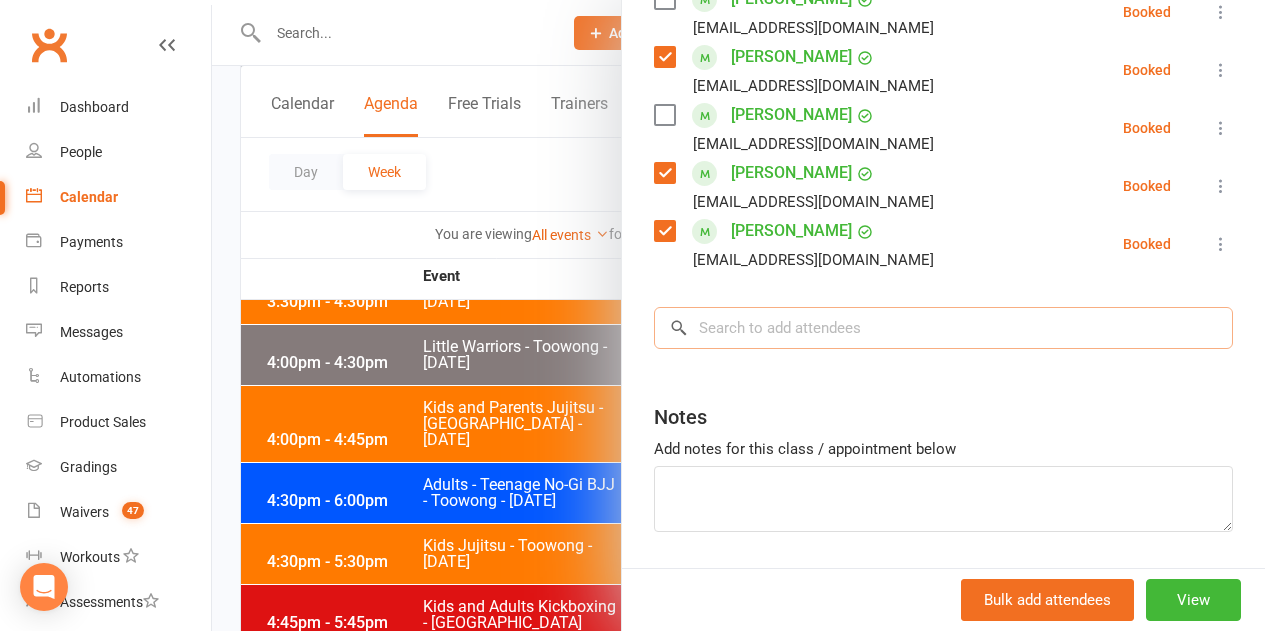 click at bounding box center (943, 328) 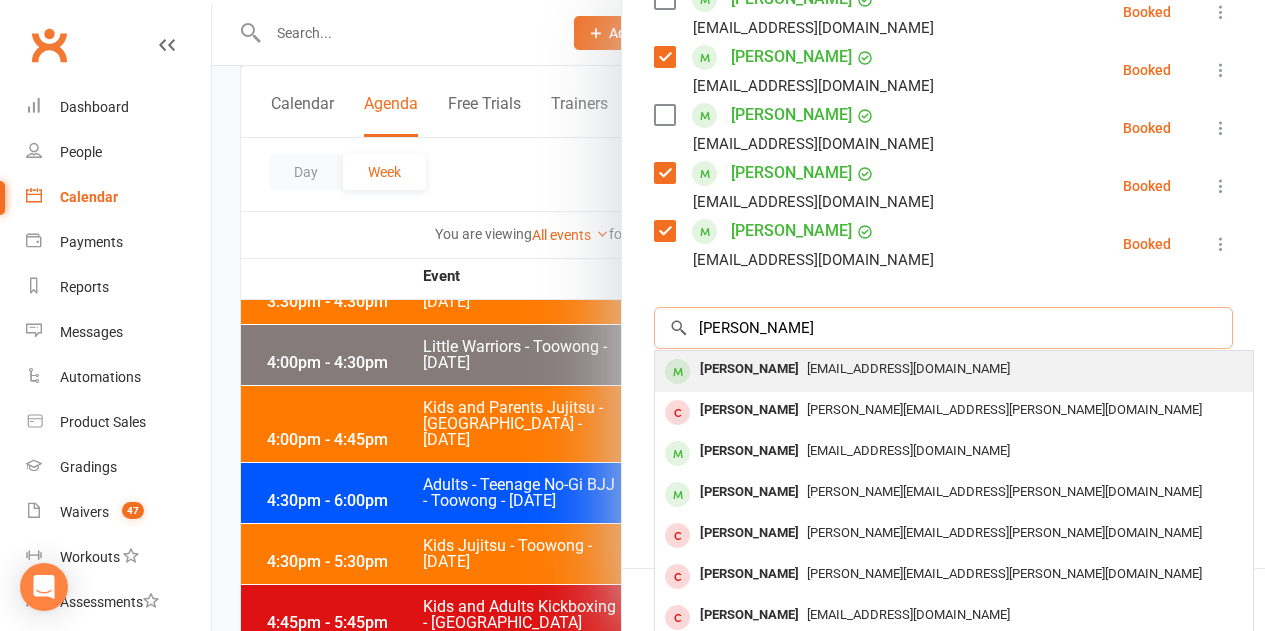 type on "laura gilbe" 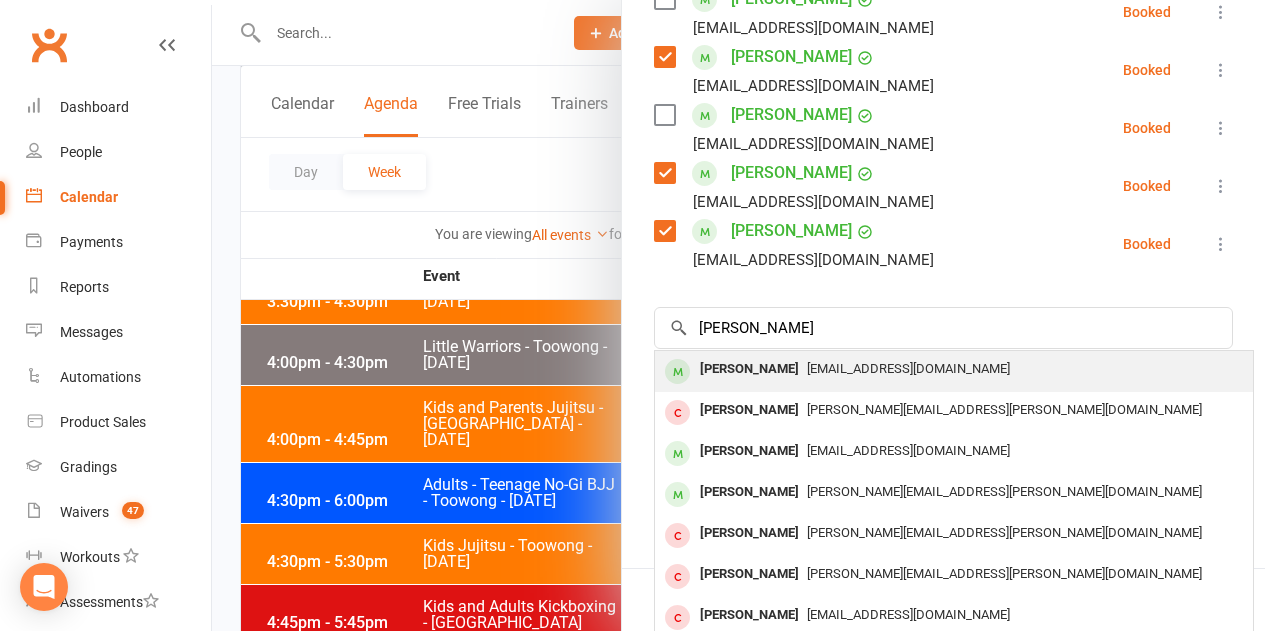 click on "Laura Gilbert" at bounding box center (749, 369) 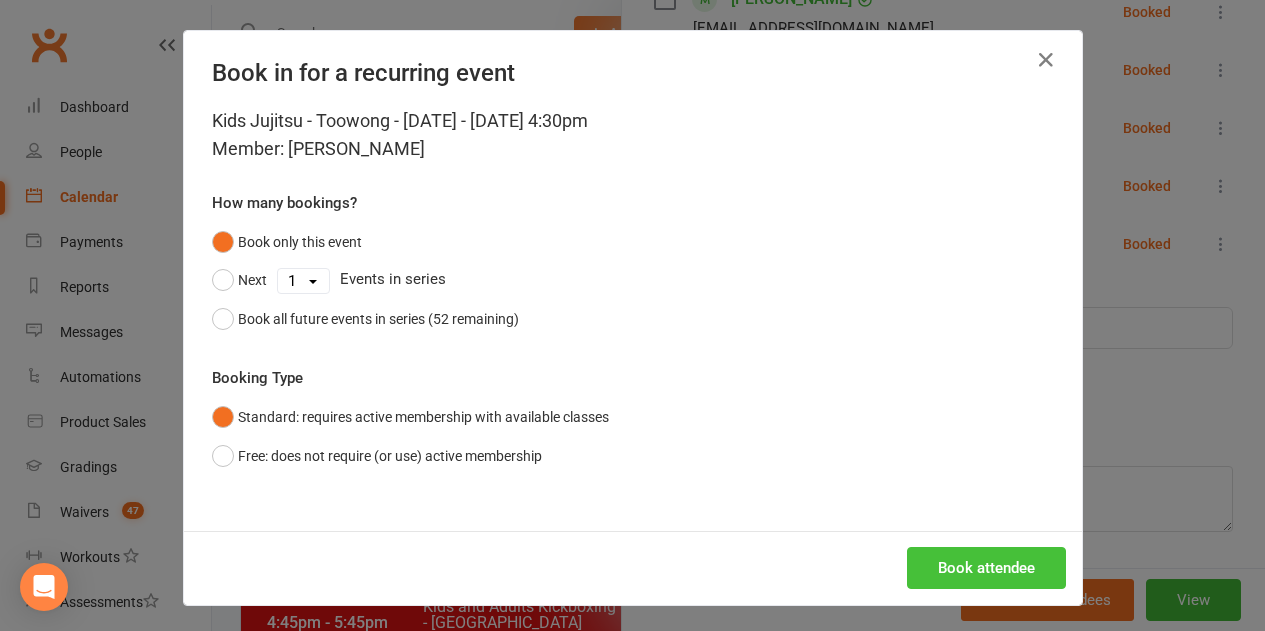 click on "Book attendee" at bounding box center (986, 568) 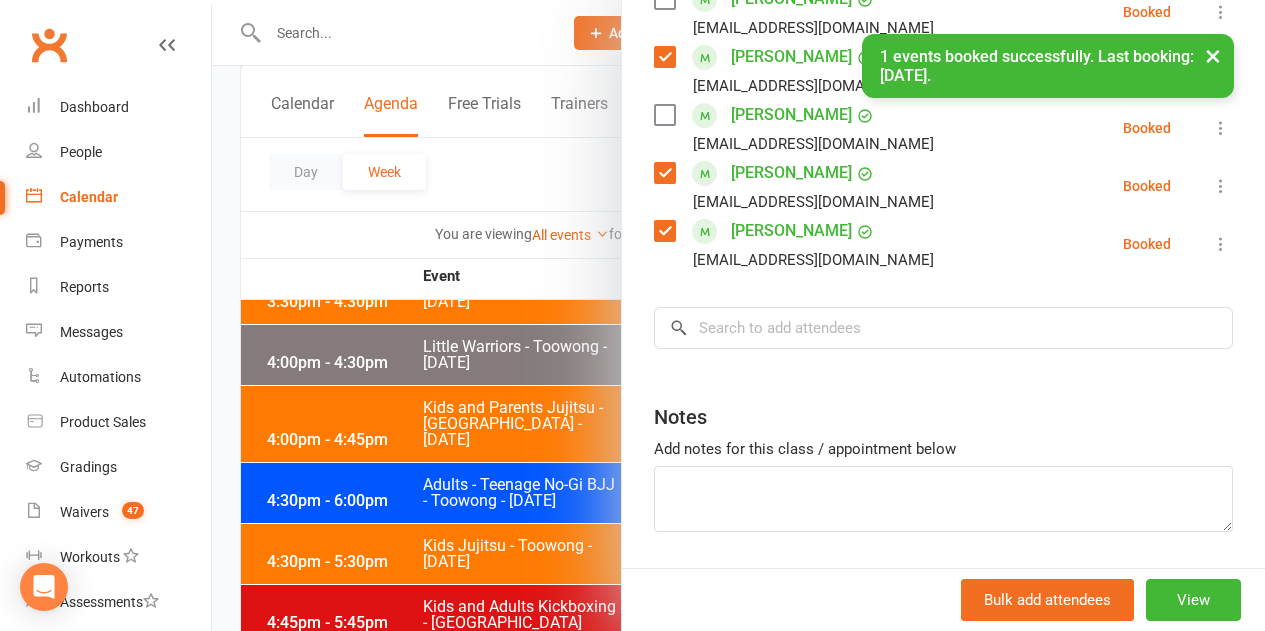 scroll, scrollTop: 2426, scrollLeft: 0, axis: vertical 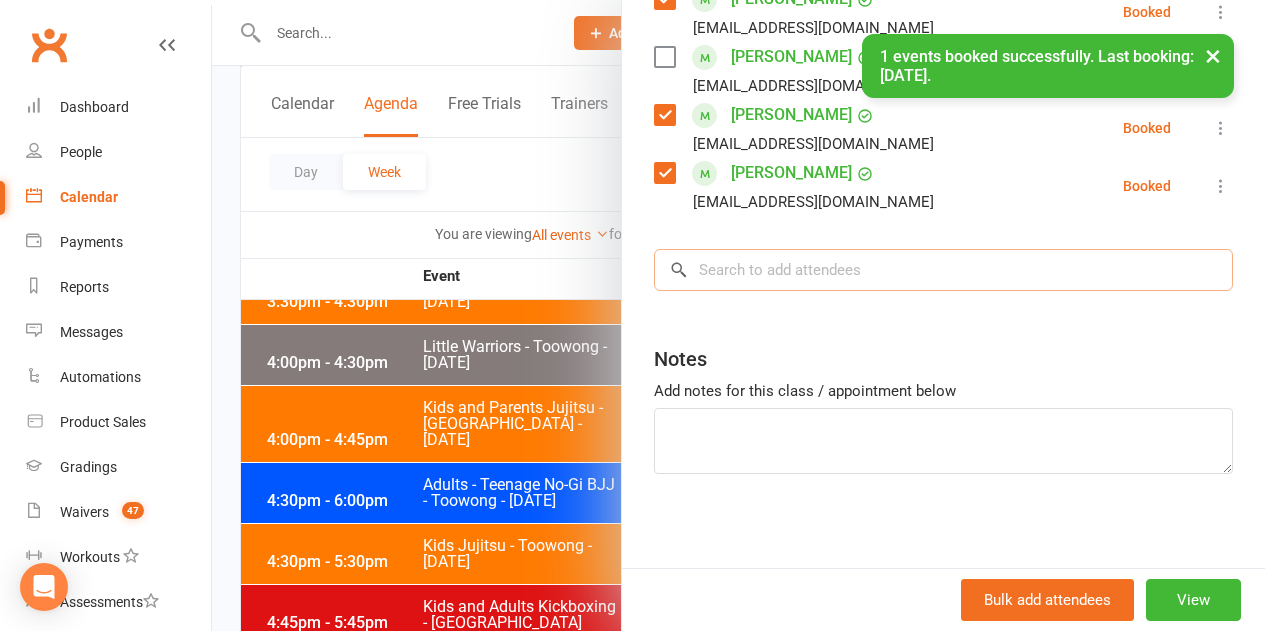 click at bounding box center (943, 270) 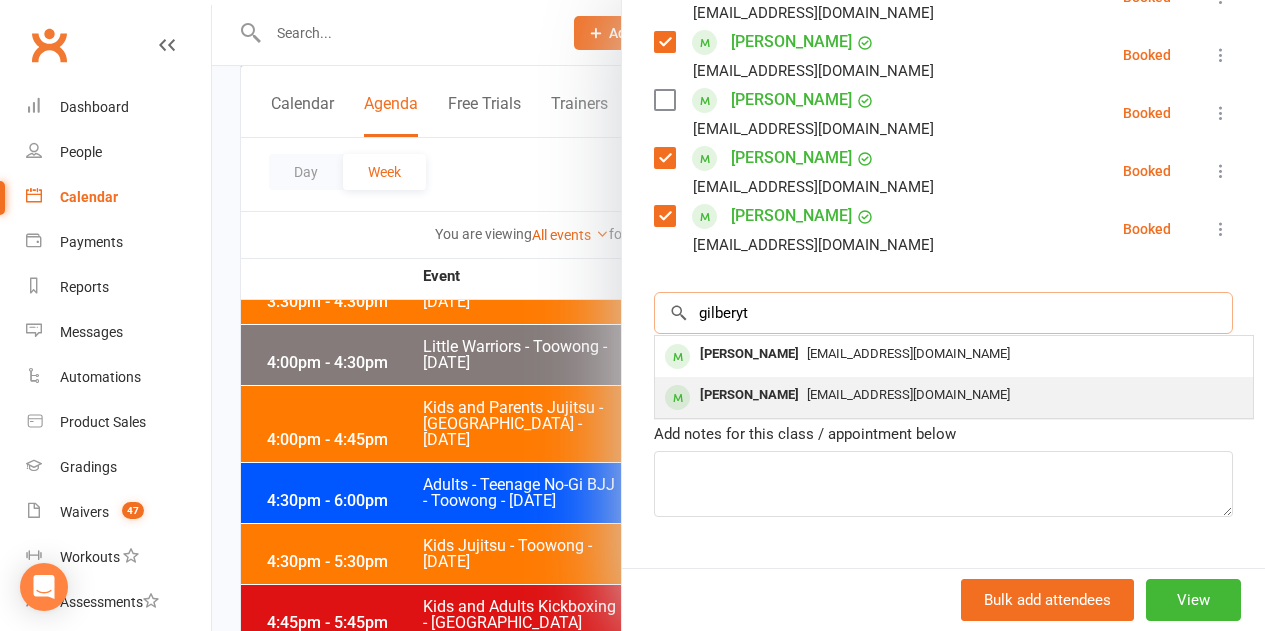 type on "gilberyt" 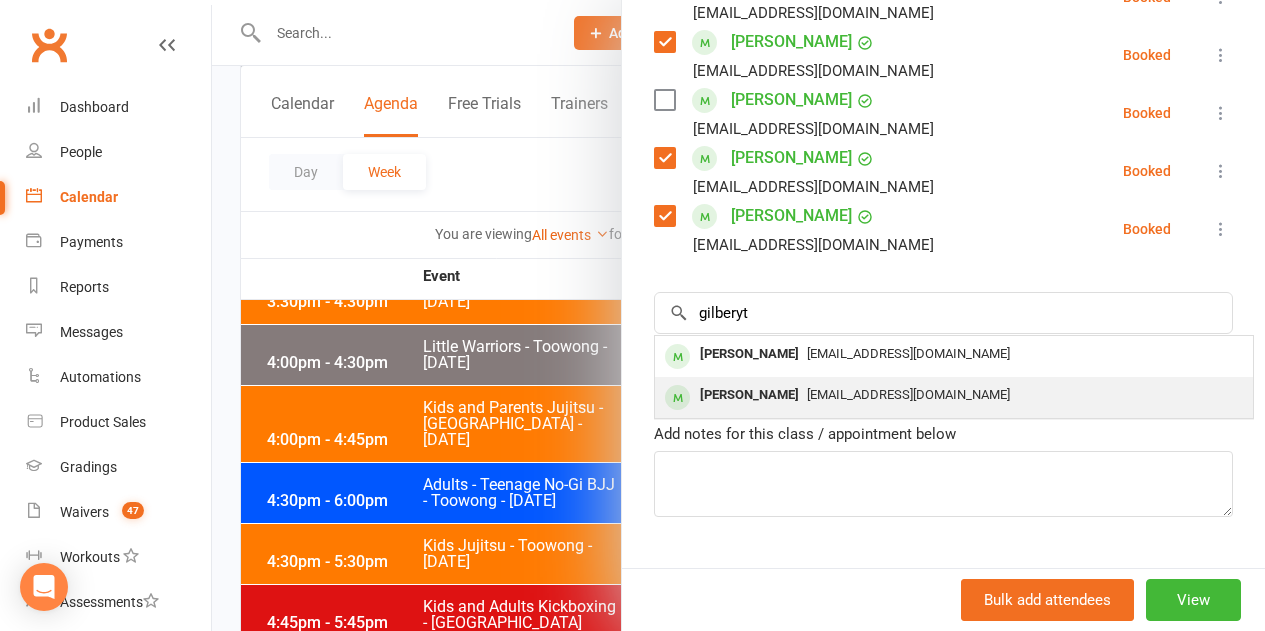 click on "Lewis Gilbert" at bounding box center [749, 395] 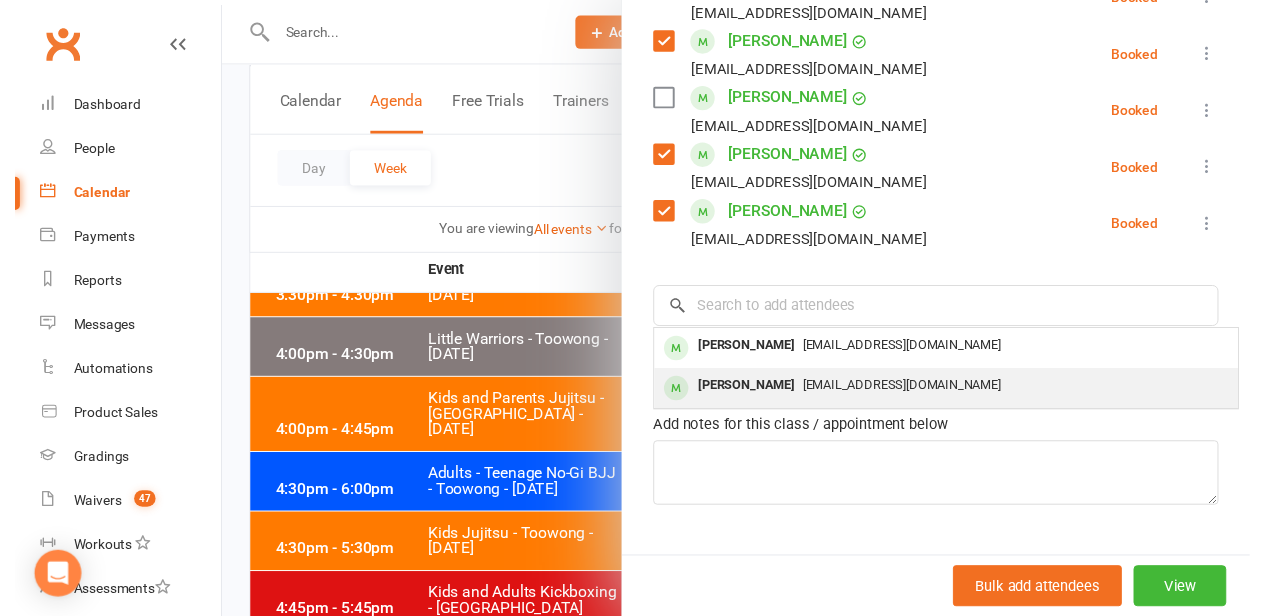 scroll, scrollTop: 2426, scrollLeft: 0, axis: vertical 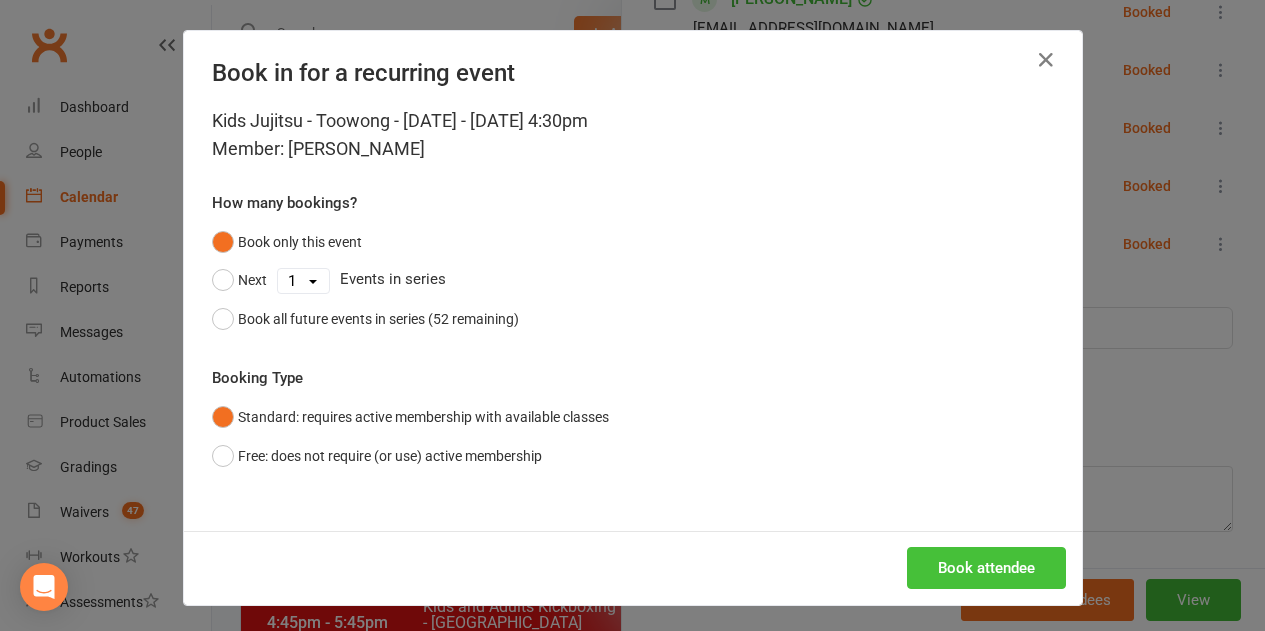 click on "Book attendee" at bounding box center (986, 568) 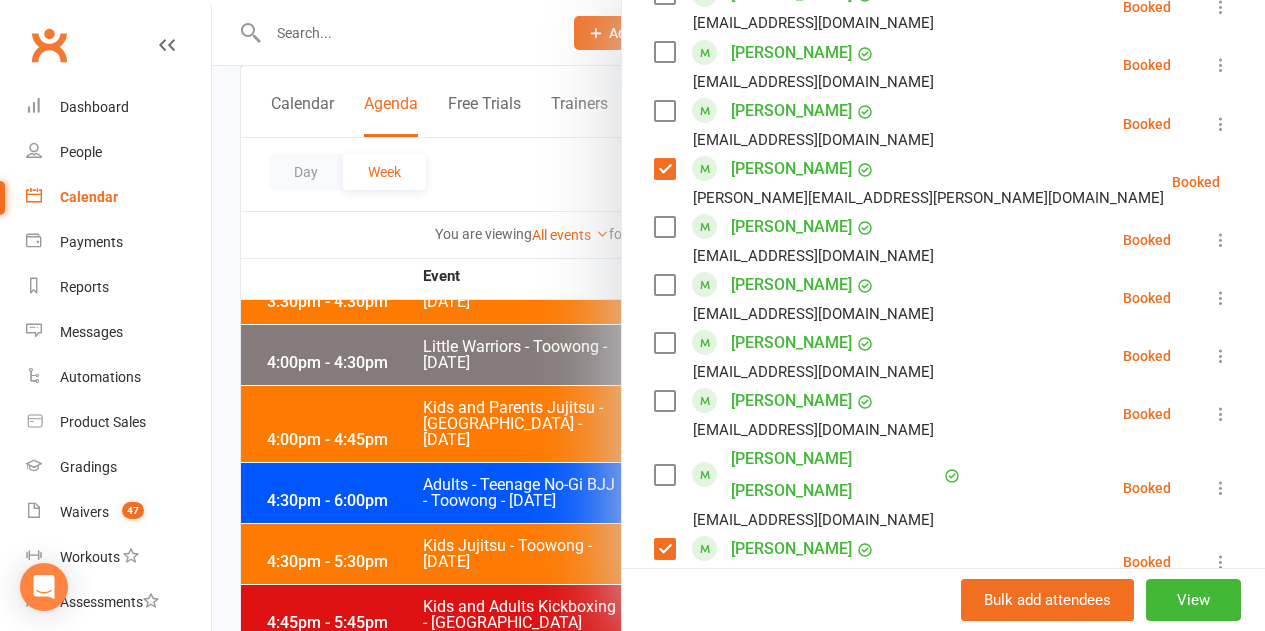 scroll, scrollTop: 1284, scrollLeft: 0, axis: vertical 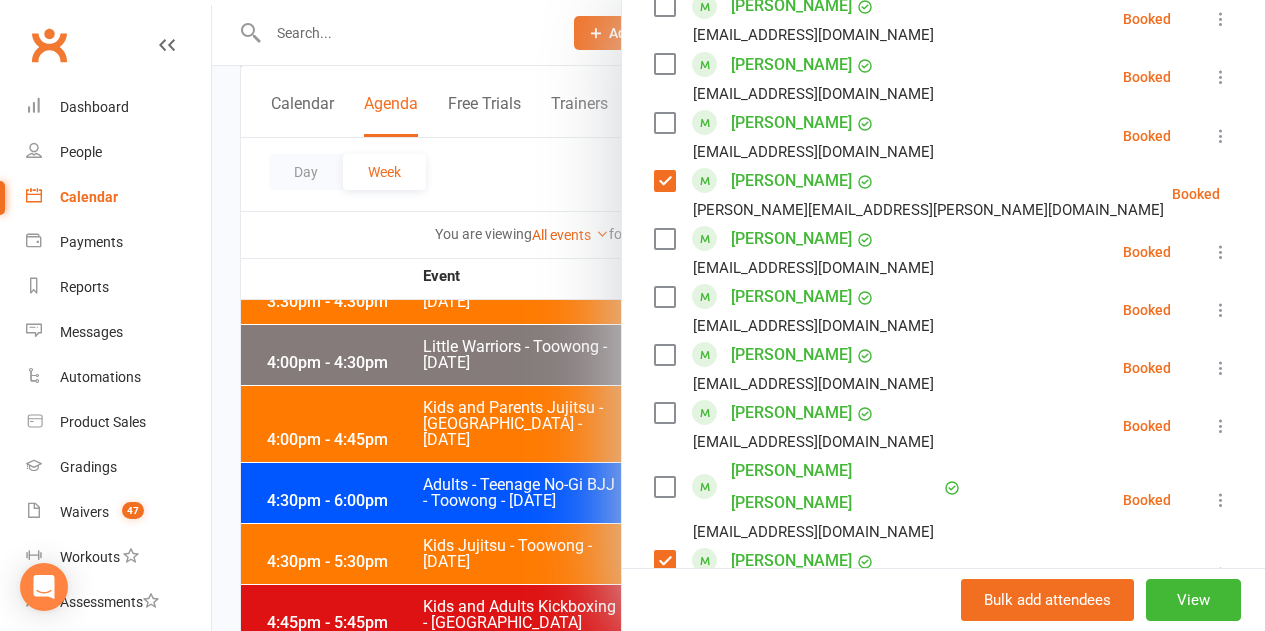 click at bounding box center [664, 297] 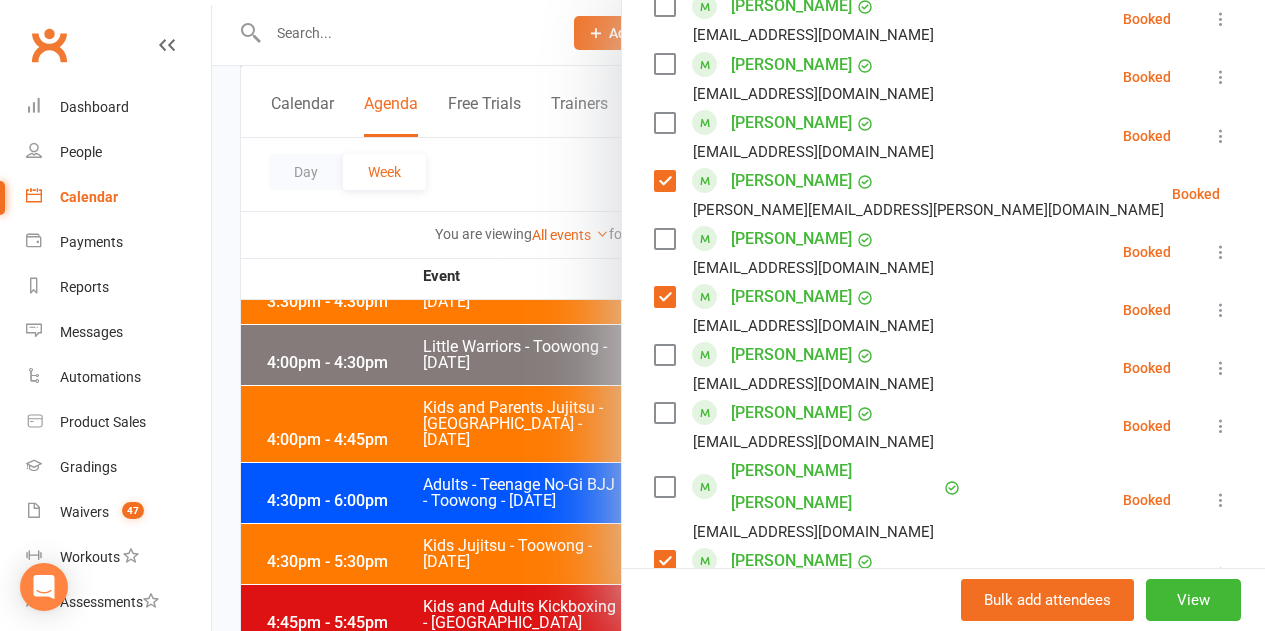 click at bounding box center (664, 239) 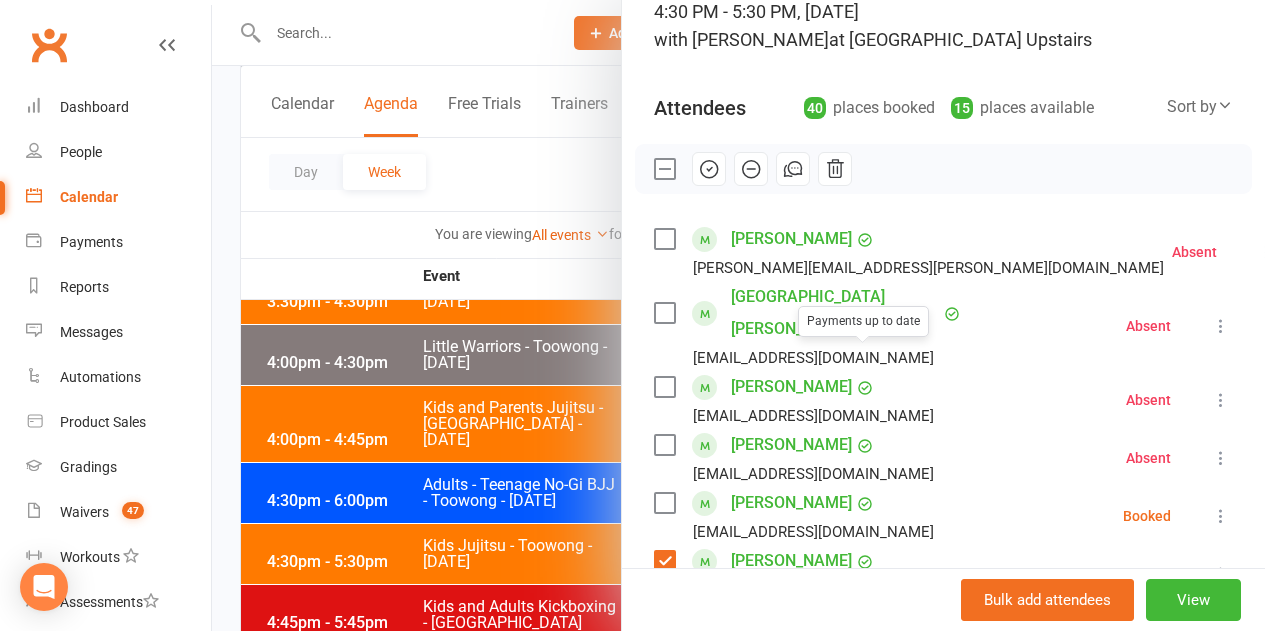 scroll, scrollTop: 0, scrollLeft: 0, axis: both 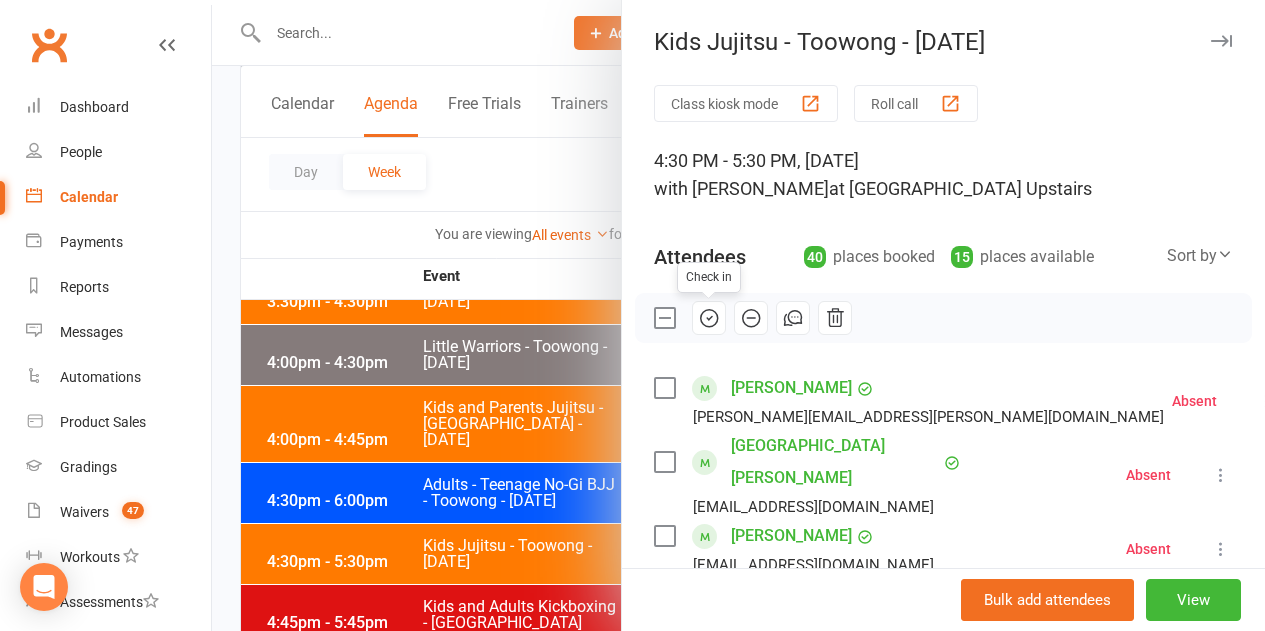 click 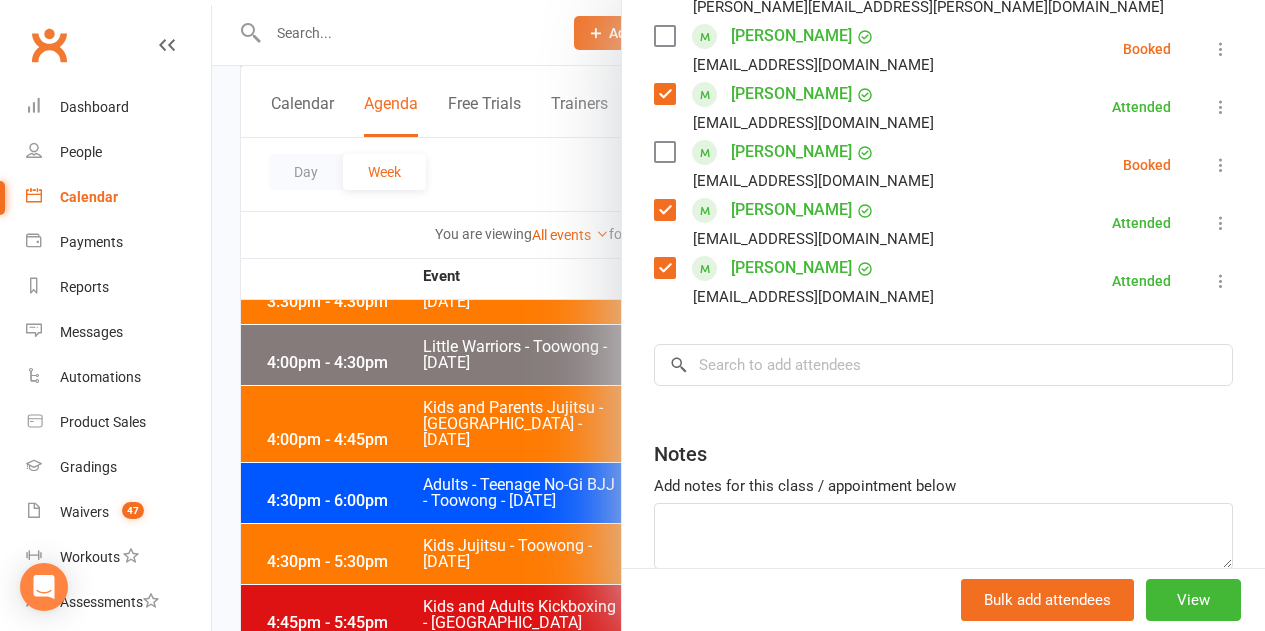 scroll, scrollTop: 2384, scrollLeft: 0, axis: vertical 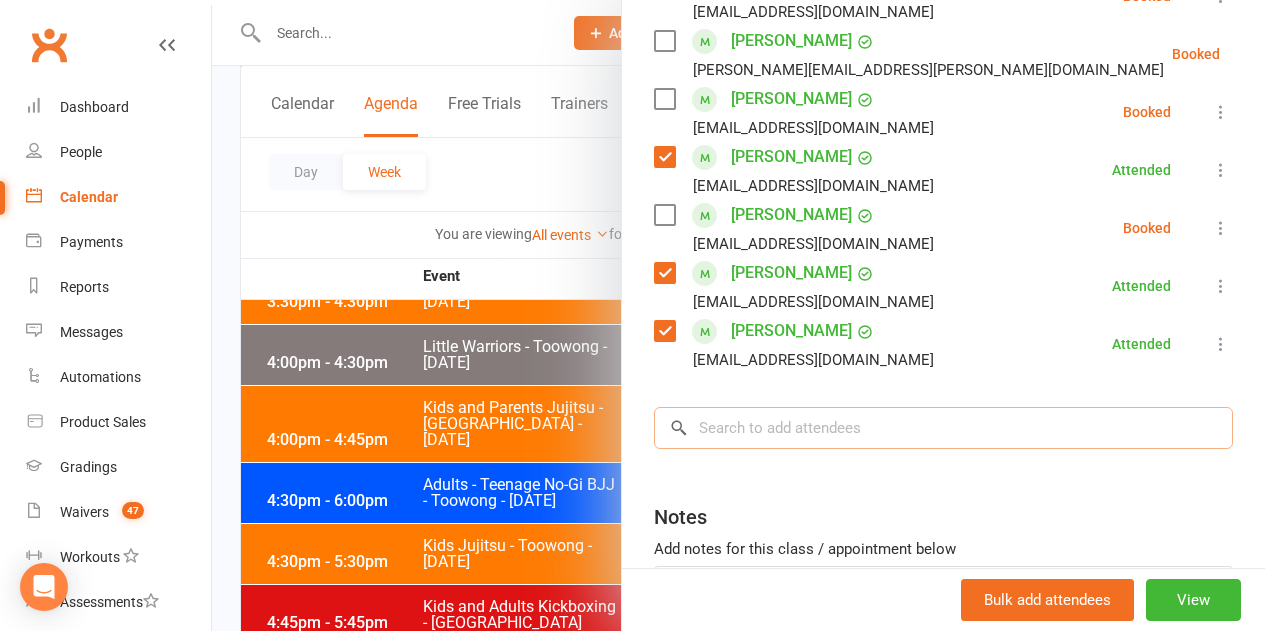 click at bounding box center [943, 428] 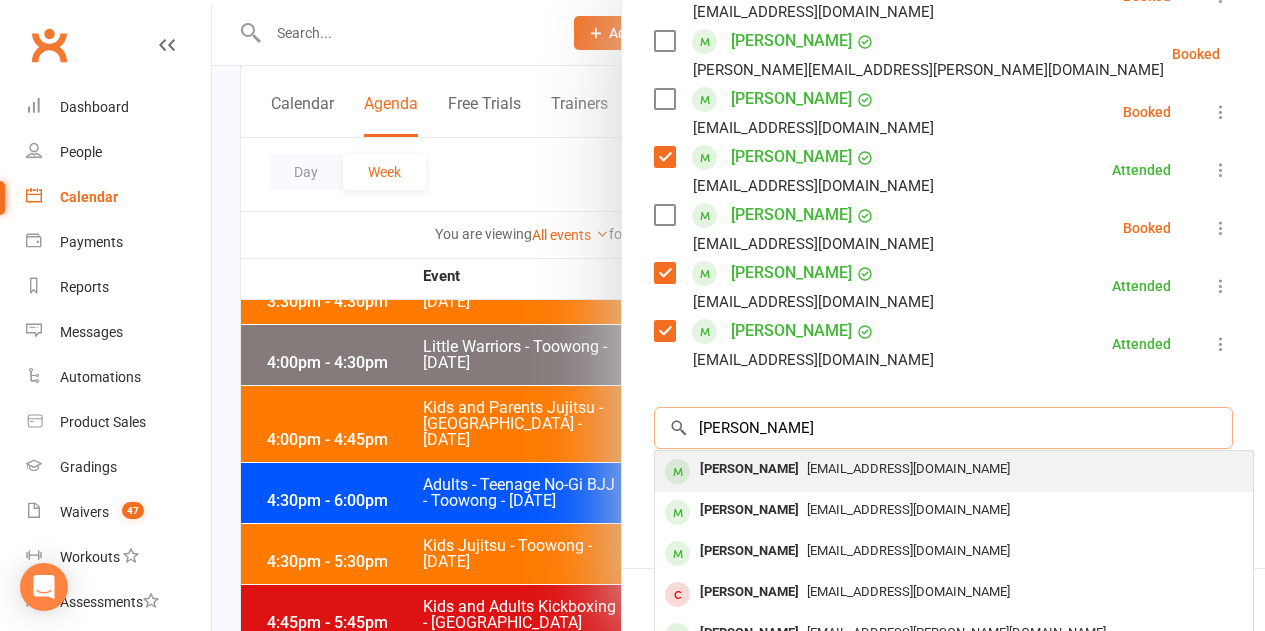 type on "leo raabe" 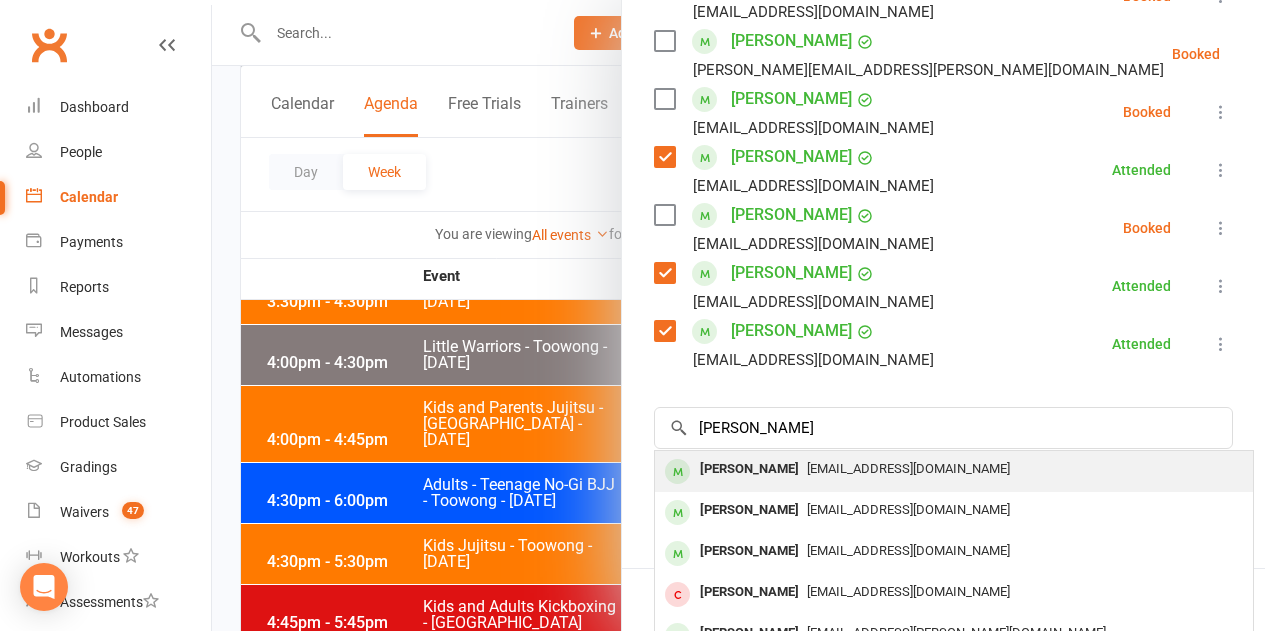click on "Leo Raabe" at bounding box center [749, 469] 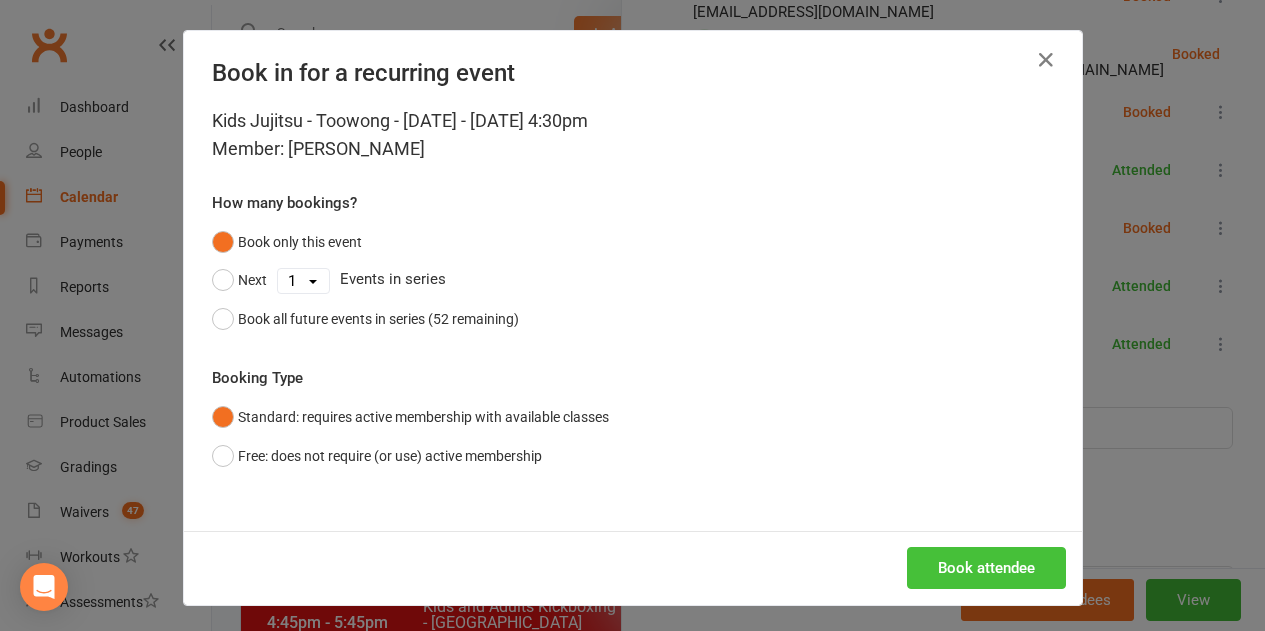 click on "Book attendee" at bounding box center [986, 568] 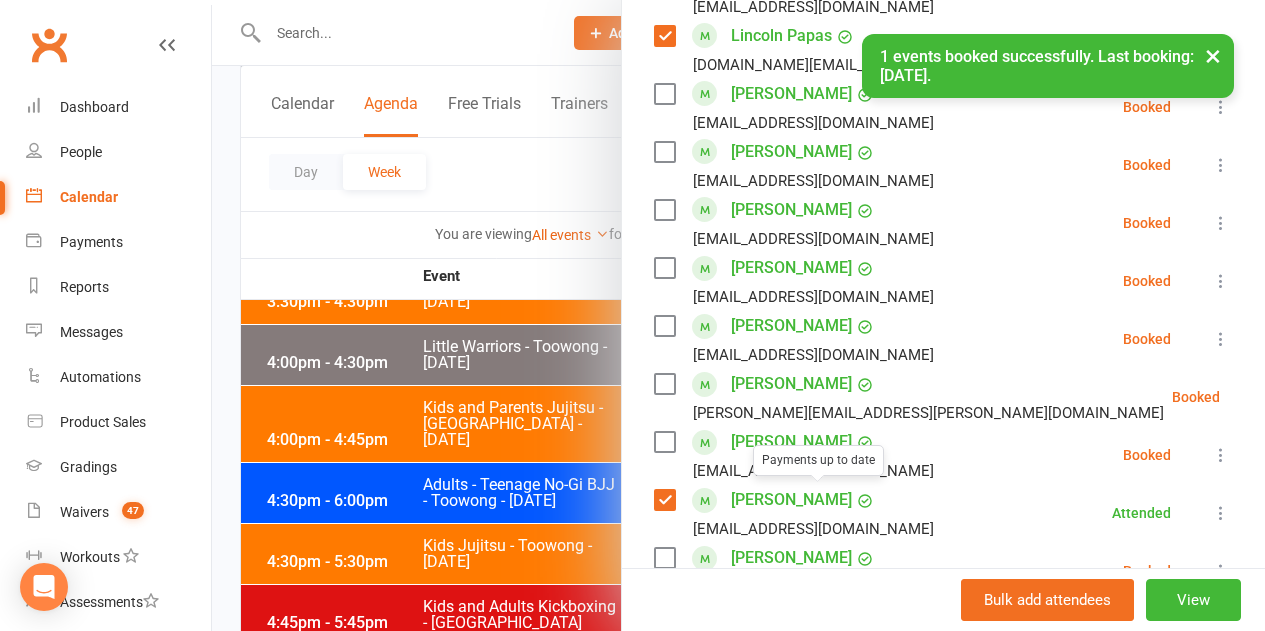 scroll, scrollTop: 2042, scrollLeft: 0, axis: vertical 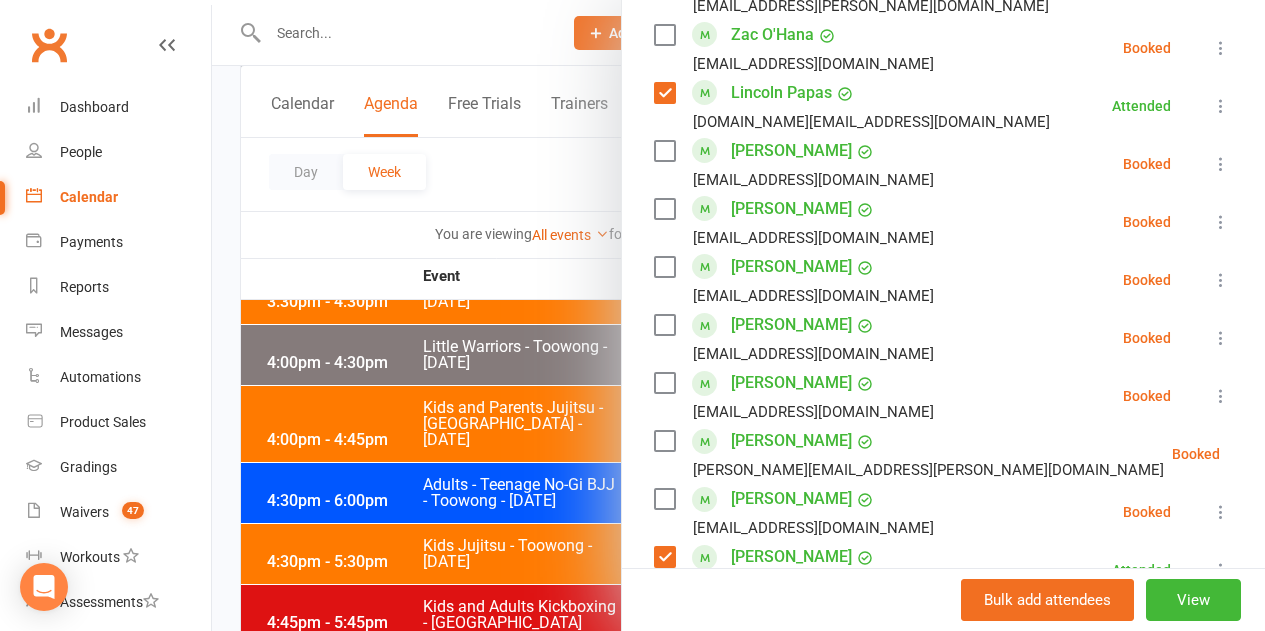 click on "Class kiosk mode  Roll call  4:30 PM - 5:30 PM, Friday, July, 11, 2025 with Robert Dupont  at  Toowong Academy Upstairs  Attendees  41  places booked 14  places available Sort by  Last name  First name  Booking created    Lachlan Allen  elaine.allen@hotmail.com Absent More info  Remove  Check in  Reset attendance  Send message  All bookings for series    Bandar ALQARNI  alqarni86@hotmail.com Absent More info  Remove  Check in  Reset attendance  Send message  All bookings for series    Yousef ALQARNI  alqarni86@hotmail.com Absent More info  Remove  Check in  Reset attendance  Send message  All bookings for series    Arian Barootian  baroto73@gmail.com Absent More info  Remove  Check in  Reset attendance  Send message  All bookings for series    Leonhard Berndt  wangyuinga@gmail.com Booked More info  Remove  Check in  Mark absent  Send message  All bookings for series    Isabella Bishop  ryan.papas.is@gmail.com Attended More info  Remove  Mark absent  Undo check-in  Send message  All bookings for series" at bounding box center [943, -413] 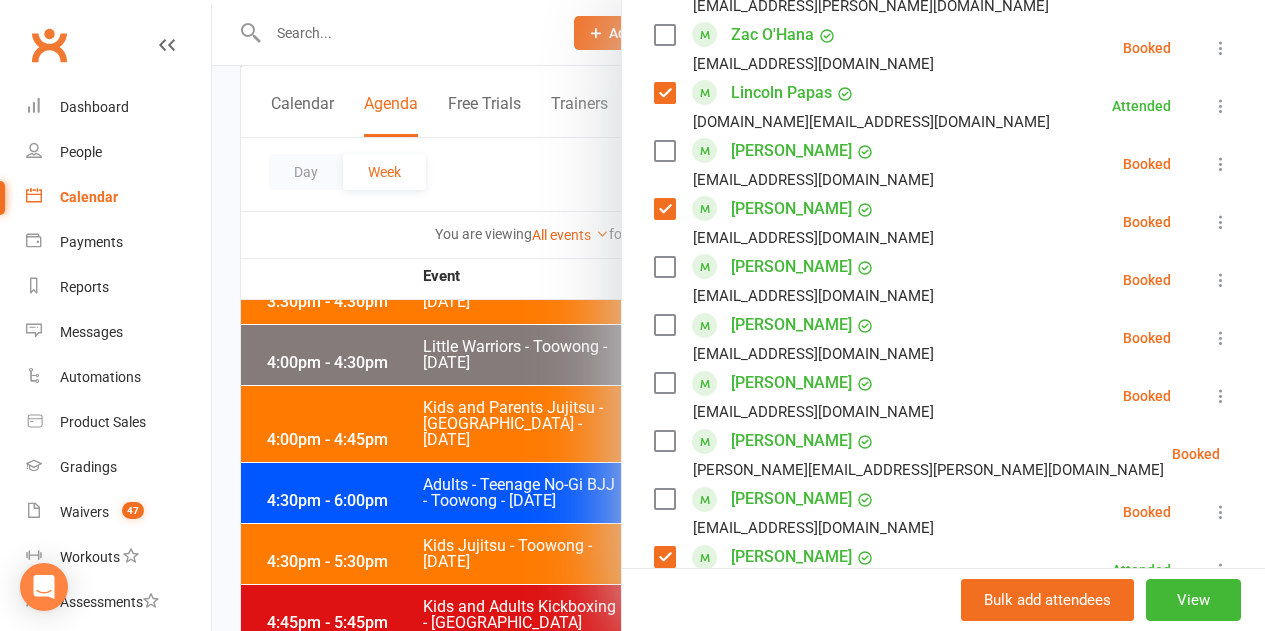 click at bounding box center [664, 151] 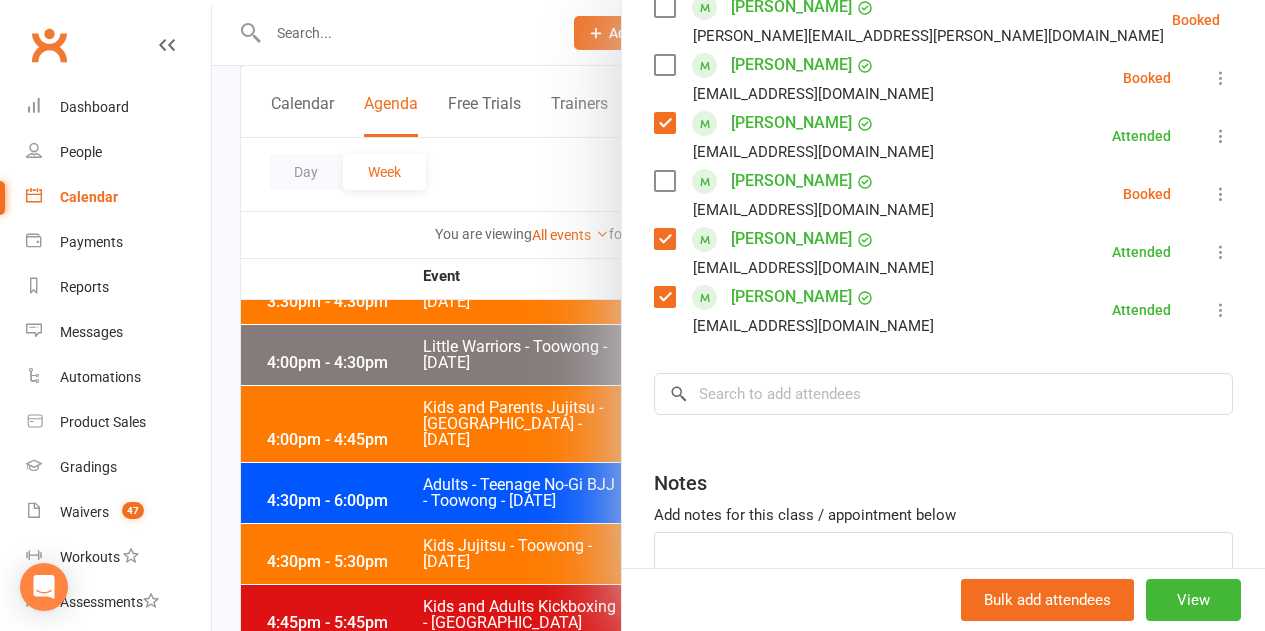 scroll, scrollTop: 2542, scrollLeft: 0, axis: vertical 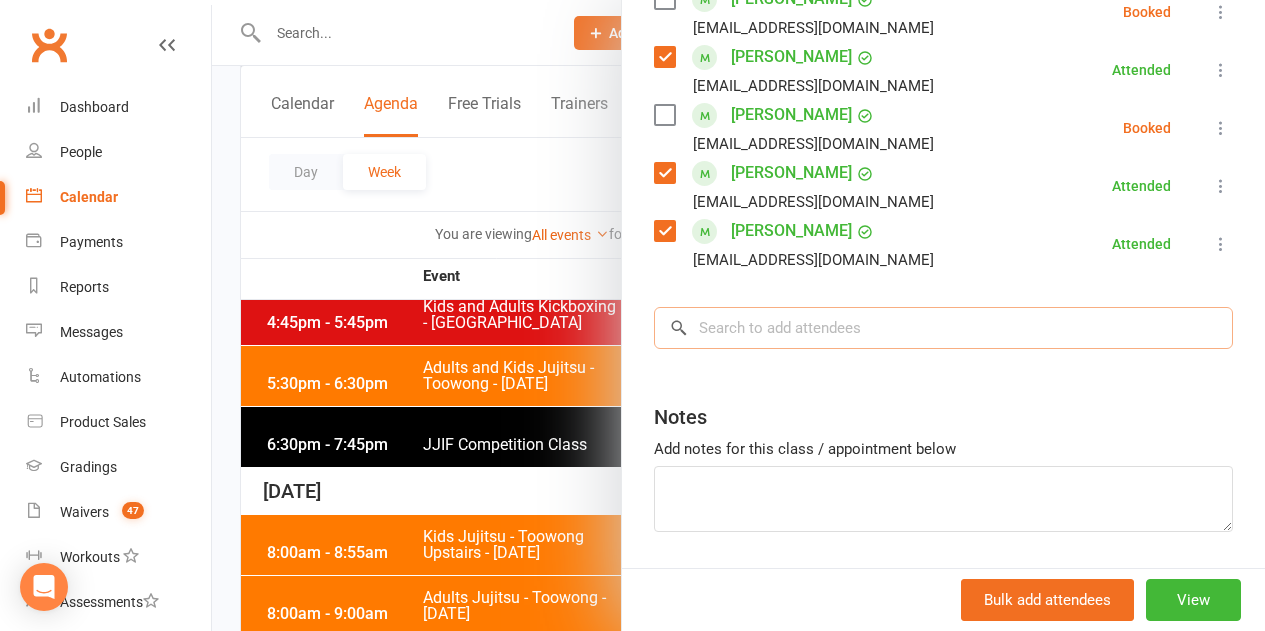 click at bounding box center [943, 328] 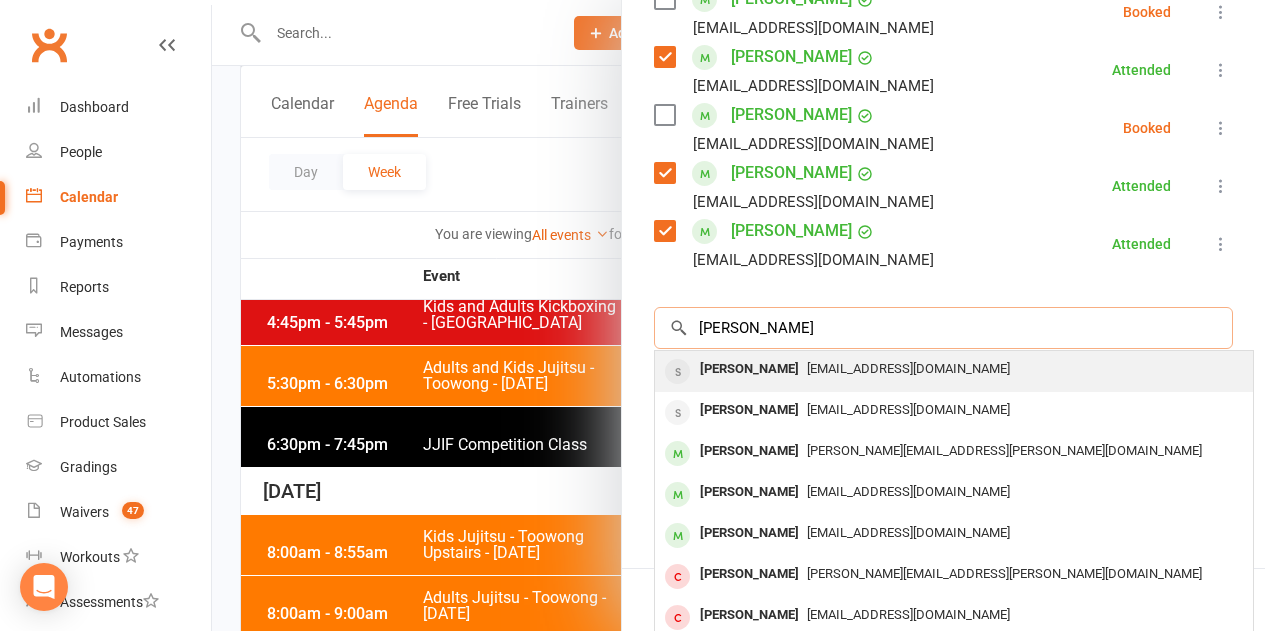 type on "andy tru" 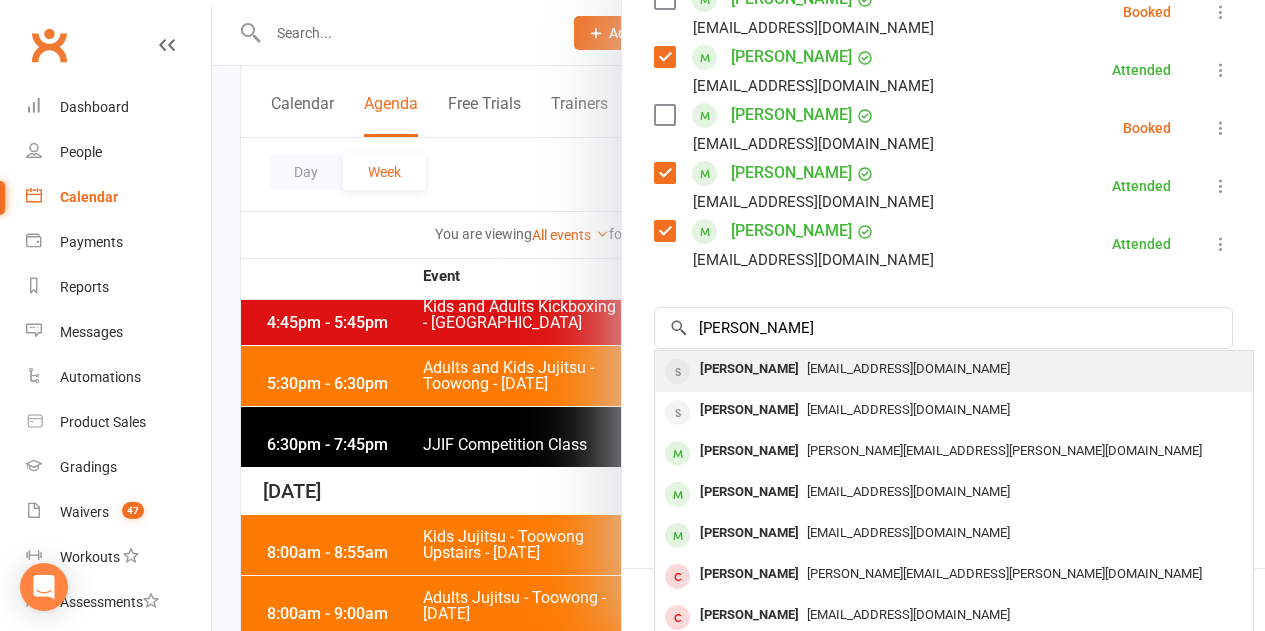 click on "Andy Truong" at bounding box center (749, 369) 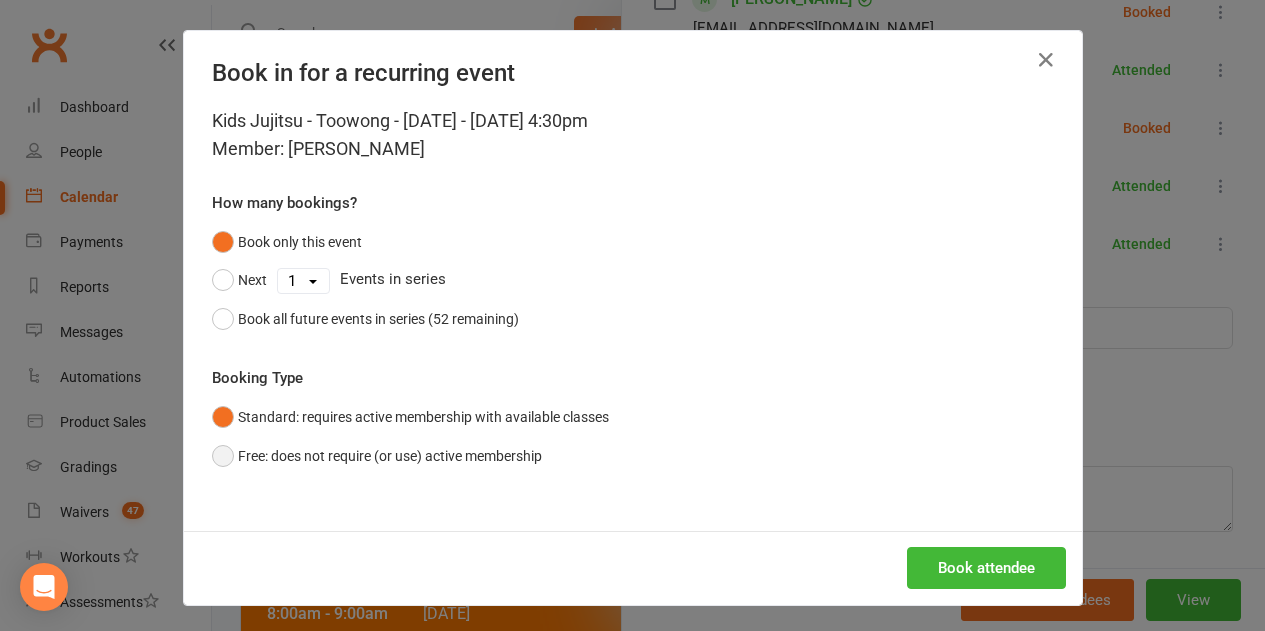 click on "Free: does not require (or use) active membership" at bounding box center (377, 456) 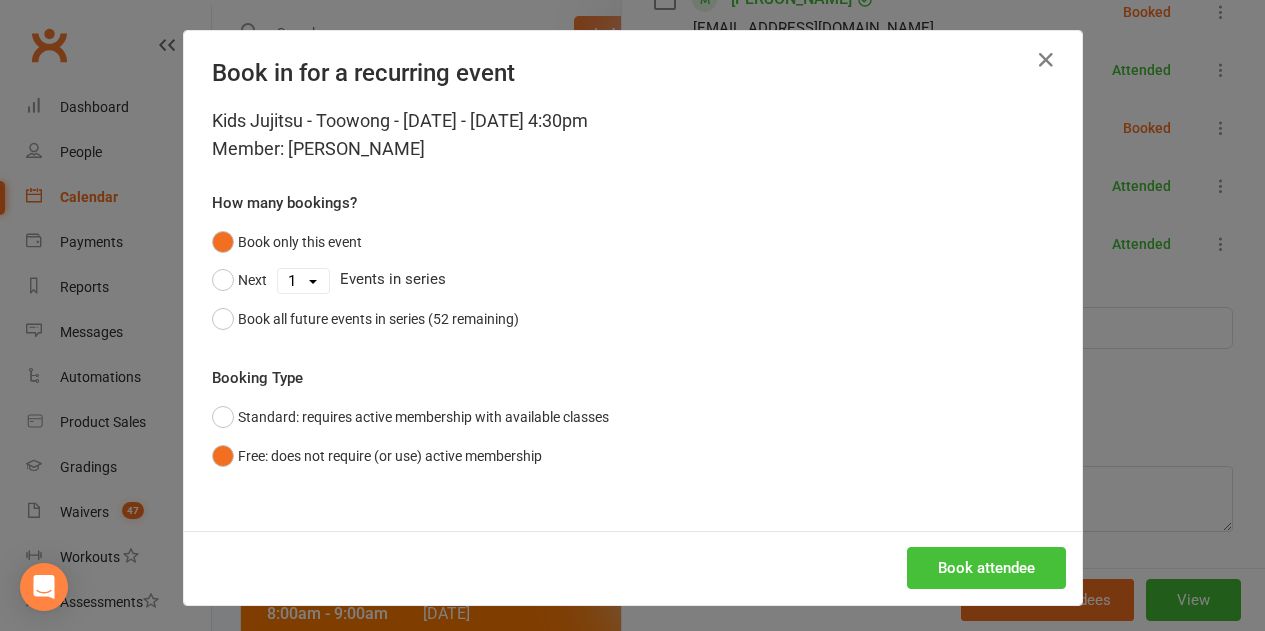 click on "Book attendee" at bounding box center [986, 568] 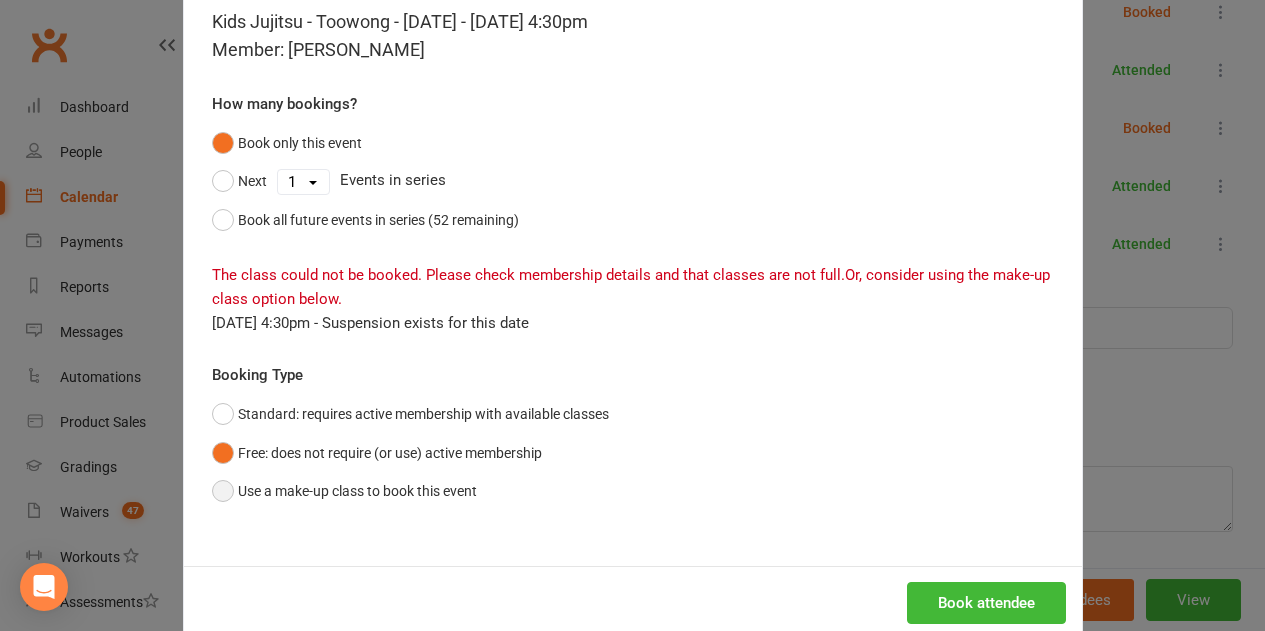 scroll, scrollTop: 100, scrollLeft: 0, axis: vertical 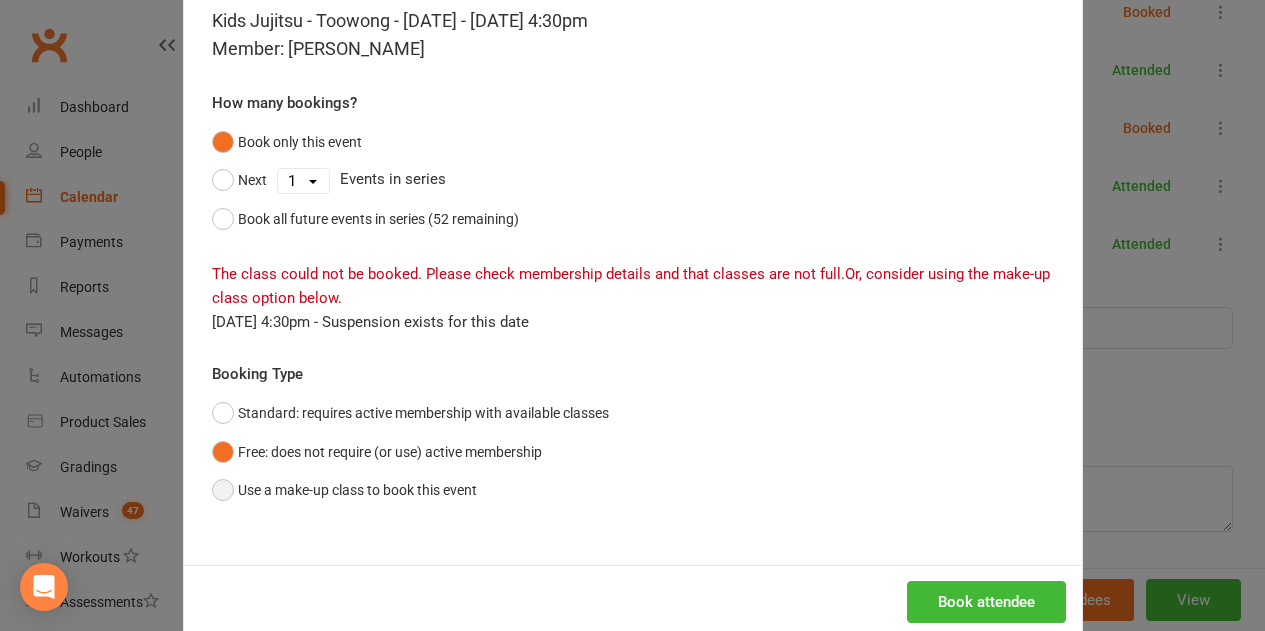 click on "Use a make-up class to book this event" at bounding box center (344, 490) 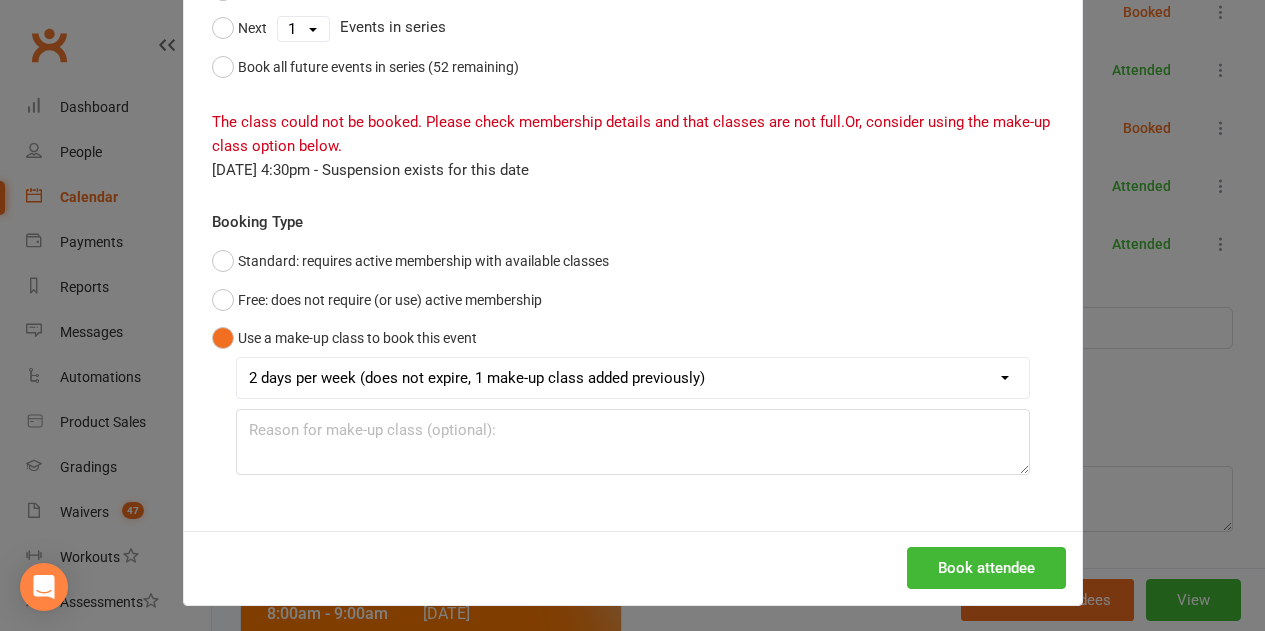 scroll, scrollTop: 257, scrollLeft: 0, axis: vertical 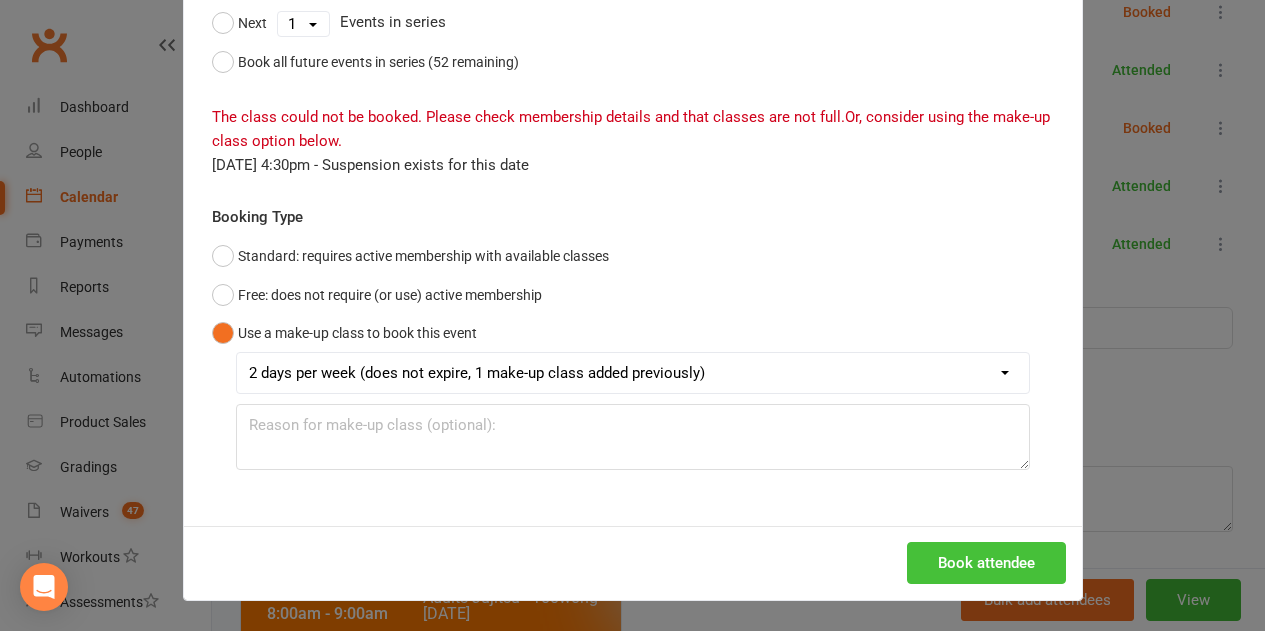 click on "Book attendee" at bounding box center (986, 563) 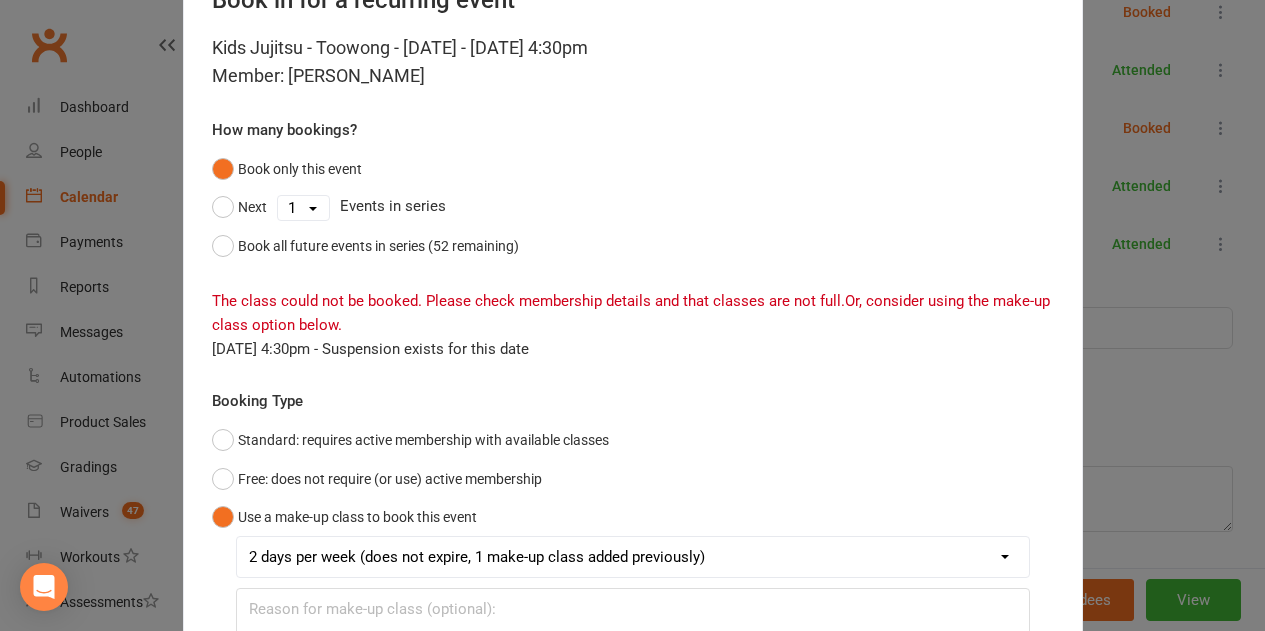 scroll, scrollTop: 57, scrollLeft: 0, axis: vertical 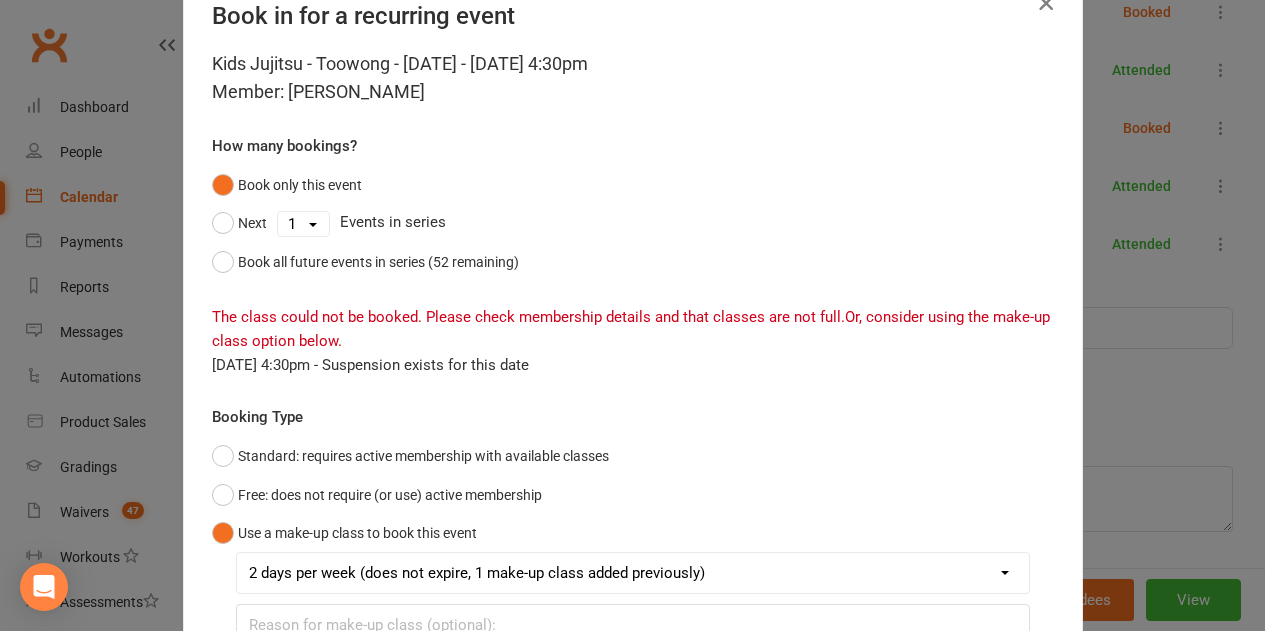 click at bounding box center [1046, 3] 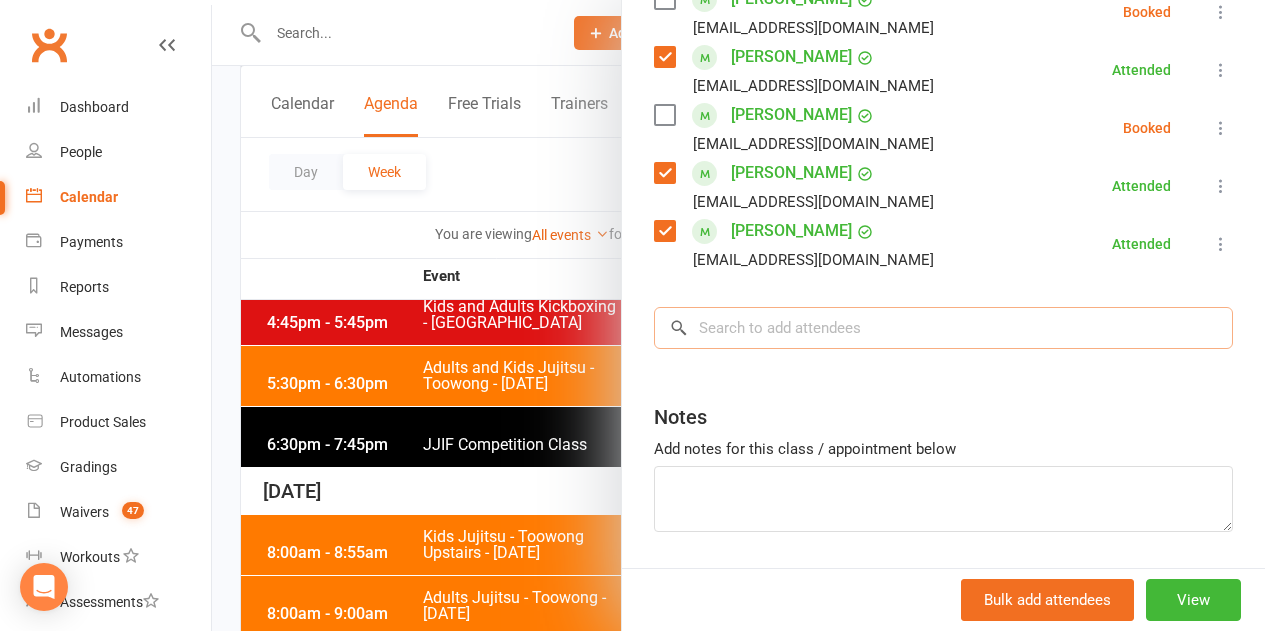 drag, startPoint x: 746, startPoint y: 267, endPoint x: 755, endPoint y: 262, distance: 10.29563 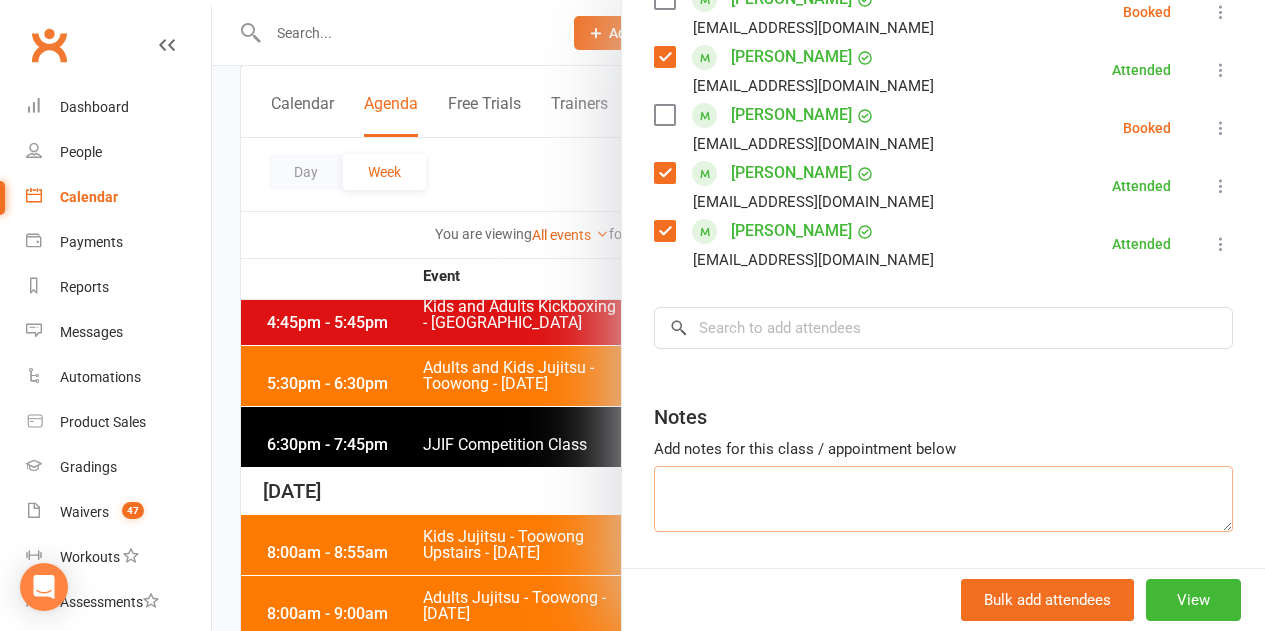 click at bounding box center (943, 499) 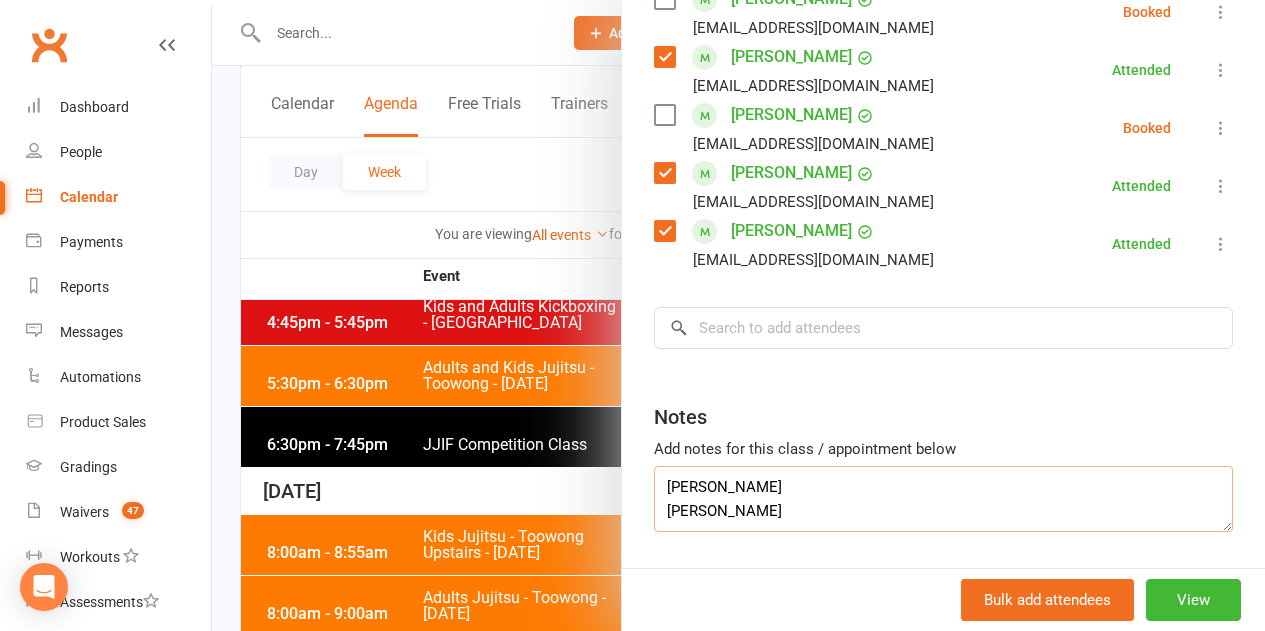 click on "Andy Truong
Ethan Truong" at bounding box center (943, 499) 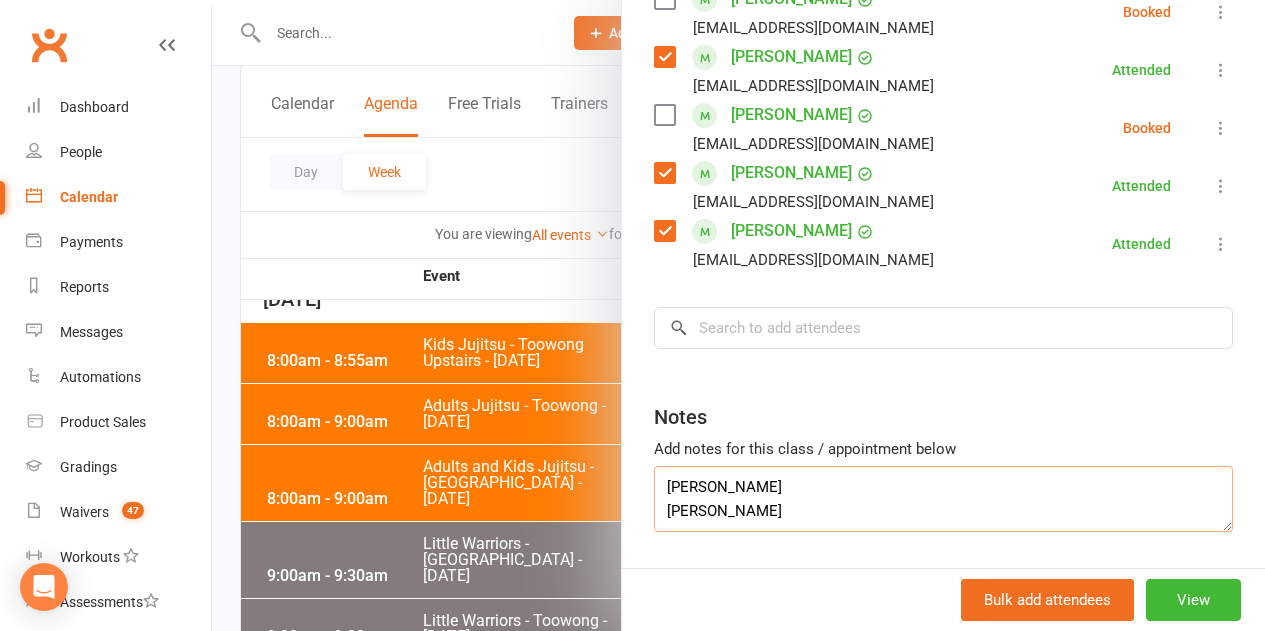 scroll, scrollTop: 5171, scrollLeft: 0, axis: vertical 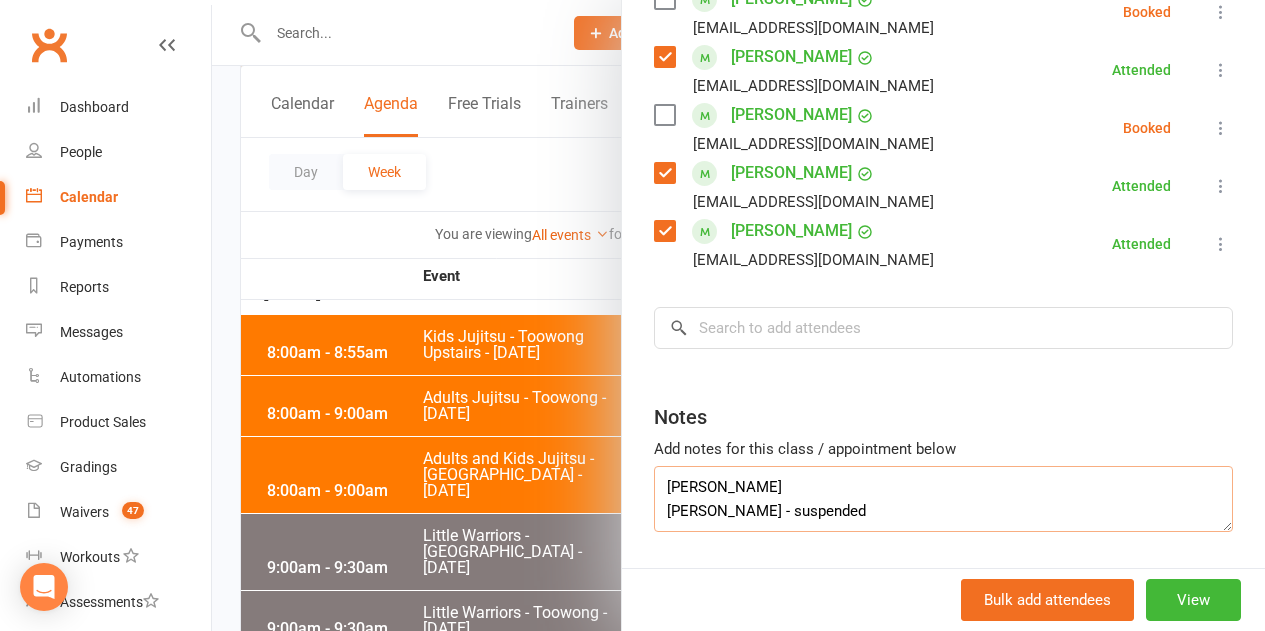 click on "Andy Truong
Ethan Truong - suspended" at bounding box center (943, 499) 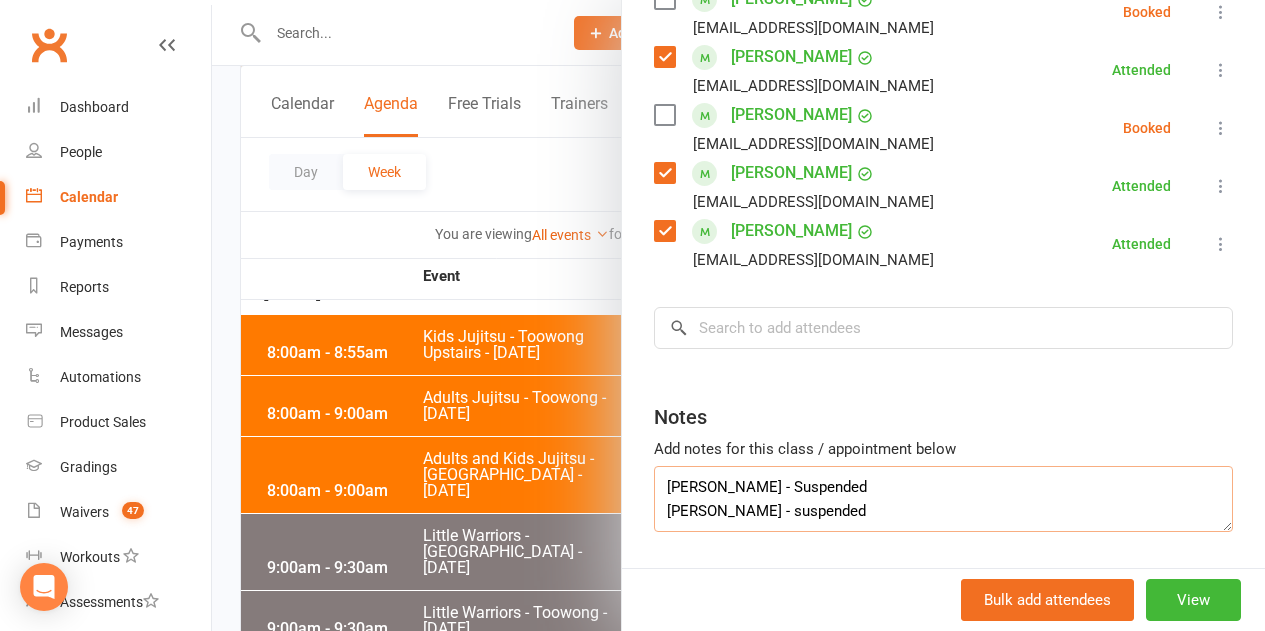type on "Andy Truong - Suspended
Ethan Truong - suspended" 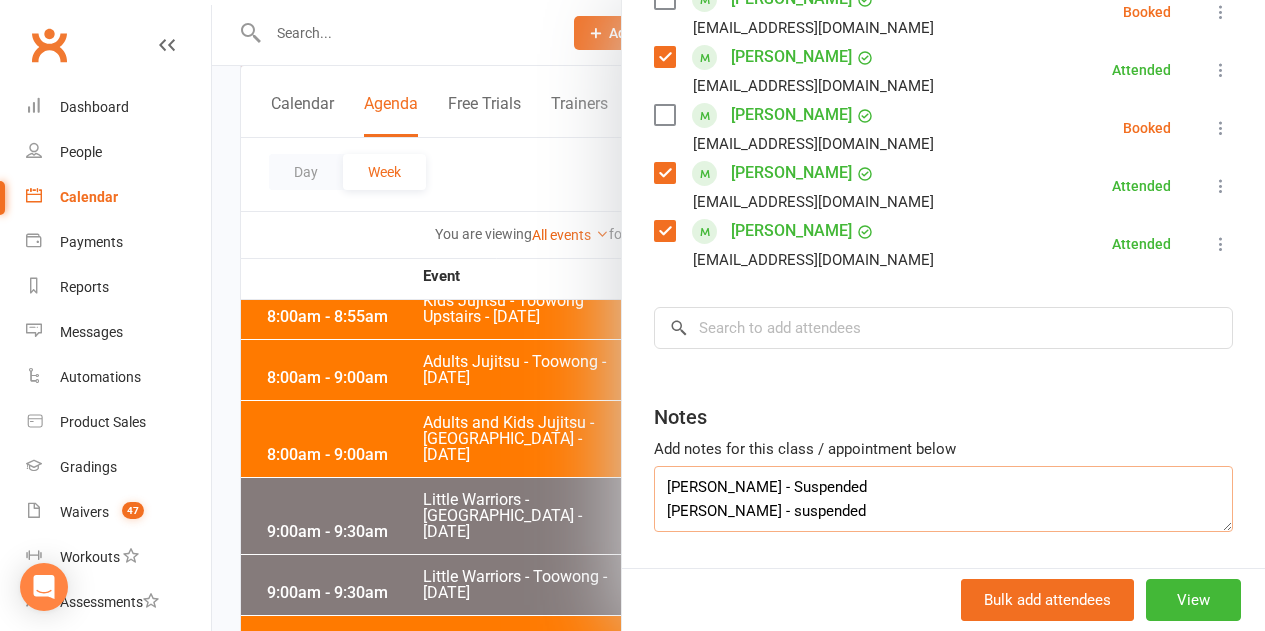 scroll, scrollTop: 5171, scrollLeft: 0, axis: vertical 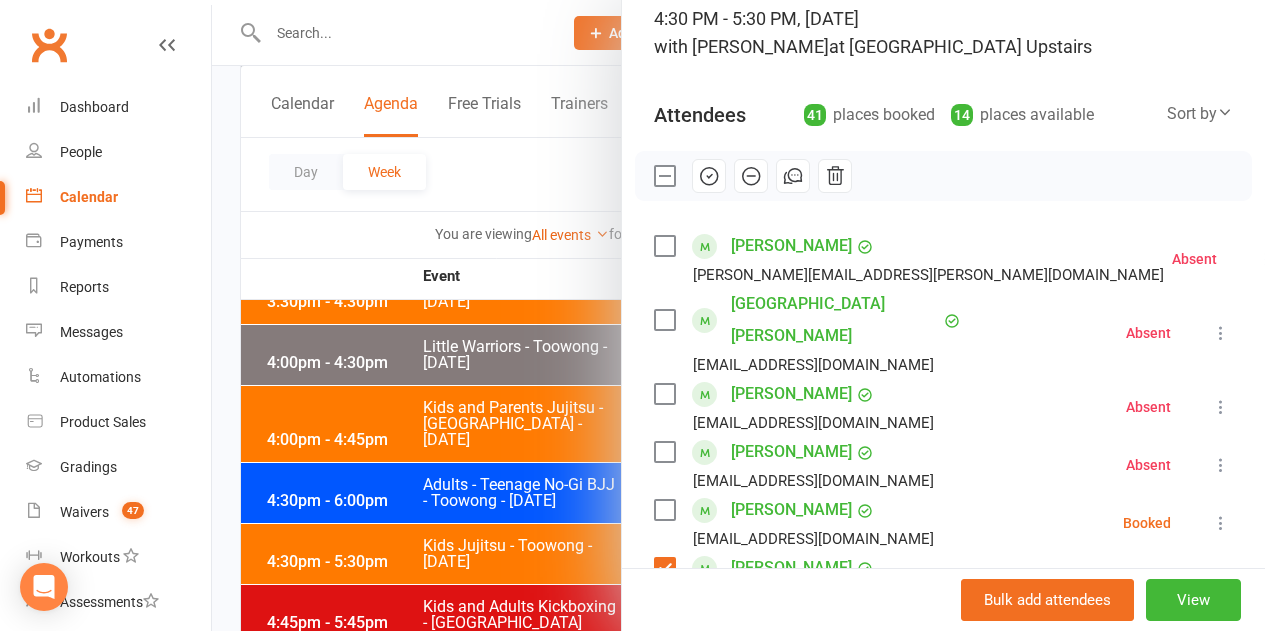 click at bounding box center [709, 176] 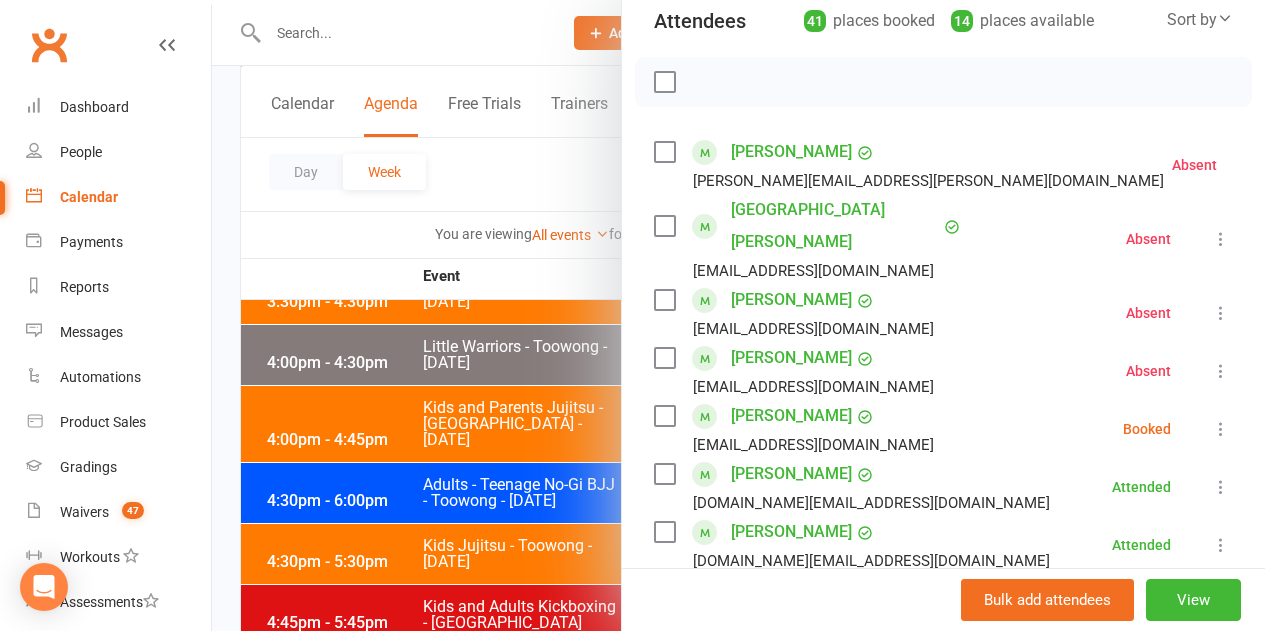scroll, scrollTop: 442, scrollLeft: 0, axis: vertical 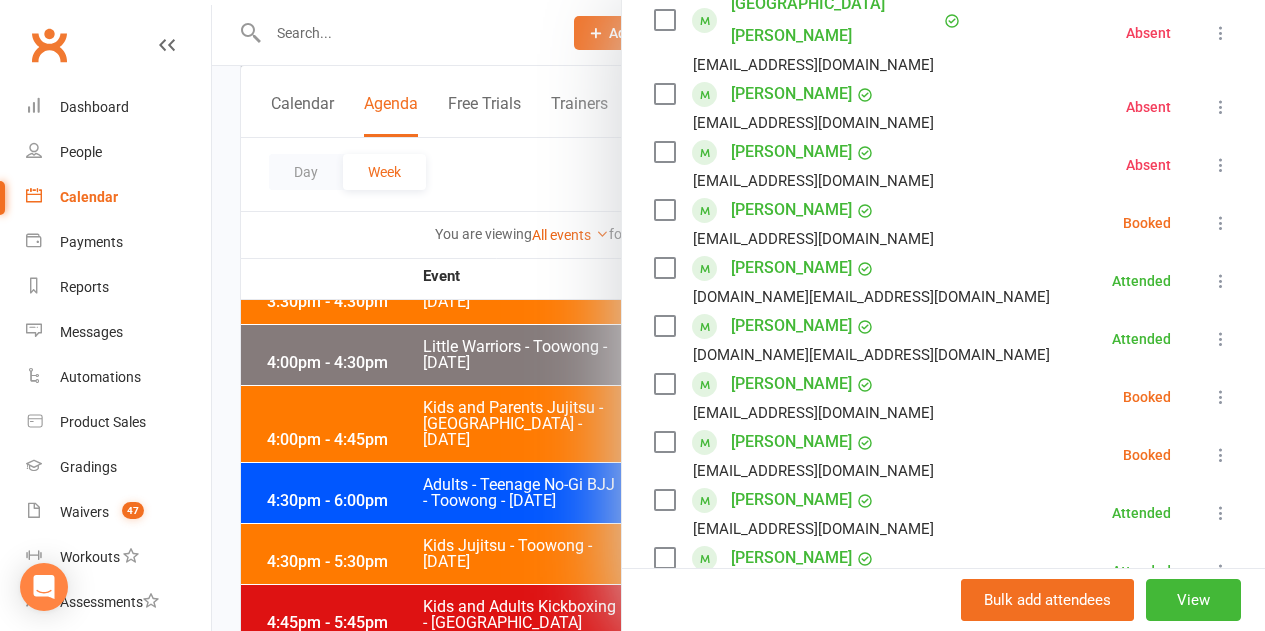 click at bounding box center (664, 210) 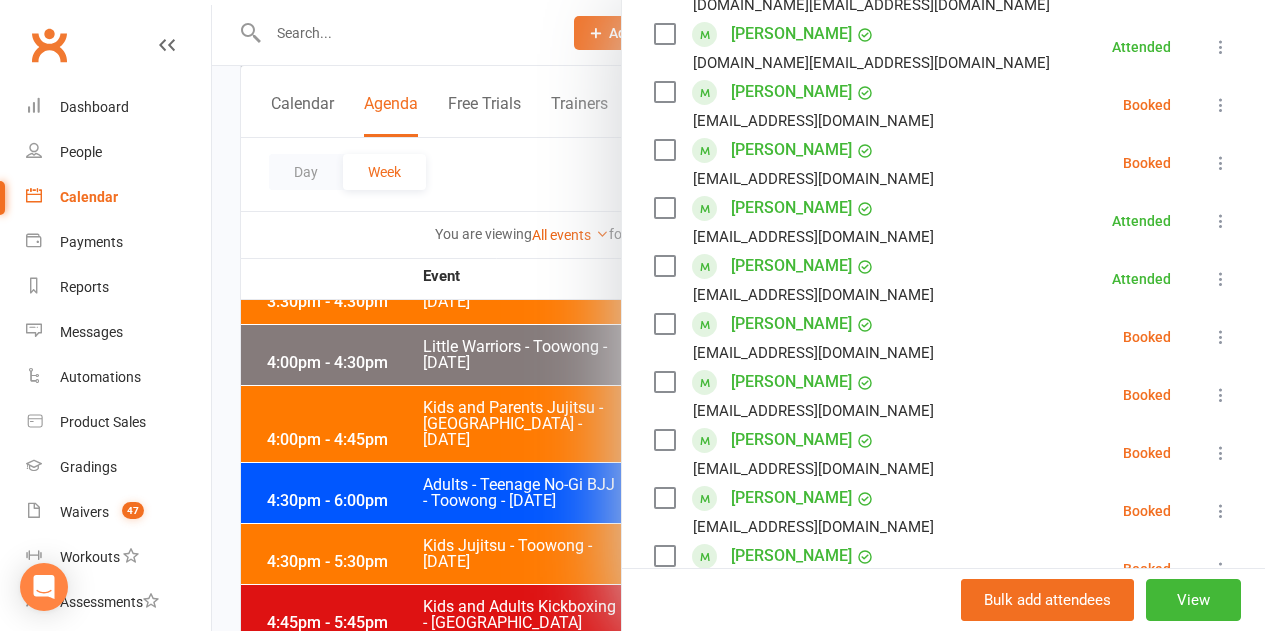 scroll, scrollTop: 742, scrollLeft: 0, axis: vertical 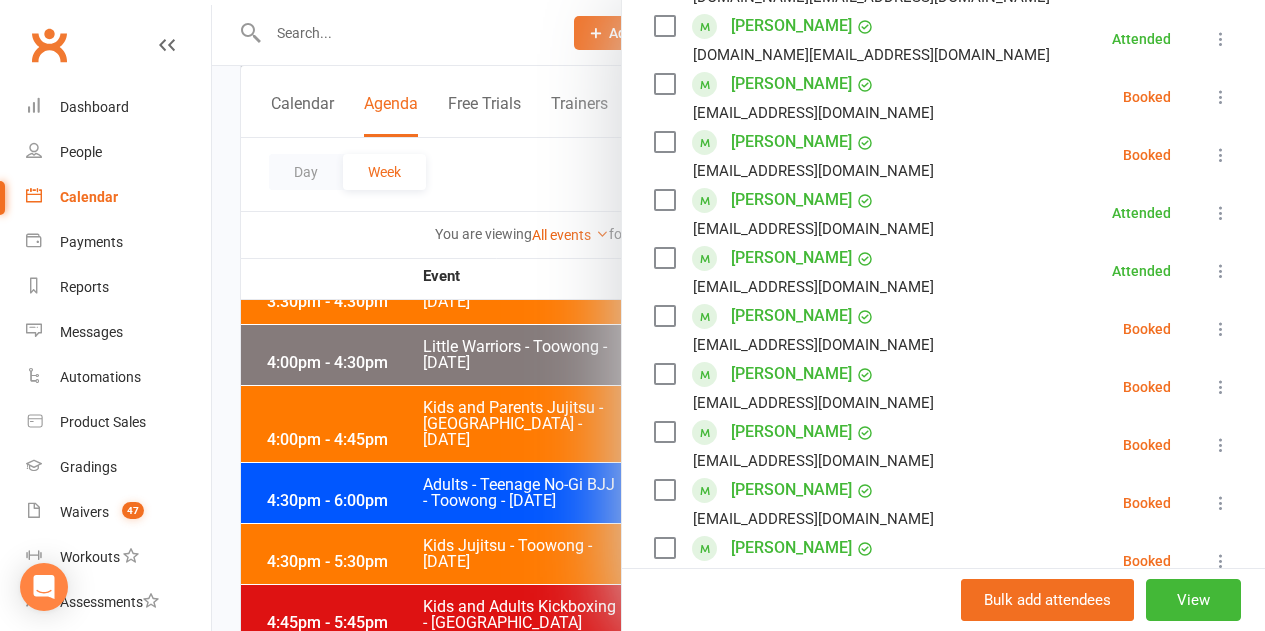 click at bounding box center [664, 84] 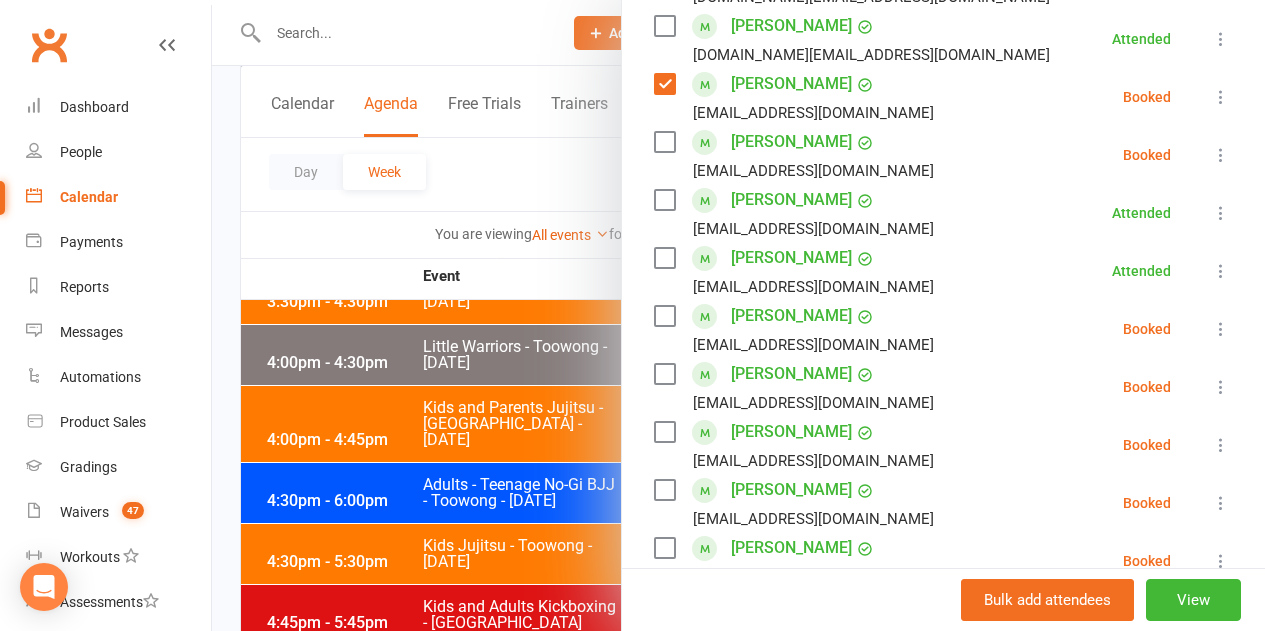 click at bounding box center [664, 142] 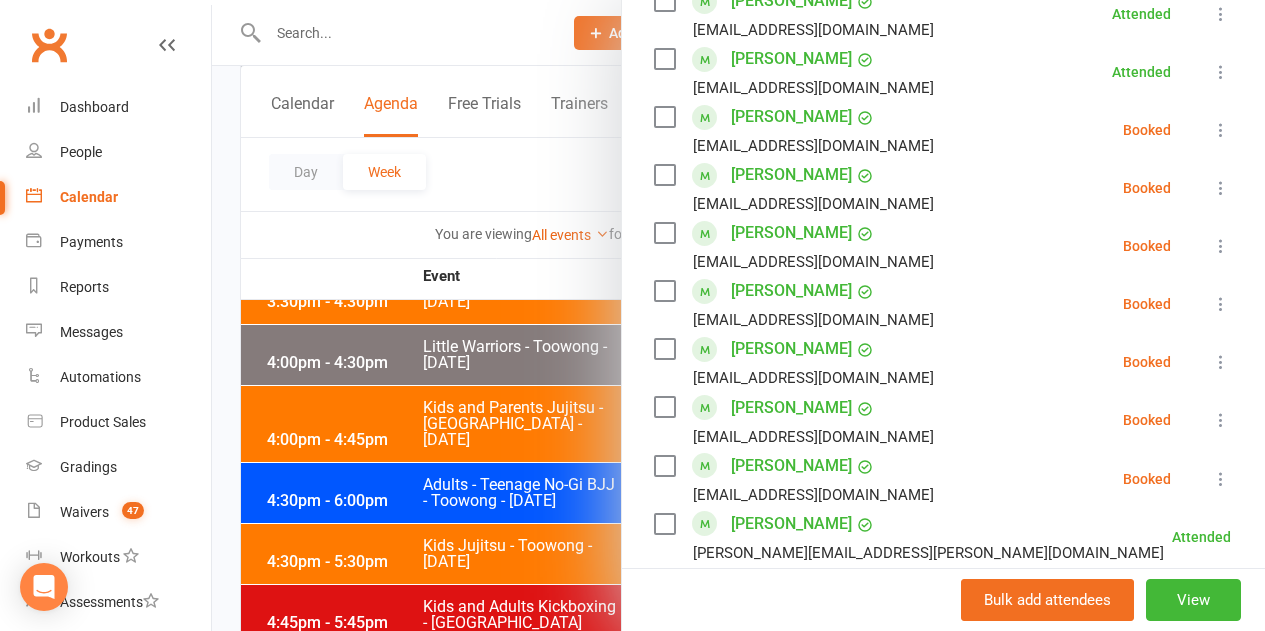 scroll, scrollTop: 942, scrollLeft: 0, axis: vertical 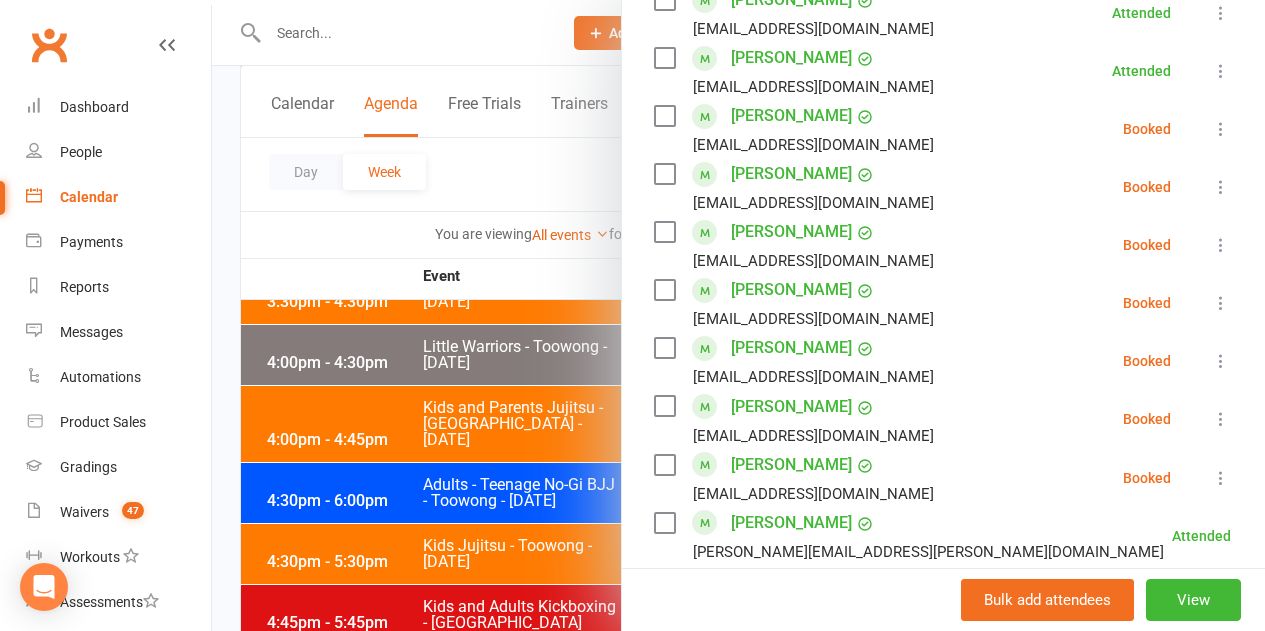 click at bounding box center (664, 116) 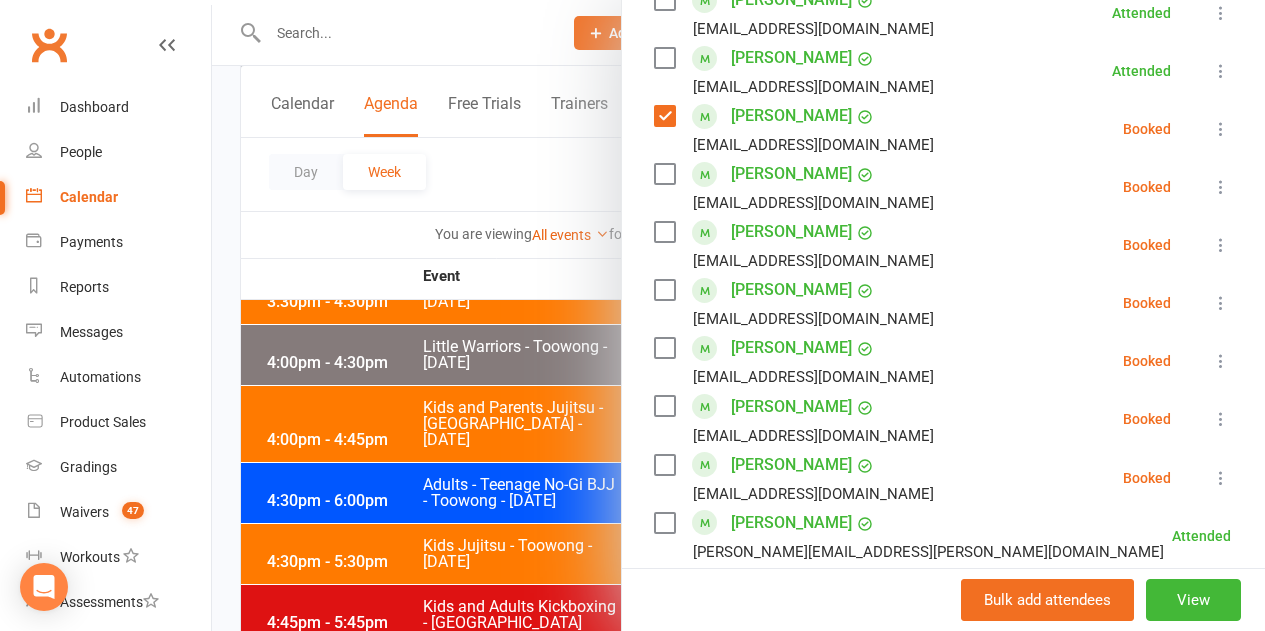click at bounding box center (664, 174) 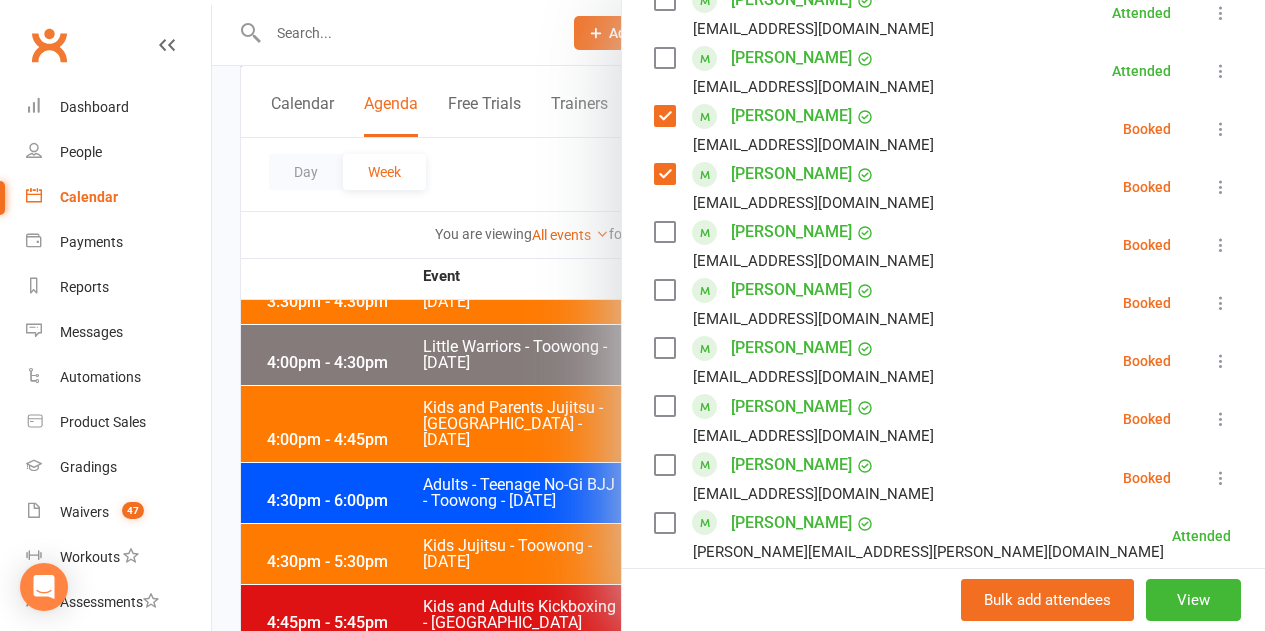 click at bounding box center (664, 232) 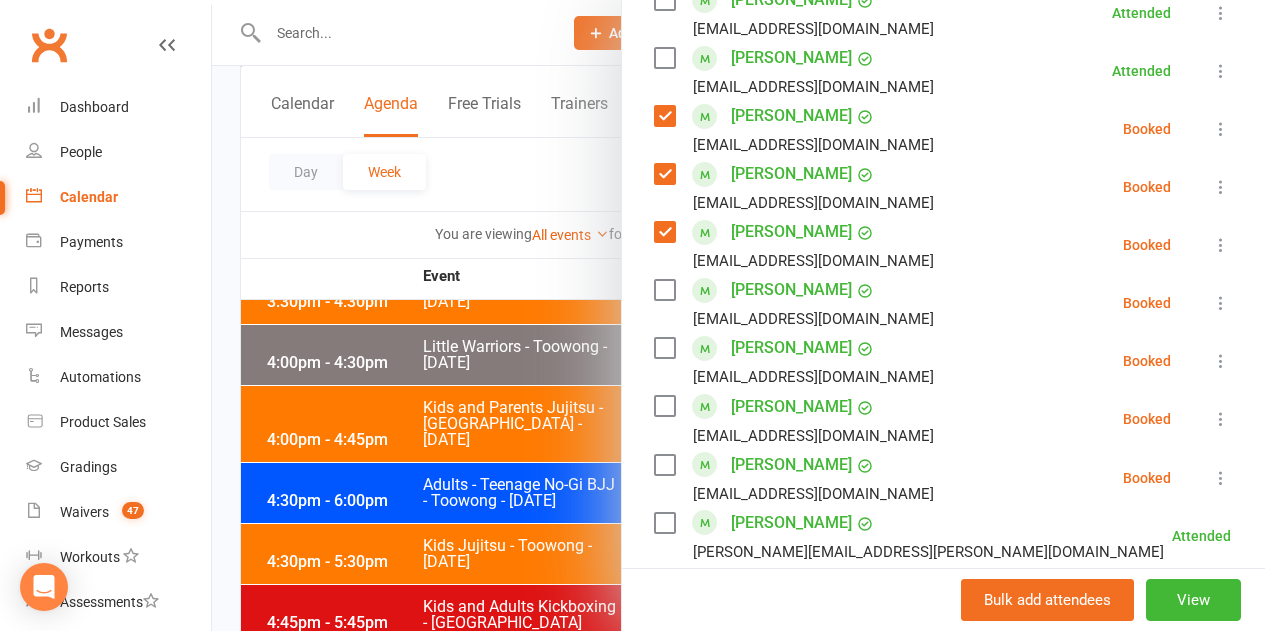 click on "Evelyn Felix  kpfelix@gmail.com" at bounding box center [798, 303] 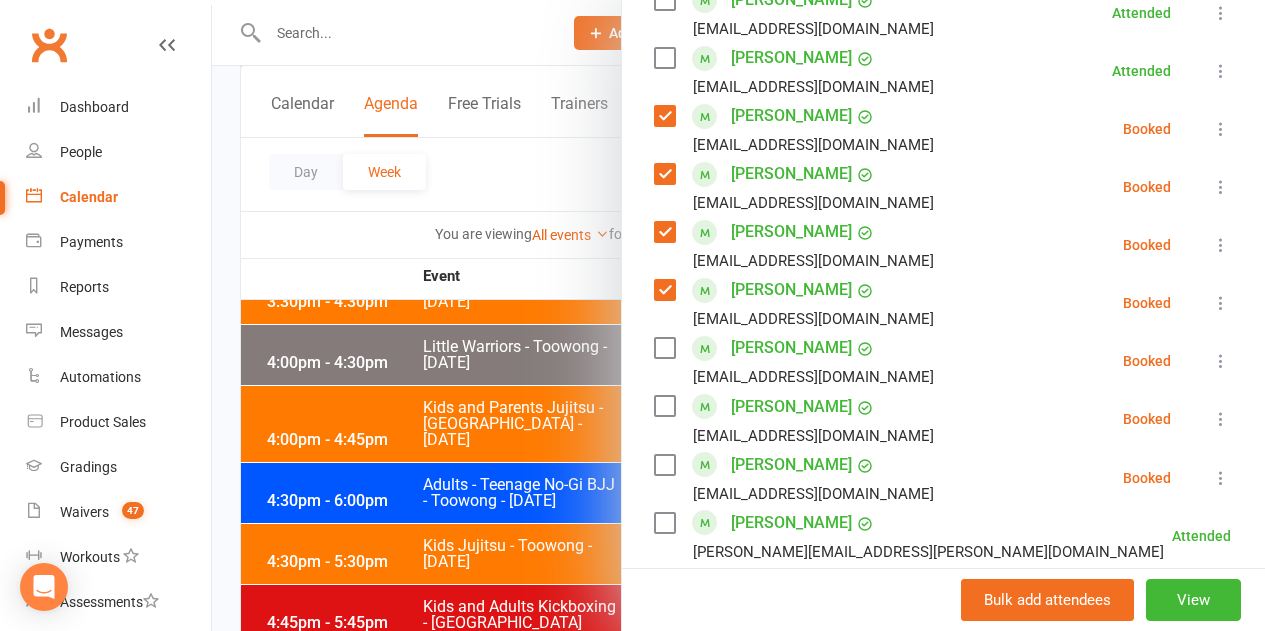 click at bounding box center (664, 348) 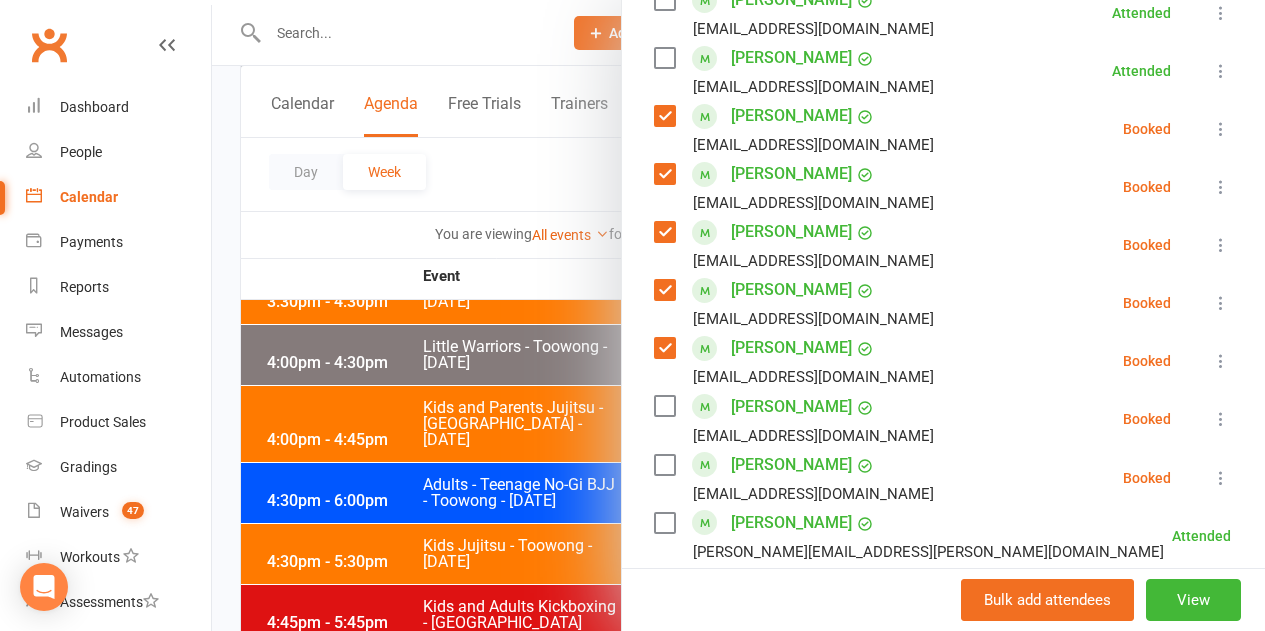 click at bounding box center [664, 406] 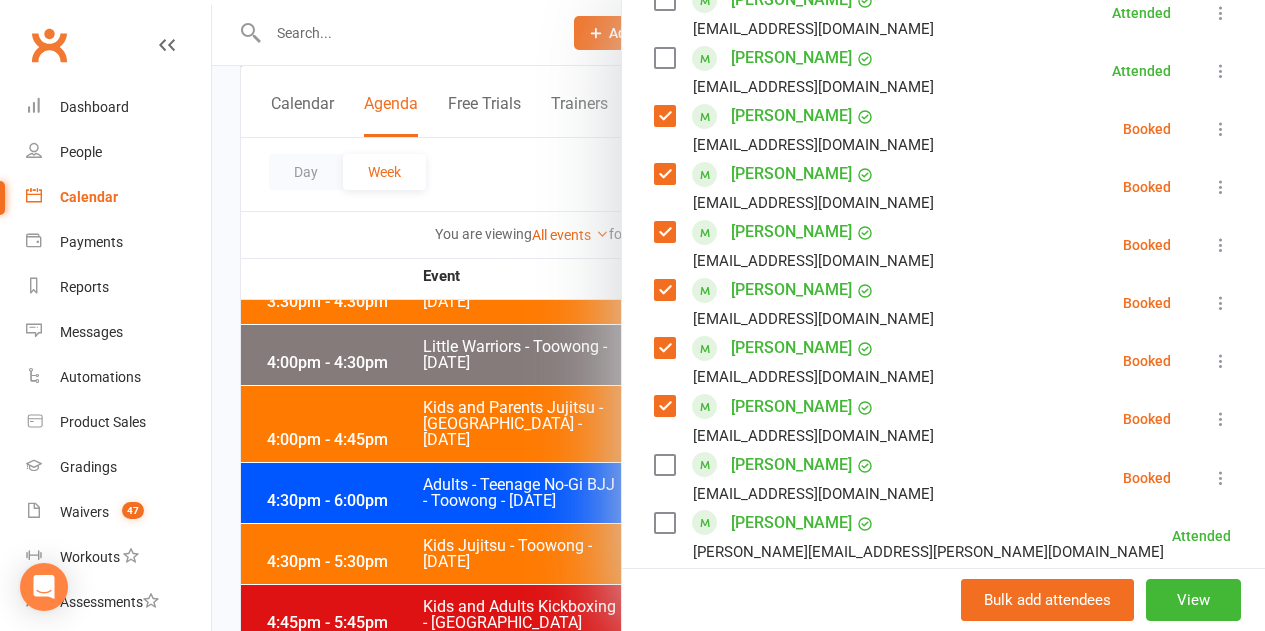 click at bounding box center [664, 465] 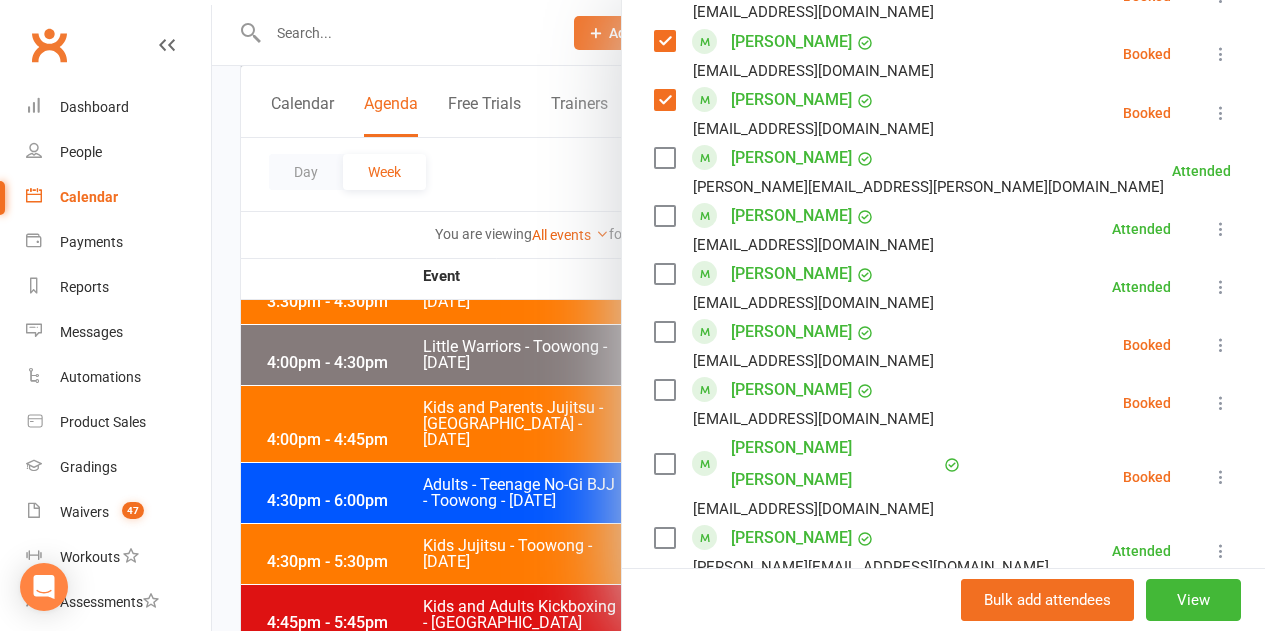 scroll, scrollTop: 1342, scrollLeft: 0, axis: vertical 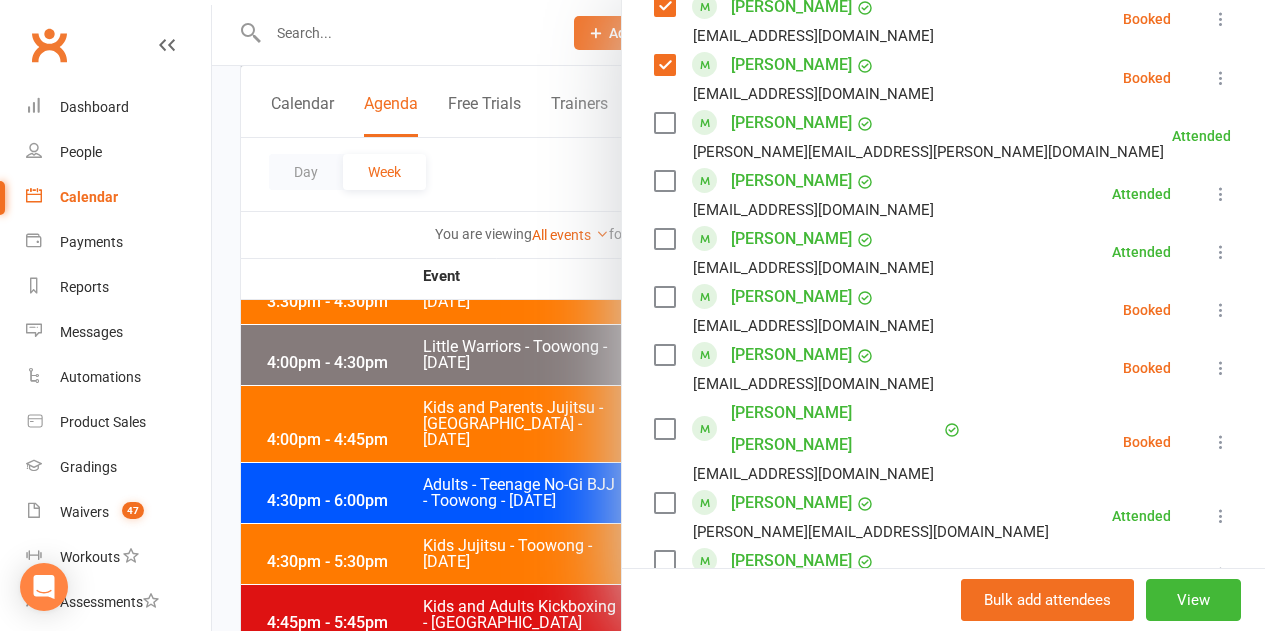 drag, startPoint x: 640, startPoint y: 264, endPoint x: 664, endPoint y: 351, distance: 90.24966 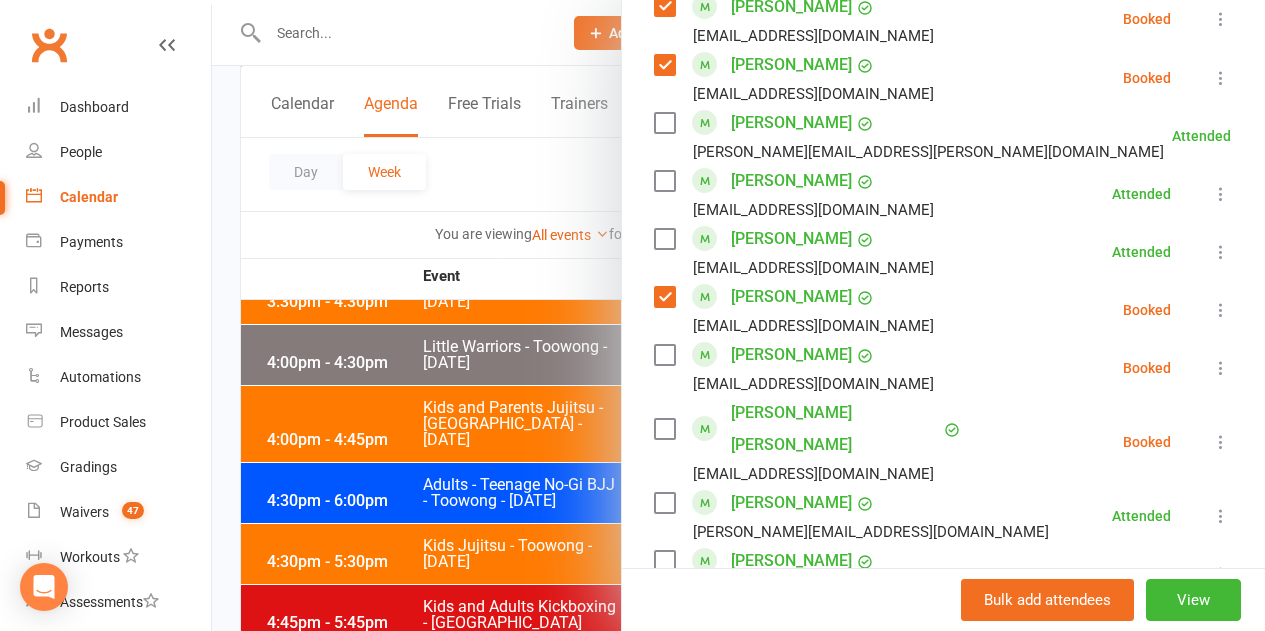 drag, startPoint x: 650, startPoint y: 321, endPoint x: 646, endPoint y: 332, distance: 11.7046995 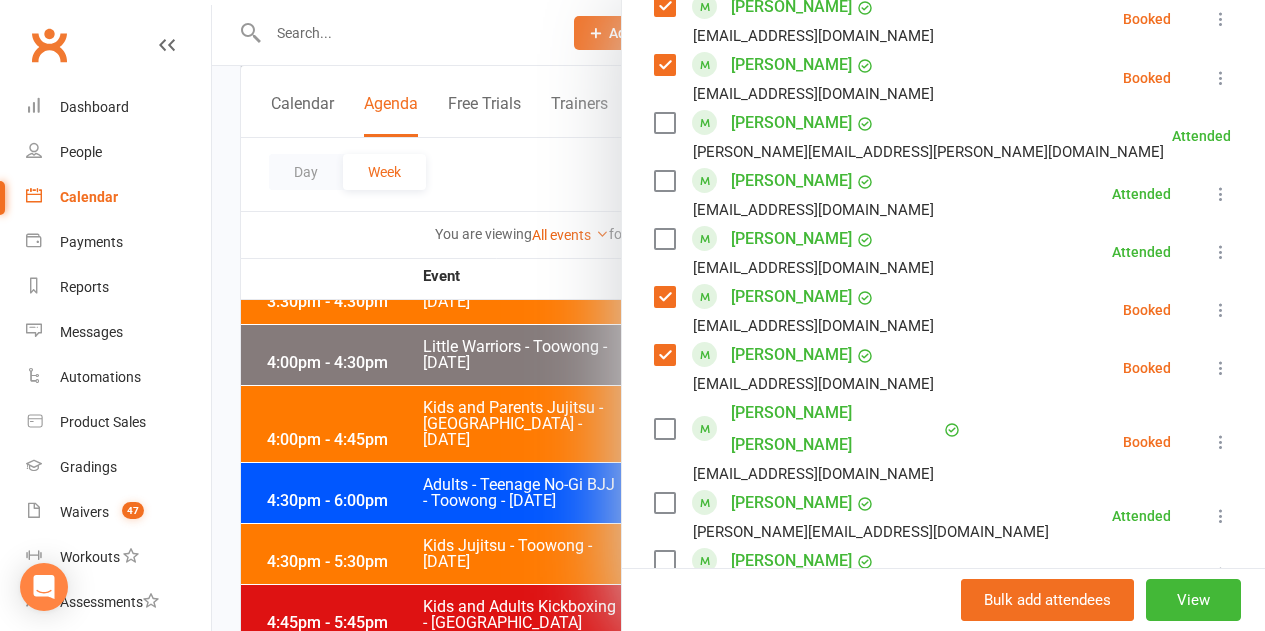 click at bounding box center [664, 429] 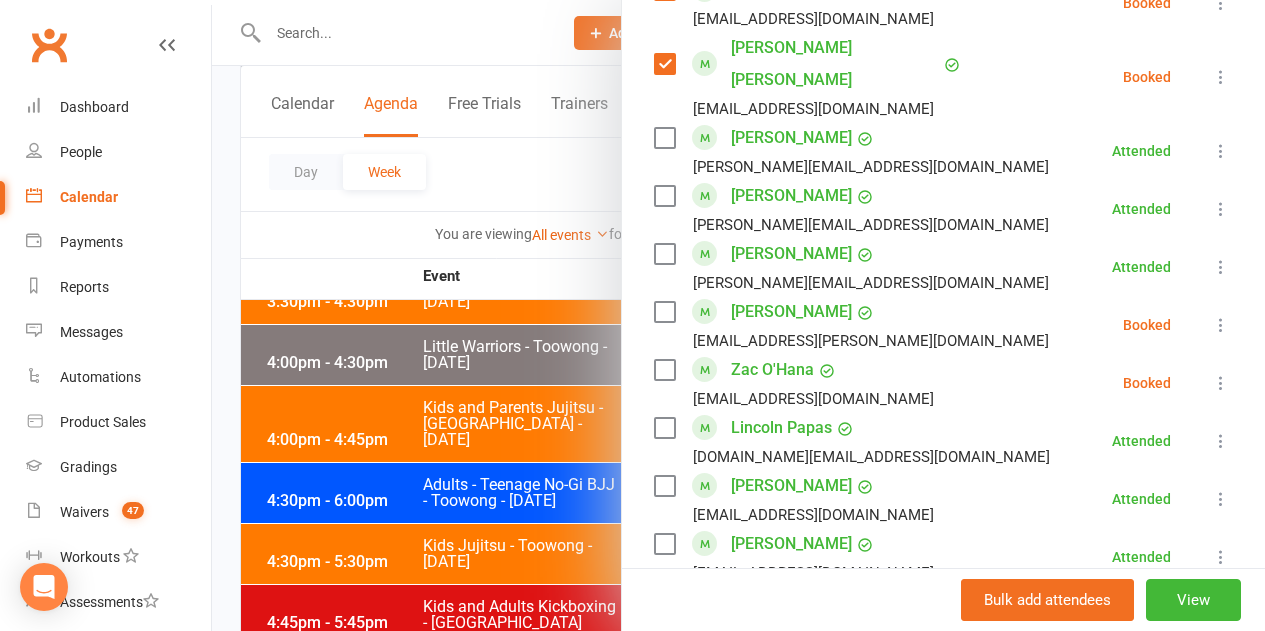 scroll, scrollTop: 1742, scrollLeft: 0, axis: vertical 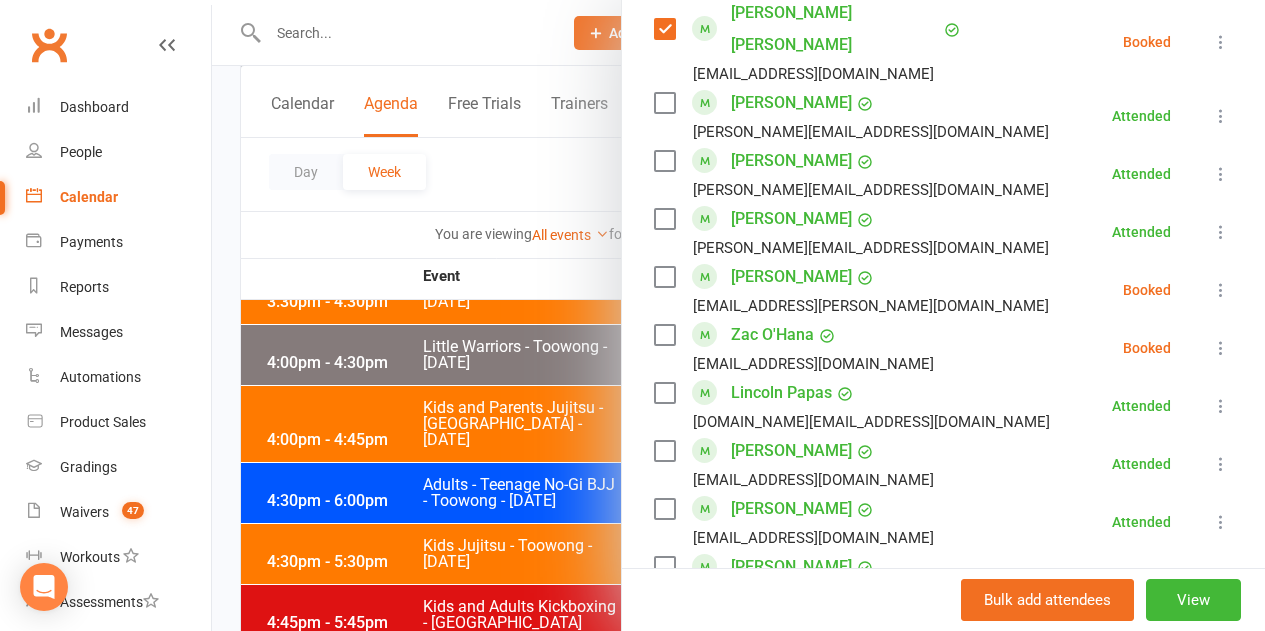 click at bounding box center [664, 277] 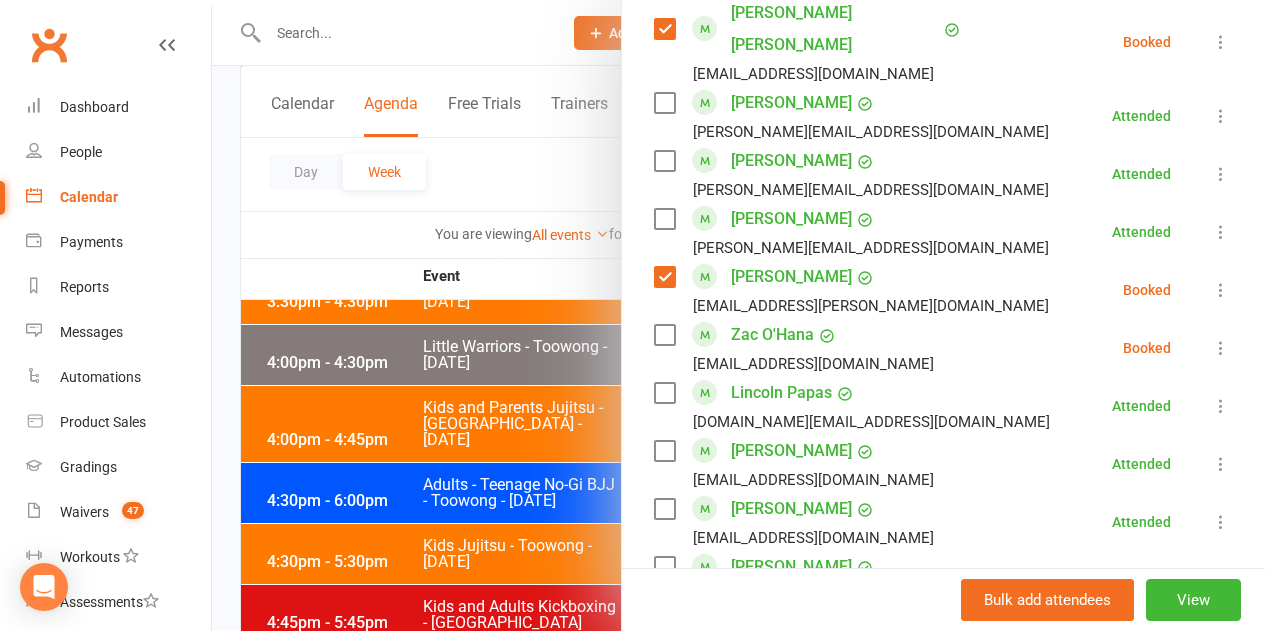 click at bounding box center (664, 335) 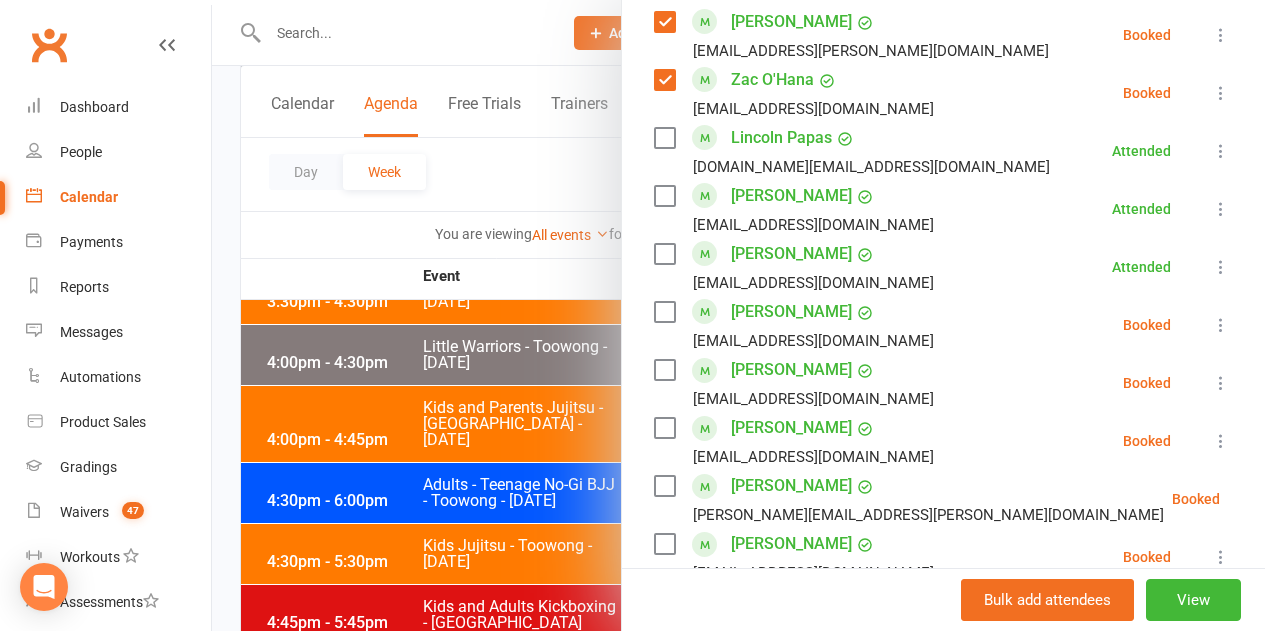 scroll, scrollTop: 2042, scrollLeft: 0, axis: vertical 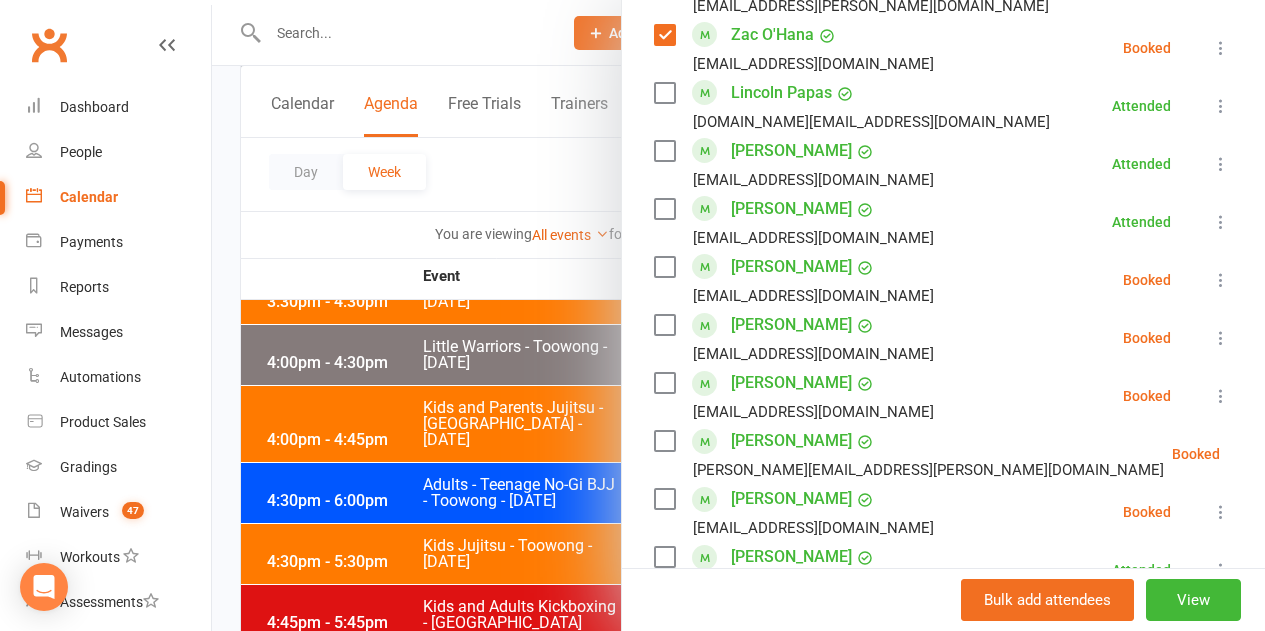 click at bounding box center [664, 267] 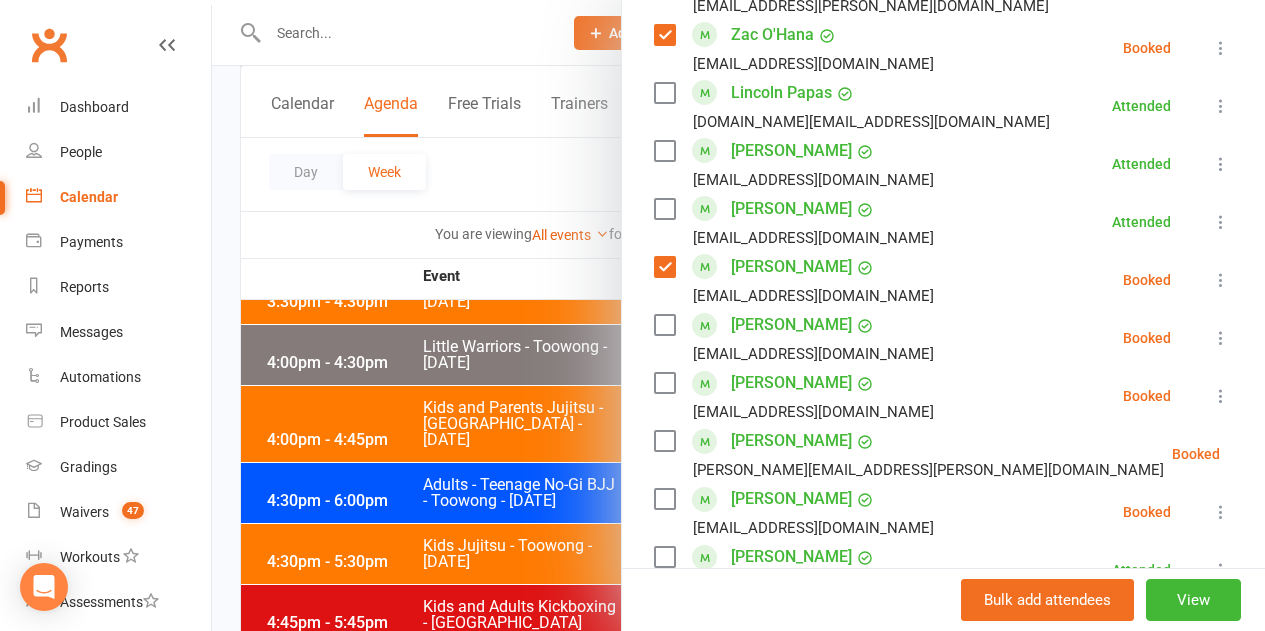 click at bounding box center [664, 325] 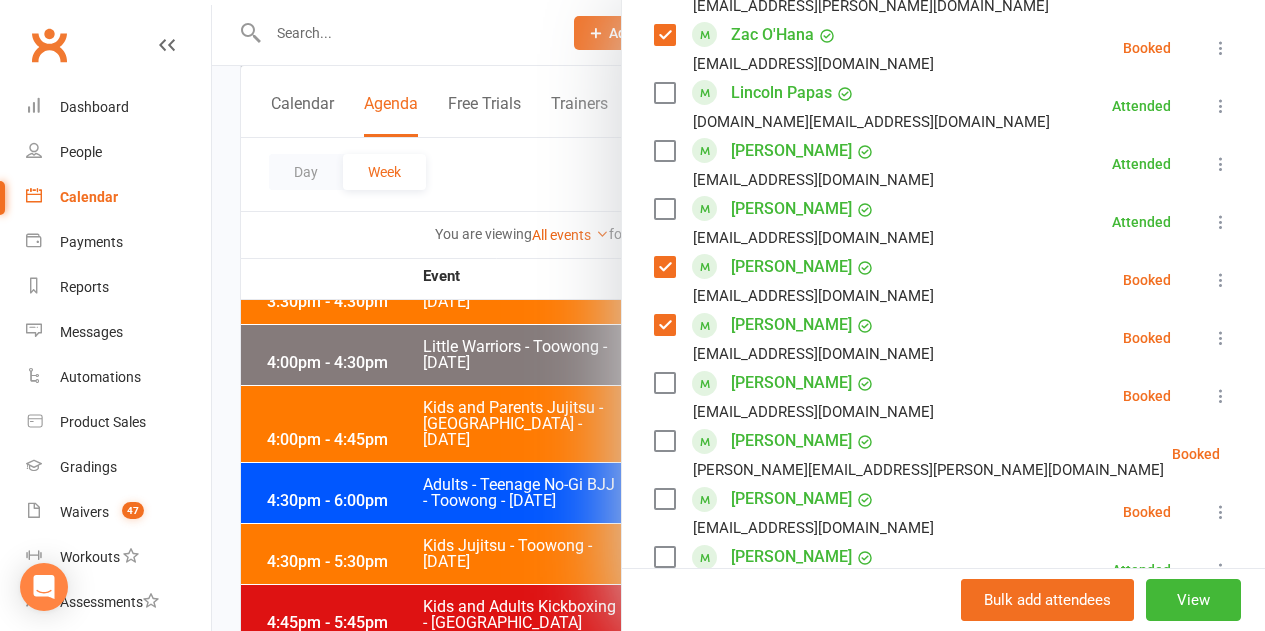 click at bounding box center (664, 383) 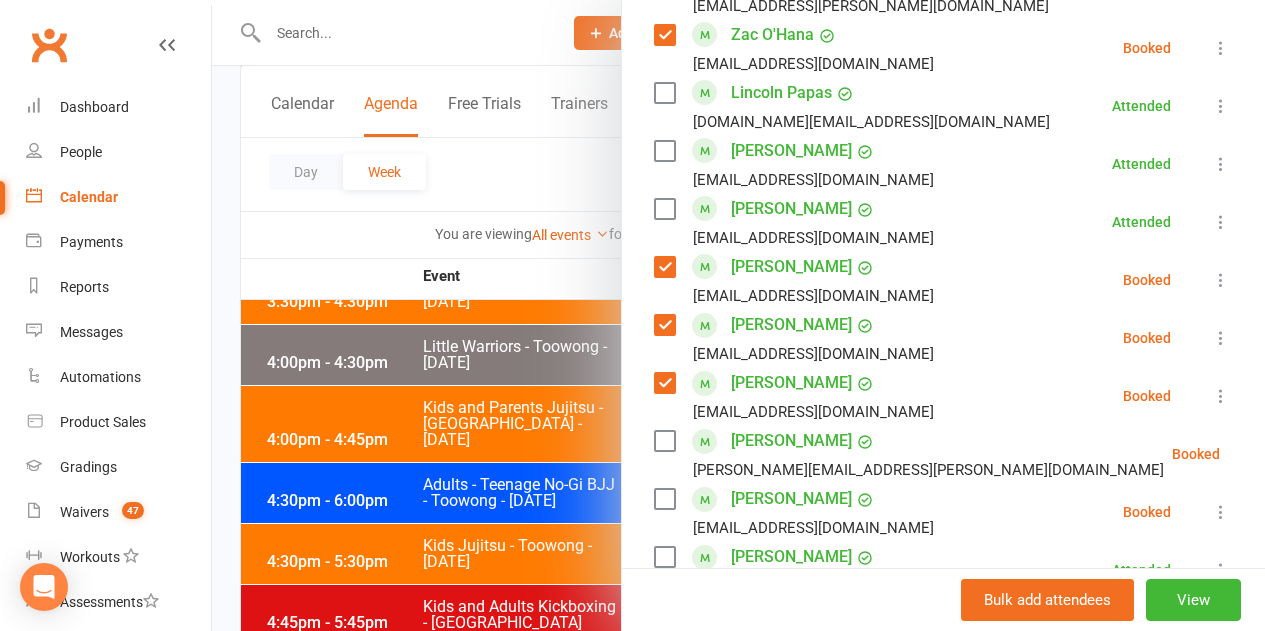 click at bounding box center (664, 441) 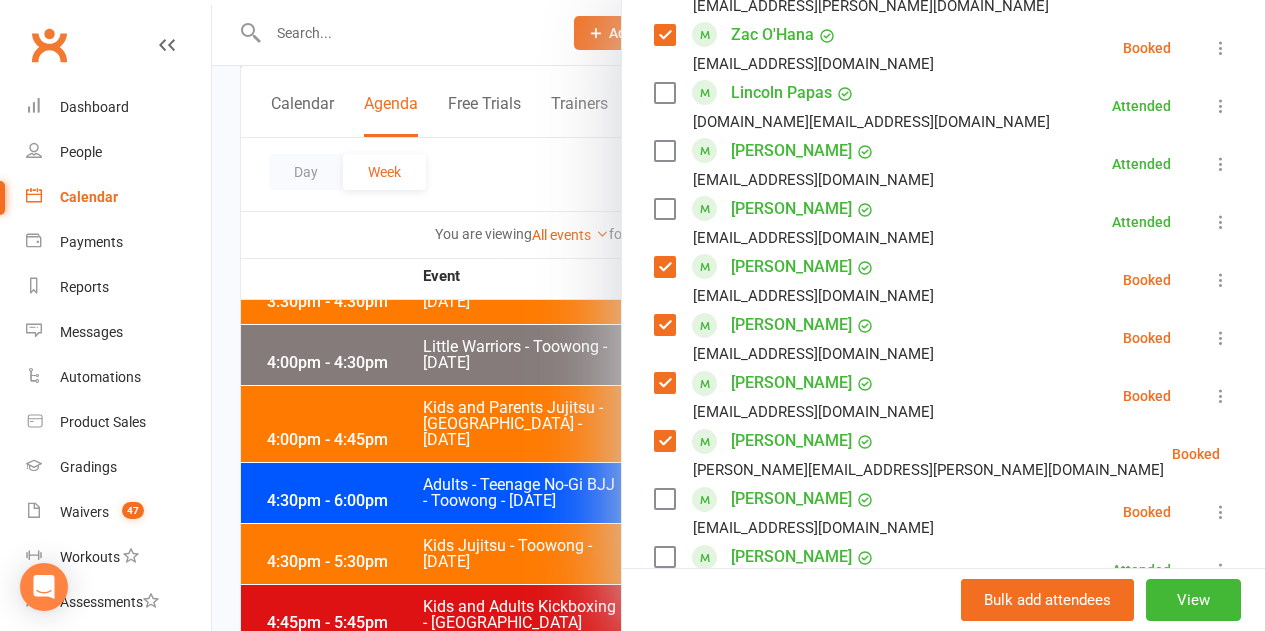 click at bounding box center (664, 499) 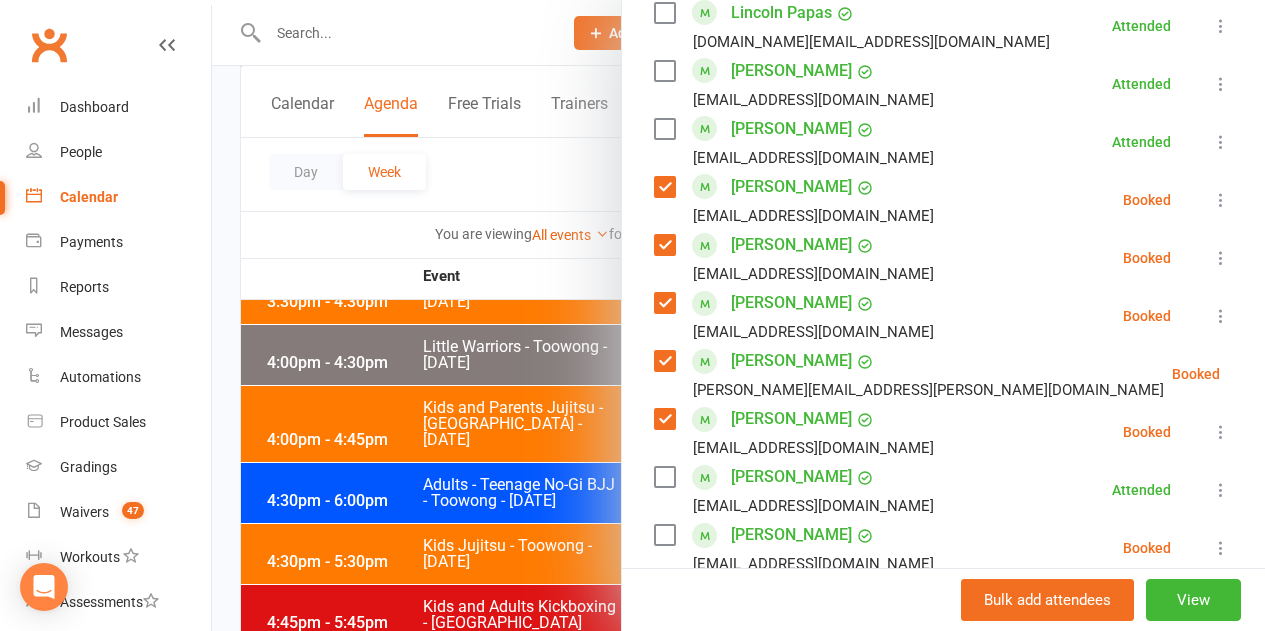 scroll, scrollTop: 2242, scrollLeft: 0, axis: vertical 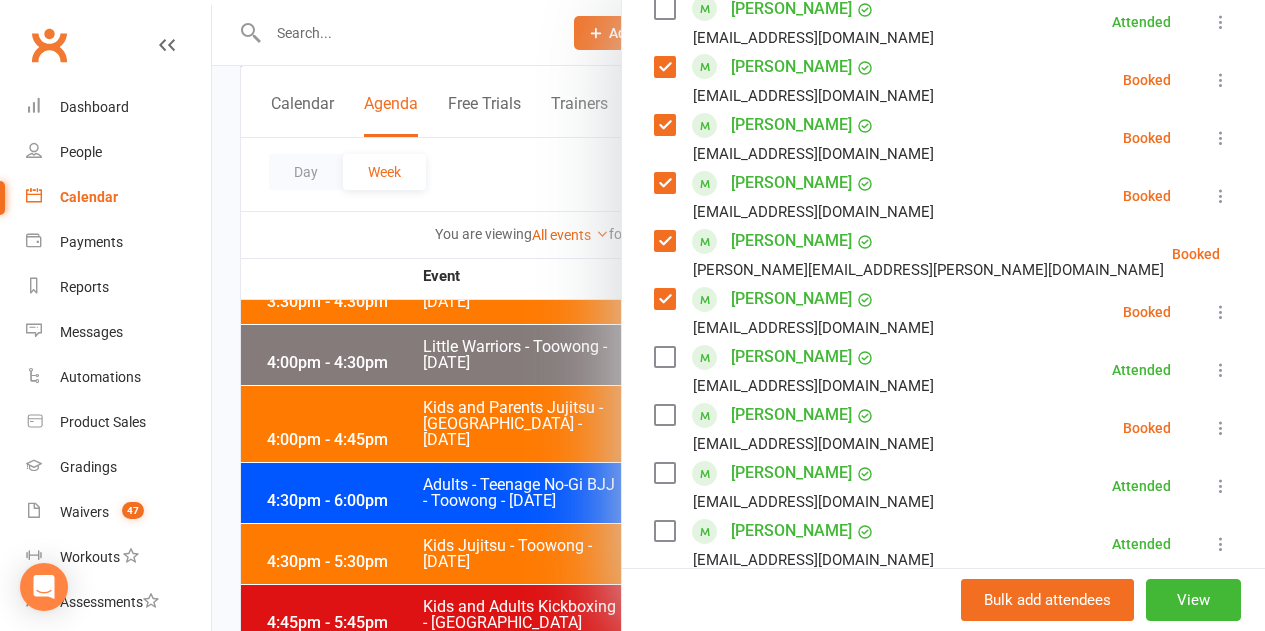 click at bounding box center (664, 415) 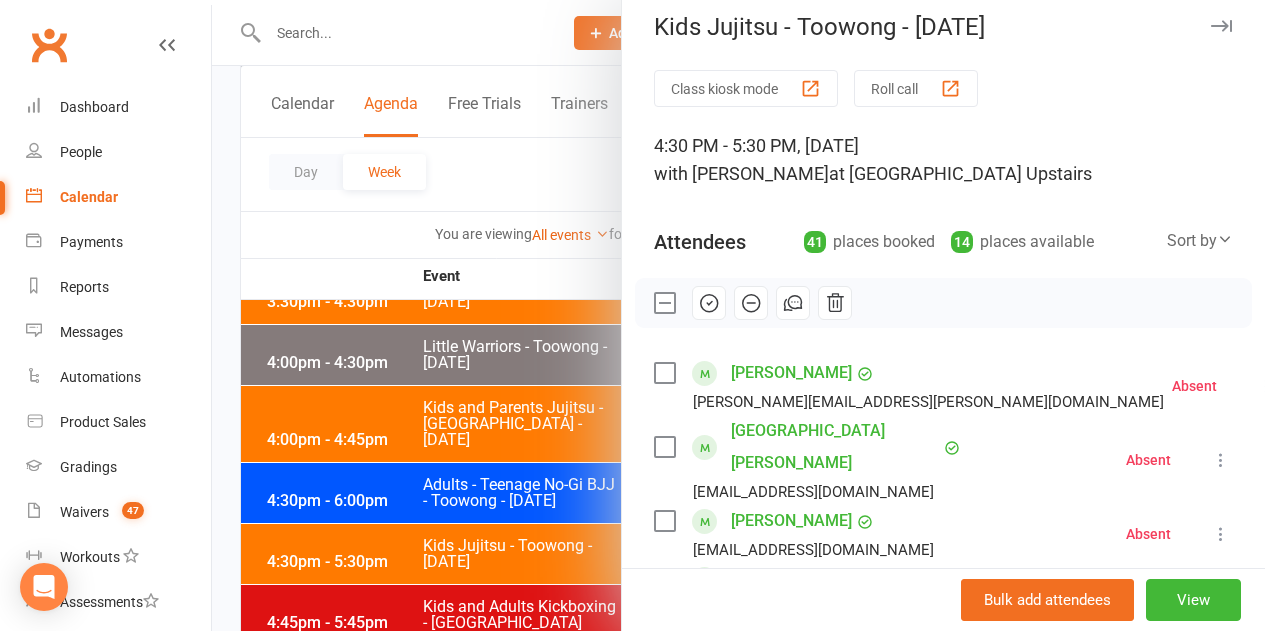 scroll, scrollTop: 0, scrollLeft: 0, axis: both 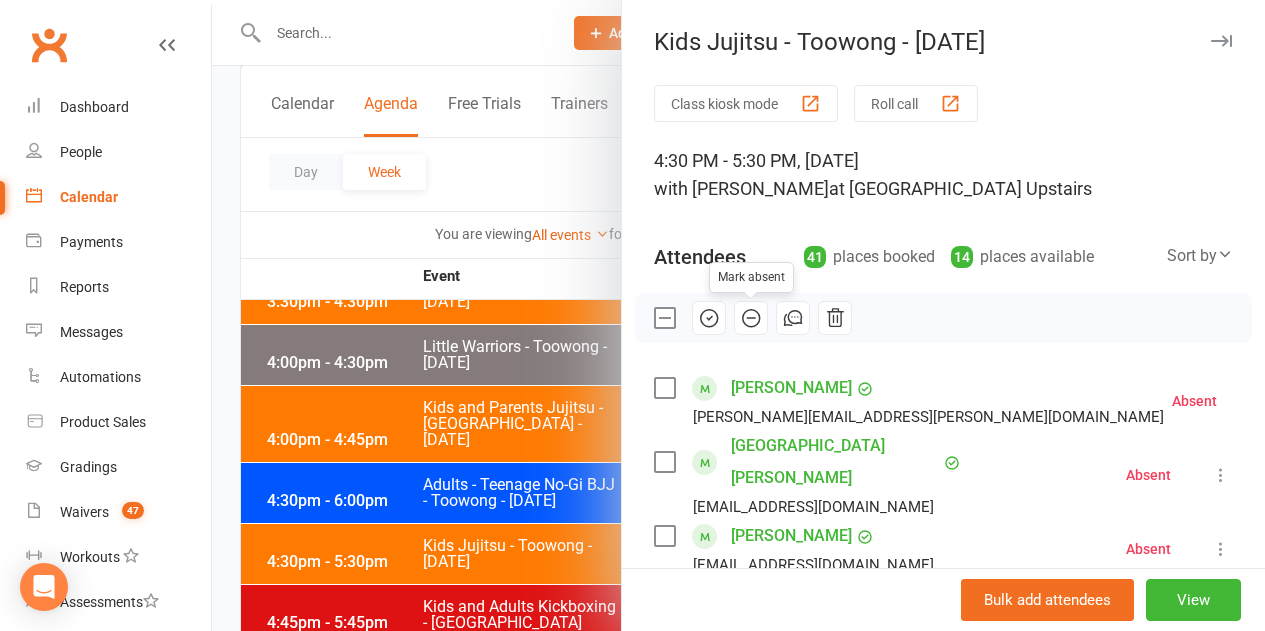 drag, startPoint x: 734, startPoint y: 321, endPoint x: 751, endPoint y: 82, distance: 239.60384 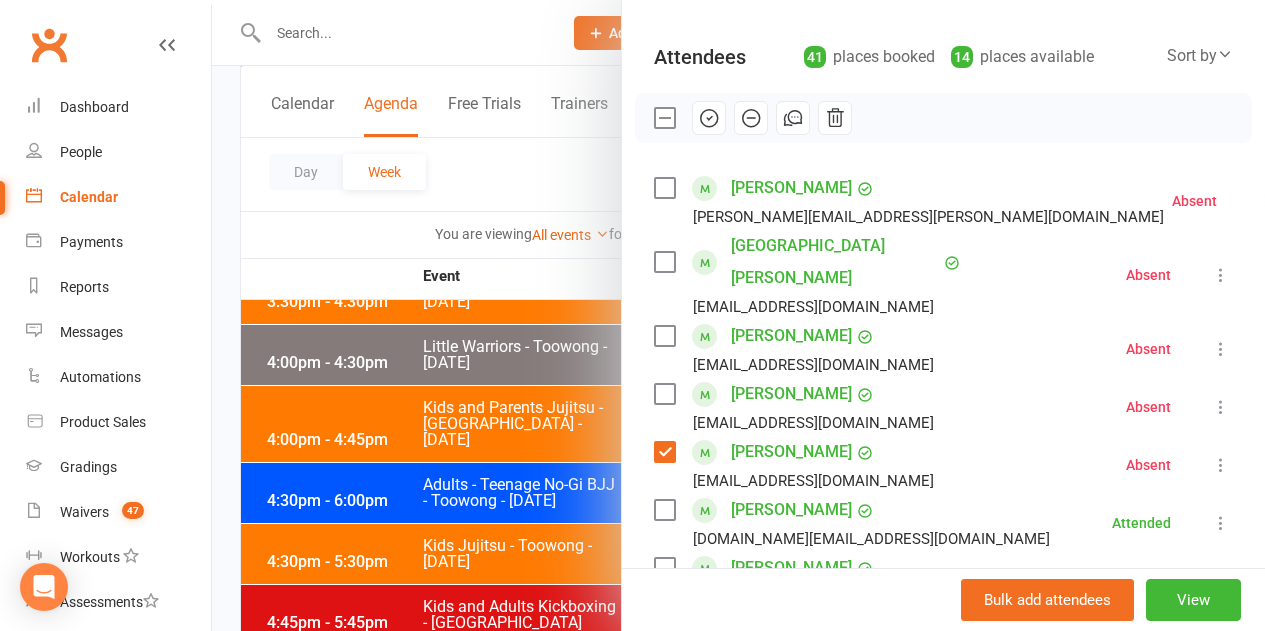 scroll, scrollTop: 0, scrollLeft: 0, axis: both 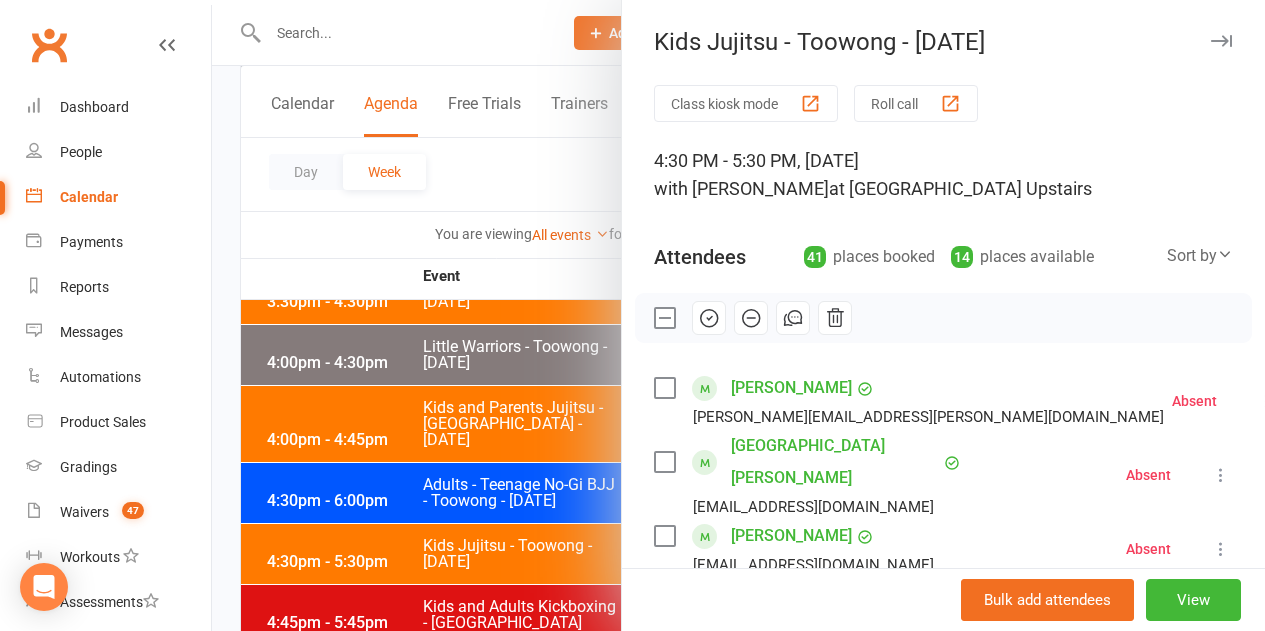 click at bounding box center (664, 318) 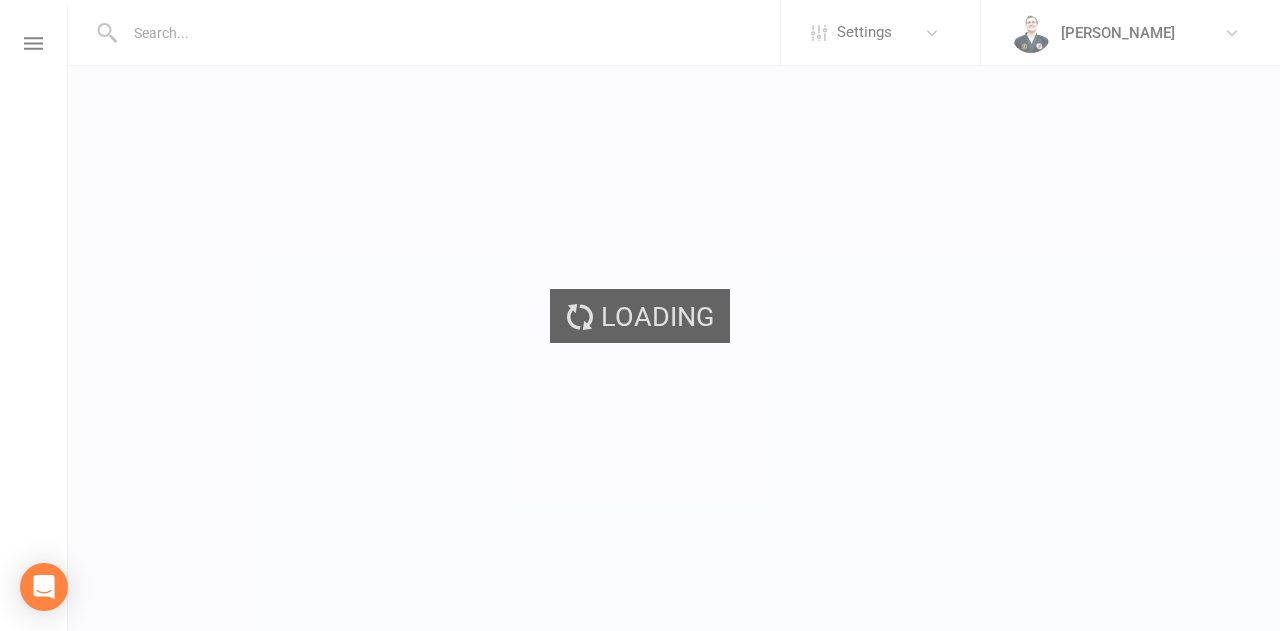 scroll, scrollTop: 0, scrollLeft: 0, axis: both 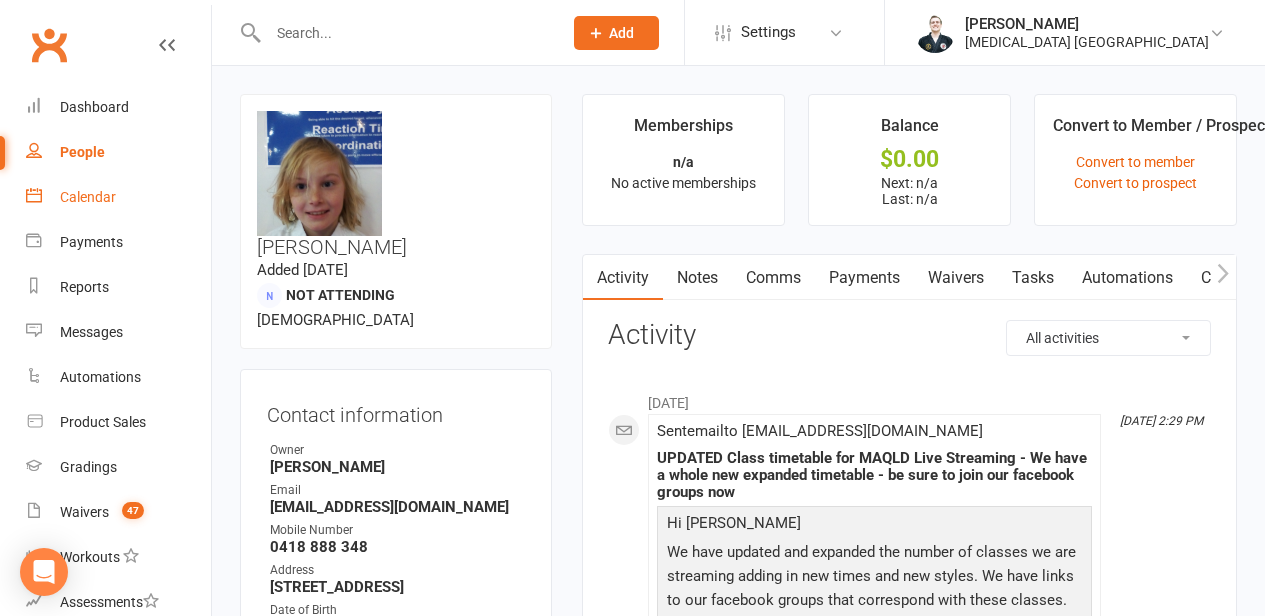 click on "Calendar" at bounding box center (118, 197) 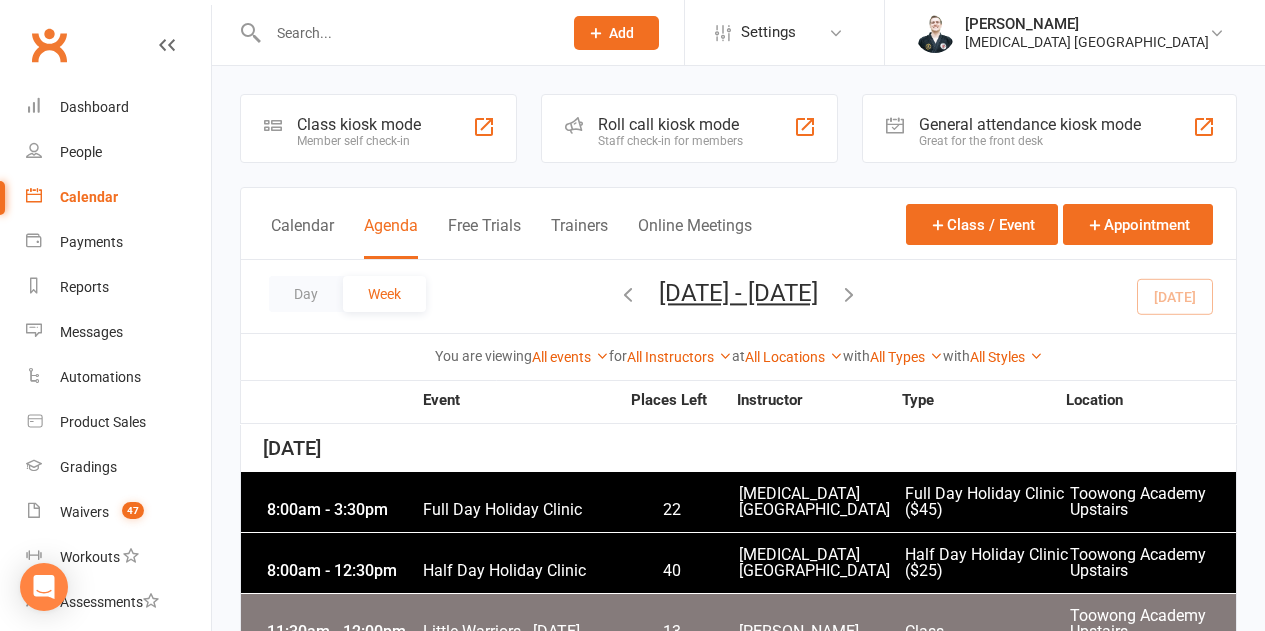 click on "[DATE] - [DATE]
[DATE]
Sun Mon Tue Wed Thu Fri Sat
29
30
01
02
03
04
05
06
07
08
09
10
11
12
13
14
15
16
17
18
19
20
21
22
23
24
25
26
27
28
29
30
31
01
02
03" at bounding box center [738, 296] 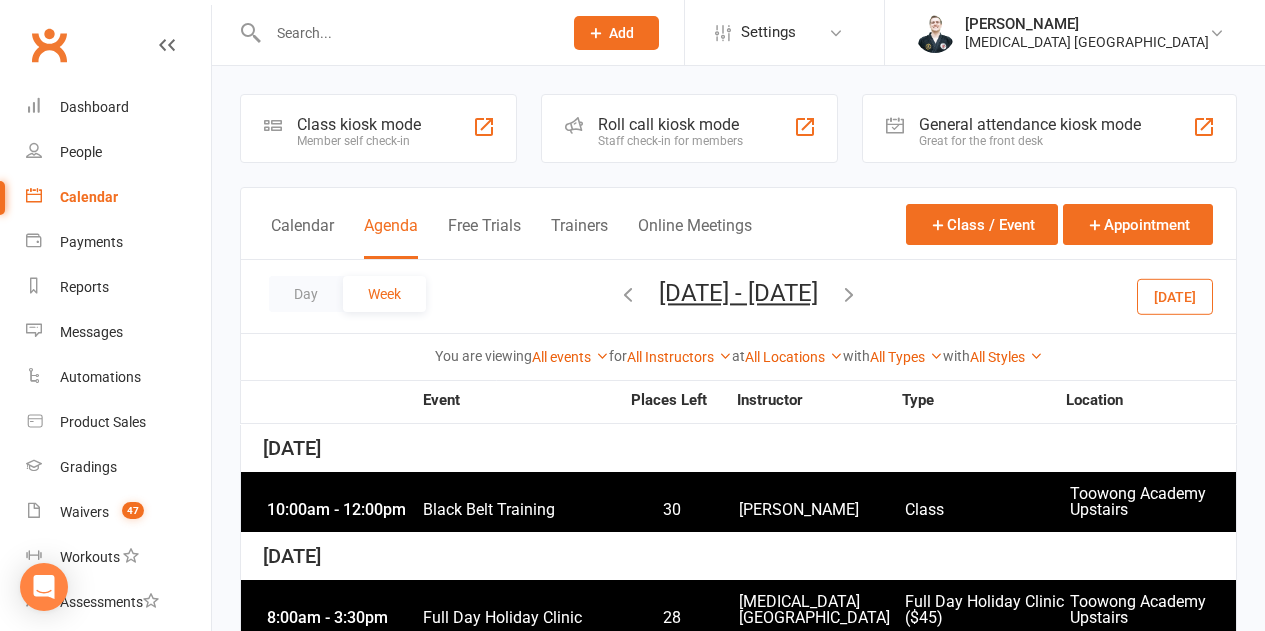 click at bounding box center (628, 294) 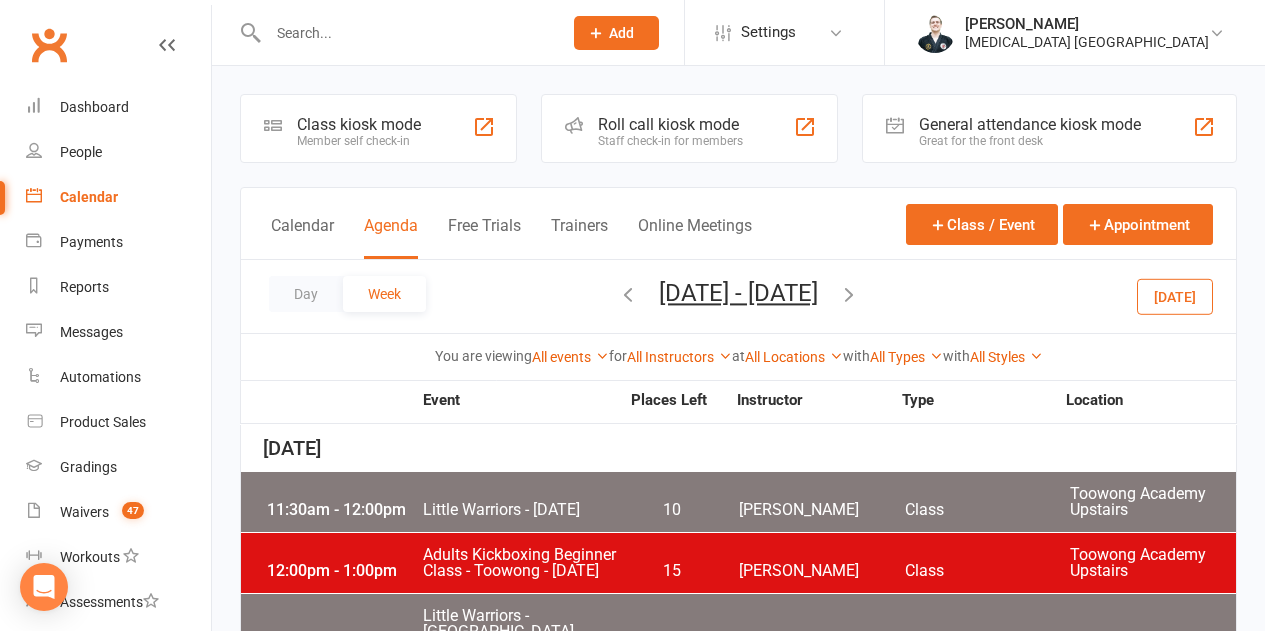click on "[DATE] - [DATE]
[DATE]
Sun Mon Tue Wed Thu Fri Sat
29
30
01
02
03
04
05
06
07
08
09
10
11
12
13
14
15
16
17
18
19
20
21
22
23
24
25
26
27
28
29
30
31
01
02" at bounding box center [738, 296] 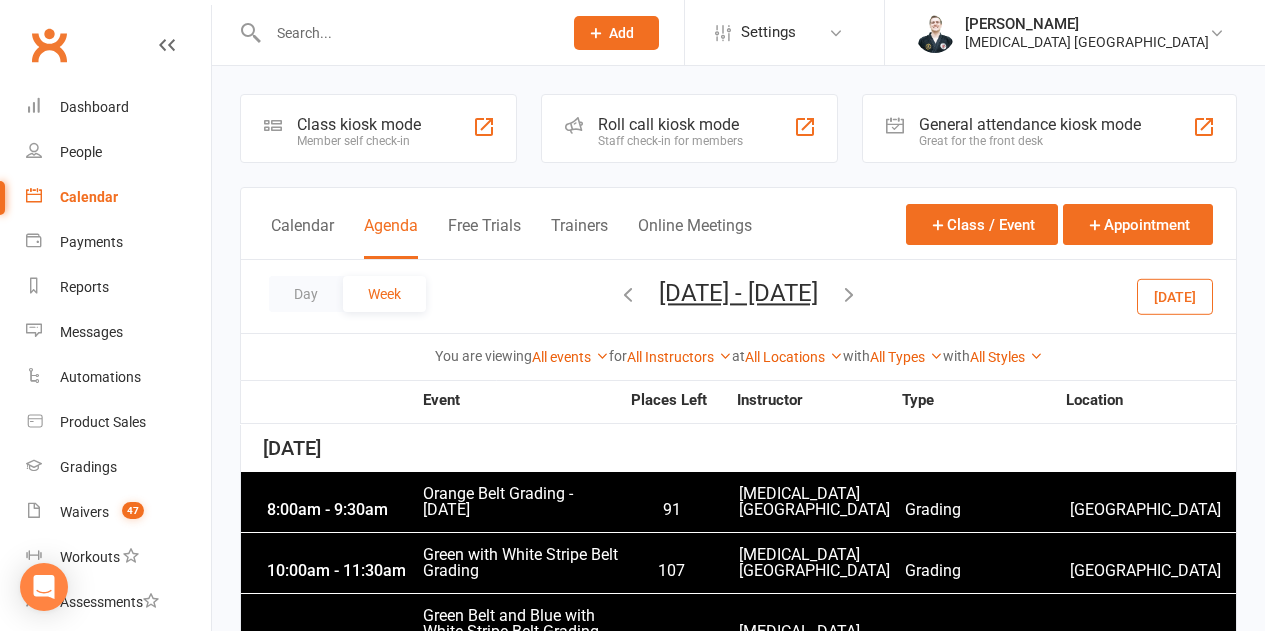 click at bounding box center [628, 294] 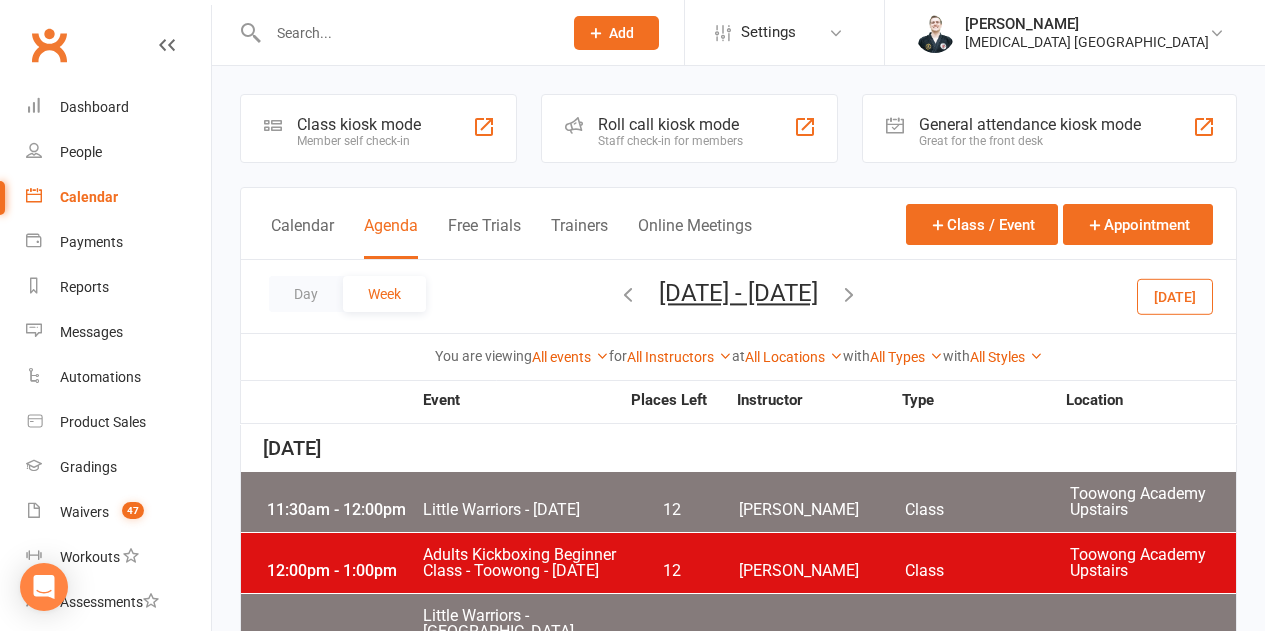click at bounding box center (849, 294) 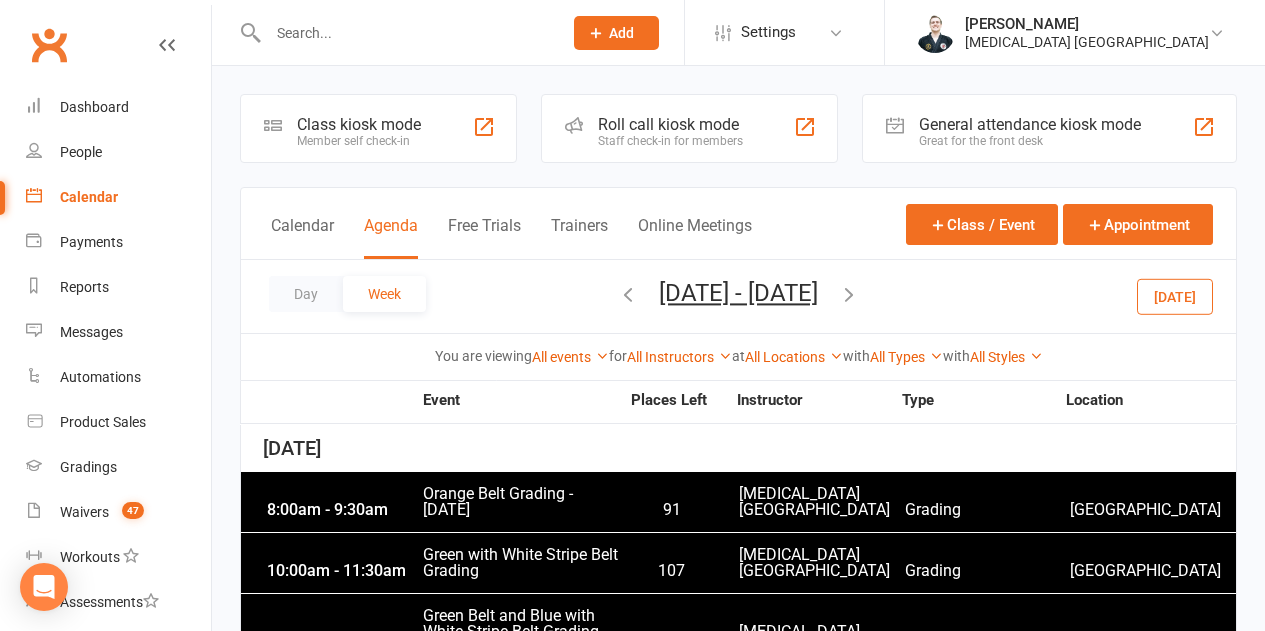 click at bounding box center [849, 294] 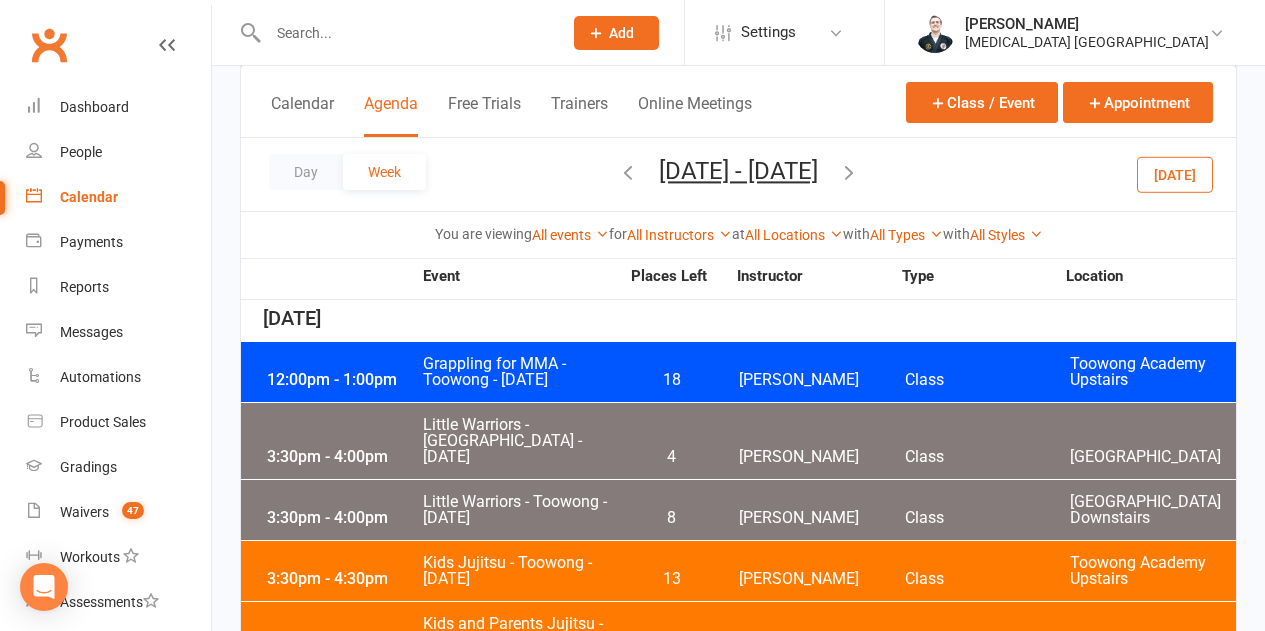 scroll, scrollTop: 1200, scrollLeft: 0, axis: vertical 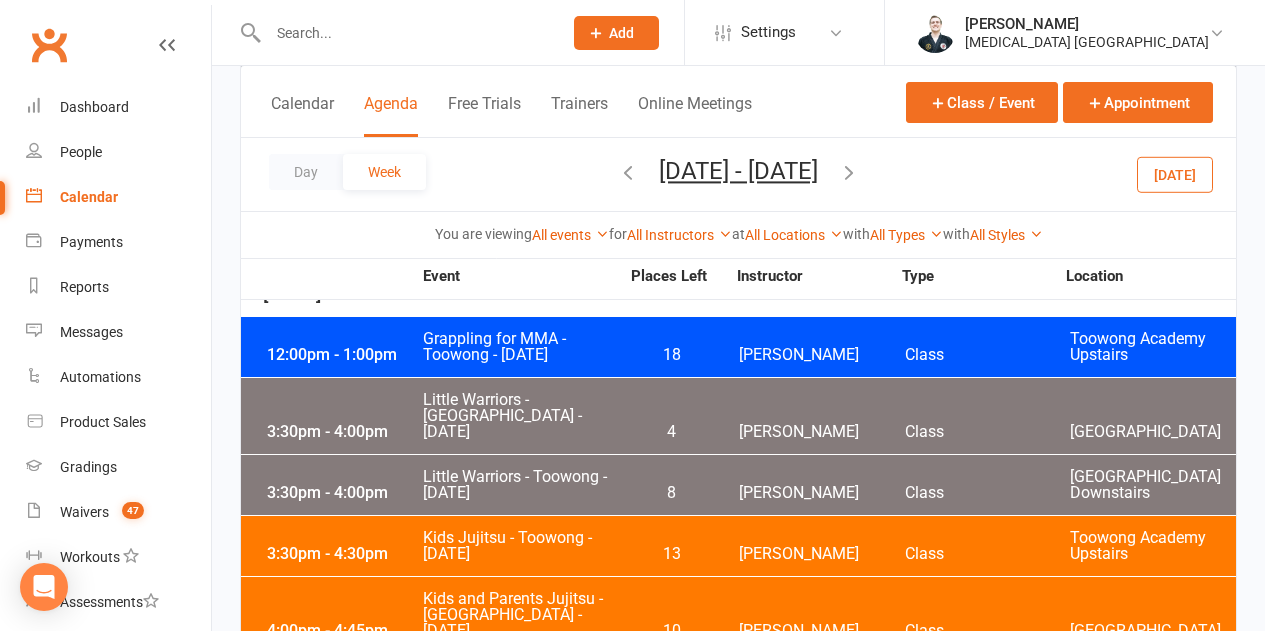 click on "3:30pm - 4:00pm Little Warriors - [GEOGRAPHIC_DATA] - [DATE] 8 [PERSON_NAME] Class [GEOGRAPHIC_DATA] Downstairs" at bounding box center [738, 485] 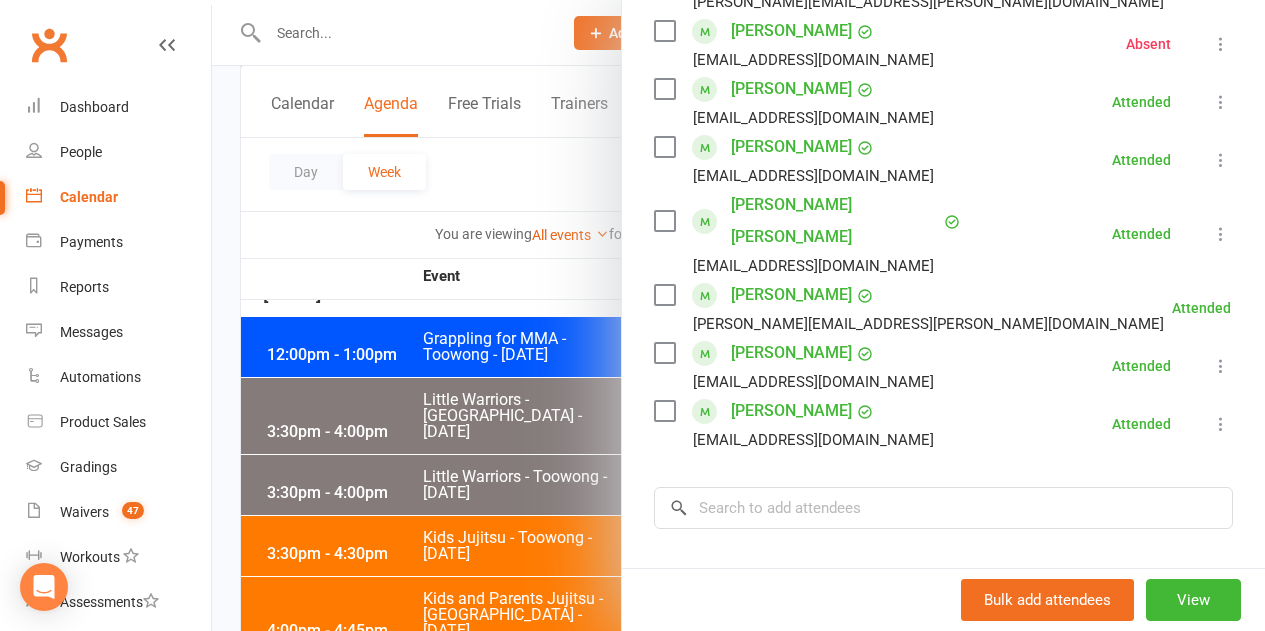 scroll, scrollTop: 700, scrollLeft: 0, axis: vertical 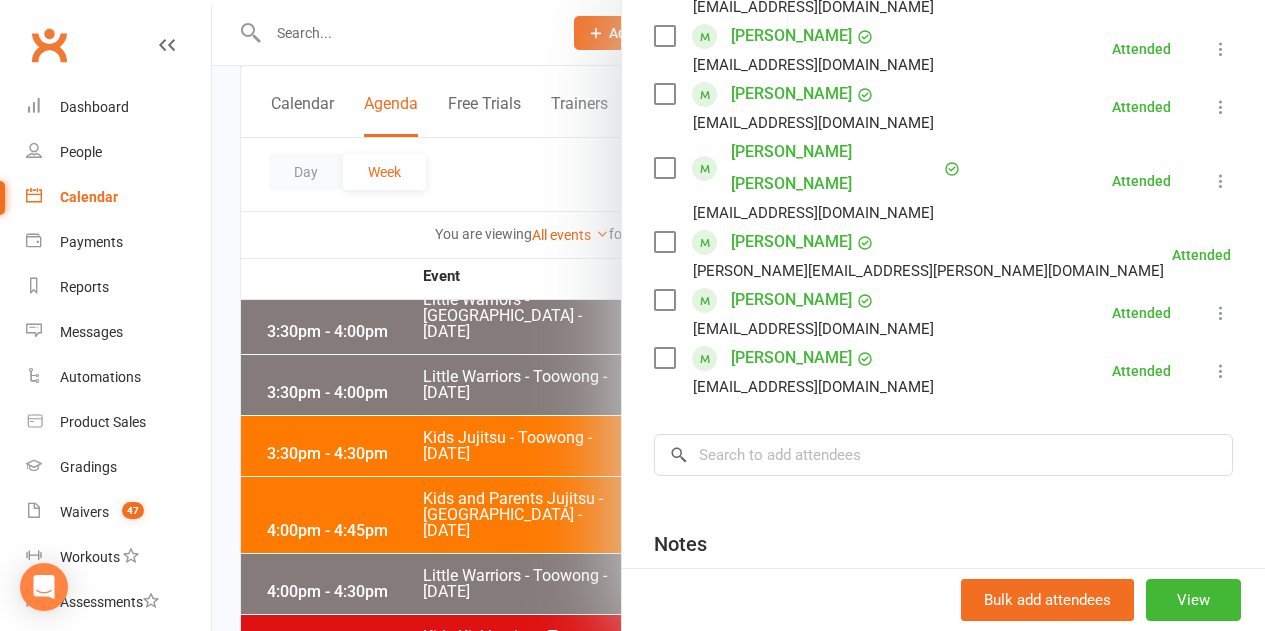 click at bounding box center (738, 315) 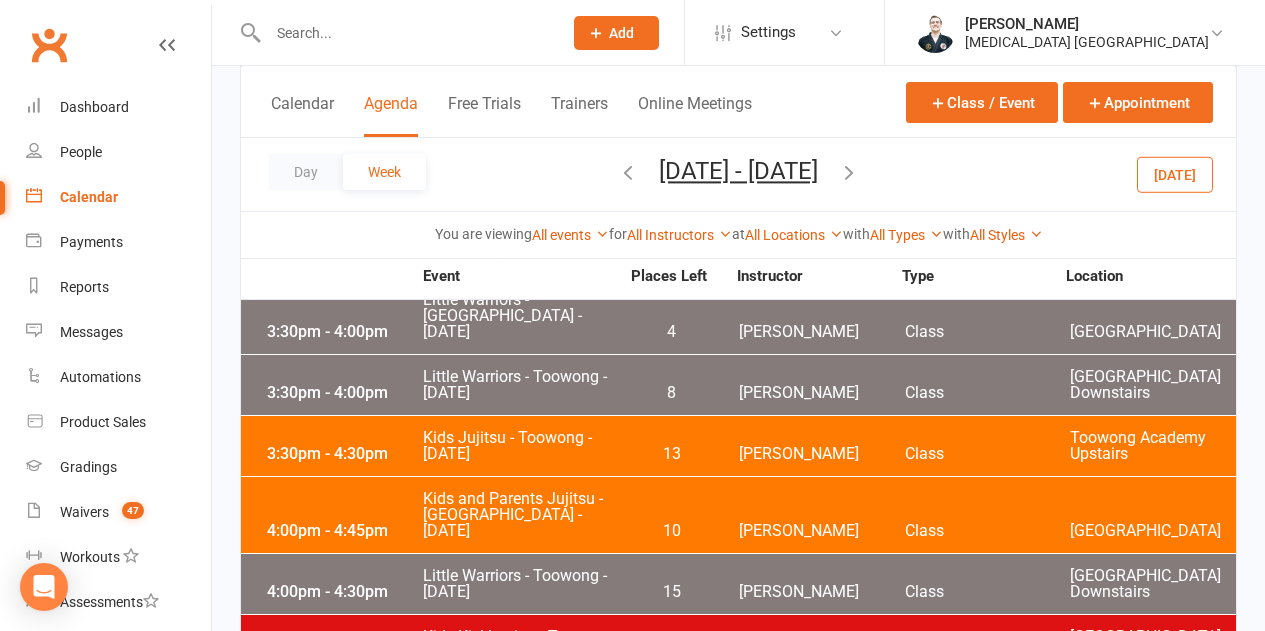 click on "4:00pm - 4:30pm" at bounding box center (342, 592) 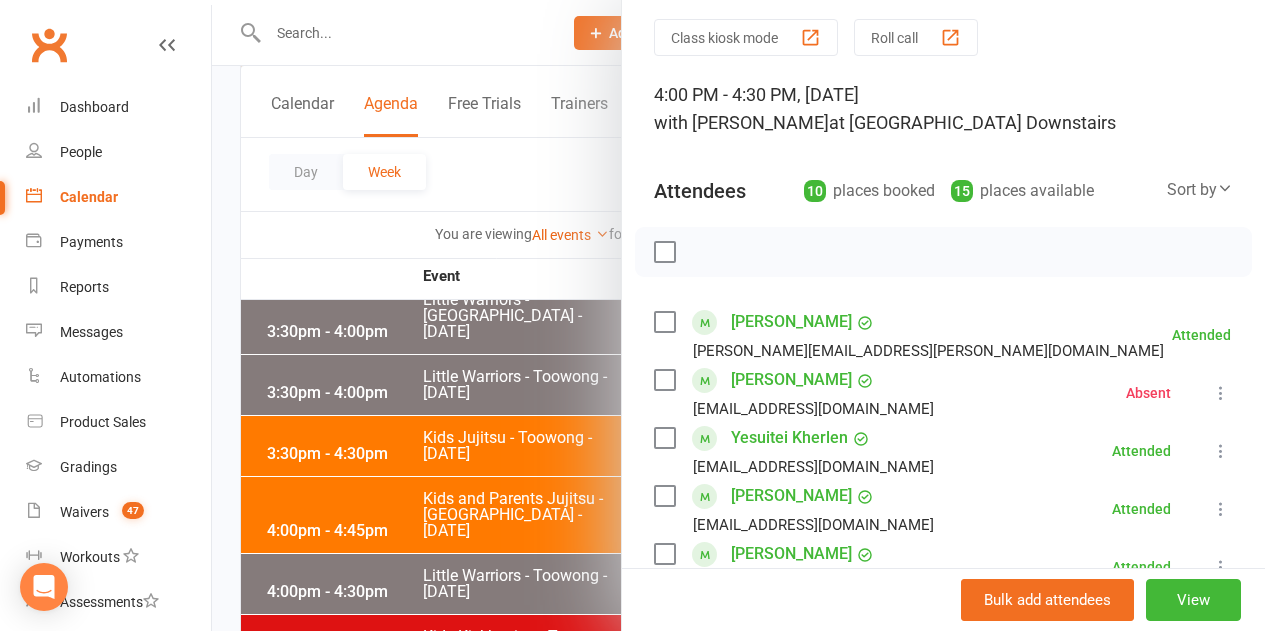 scroll, scrollTop: 200, scrollLeft: 0, axis: vertical 